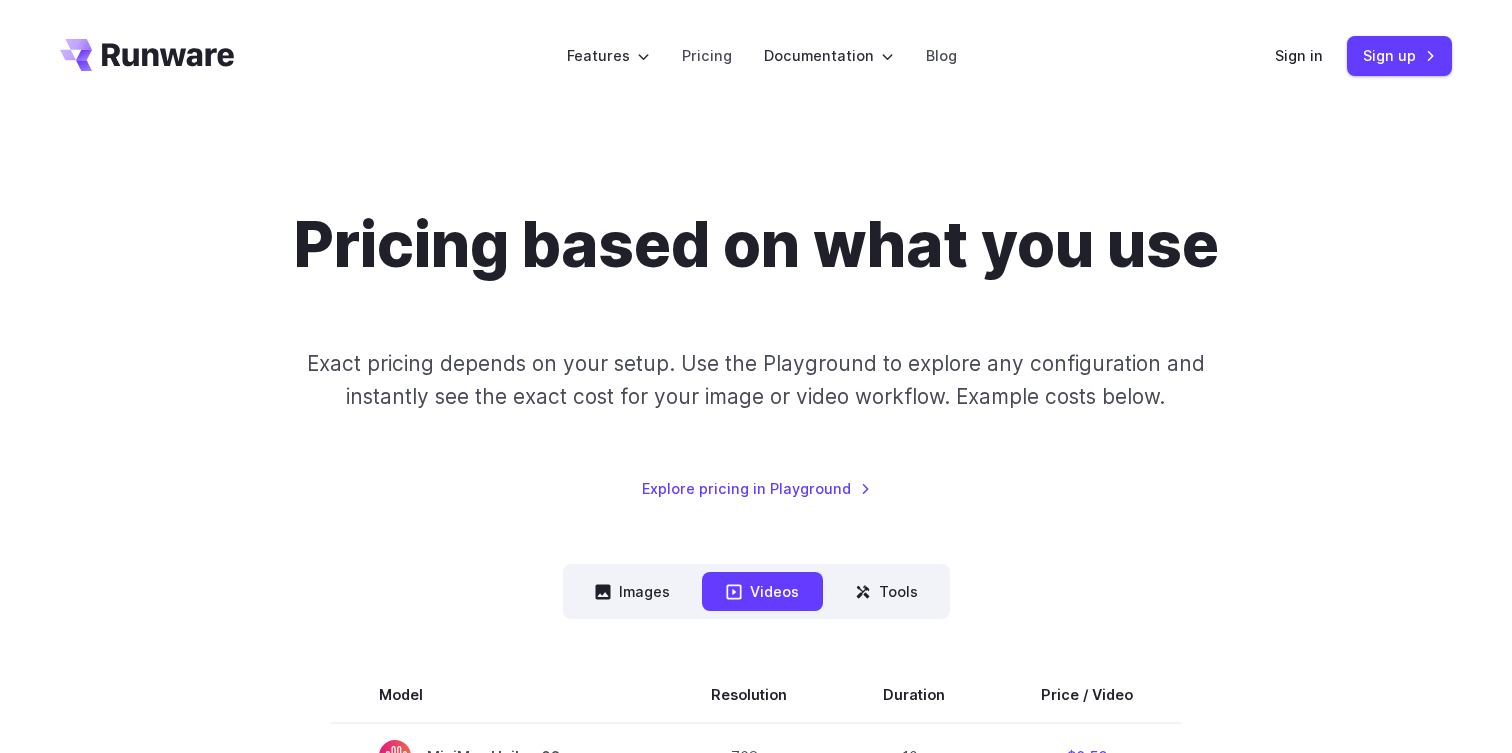 scroll, scrollTop: 0, scrollLeft: 0, axis: both 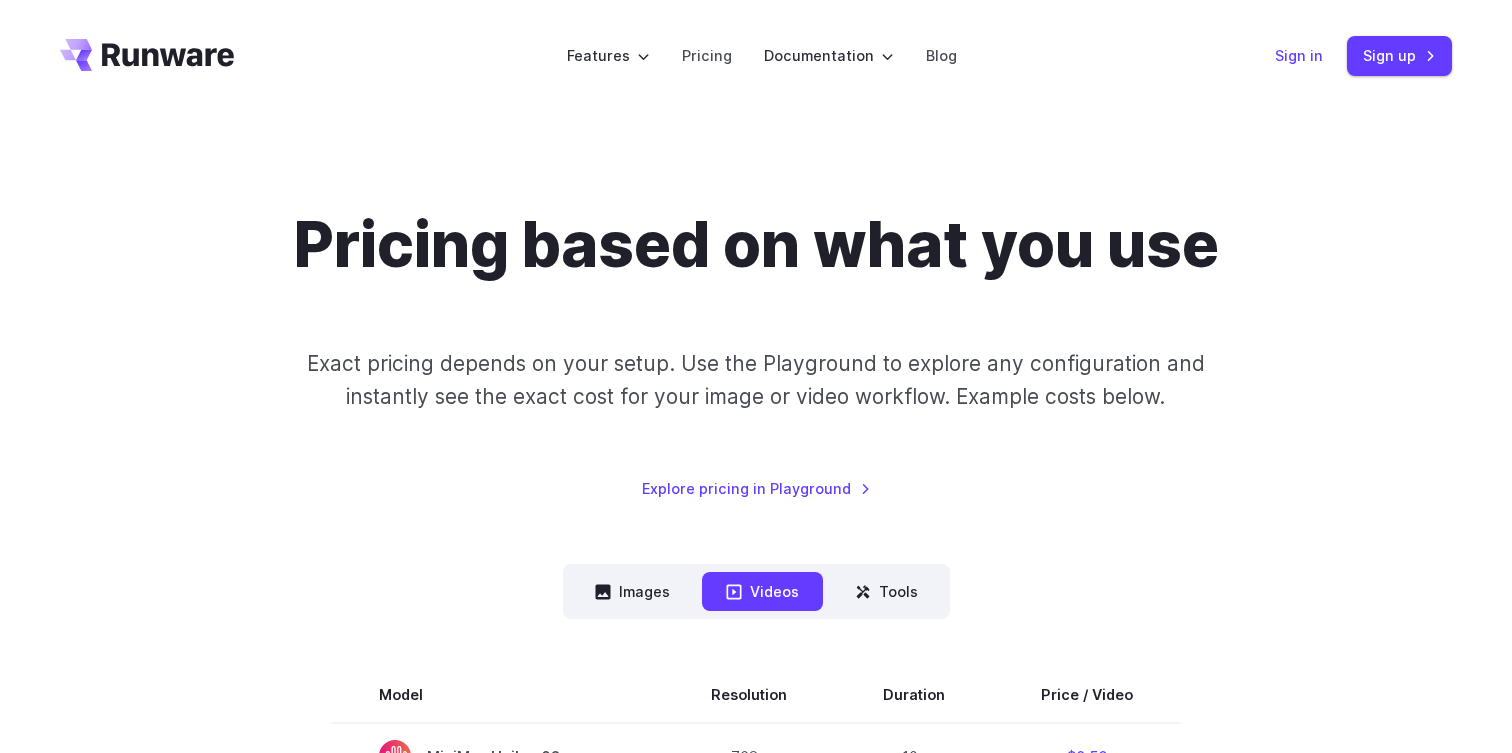 click on "Sign in" at bounding box center (1299, 55) 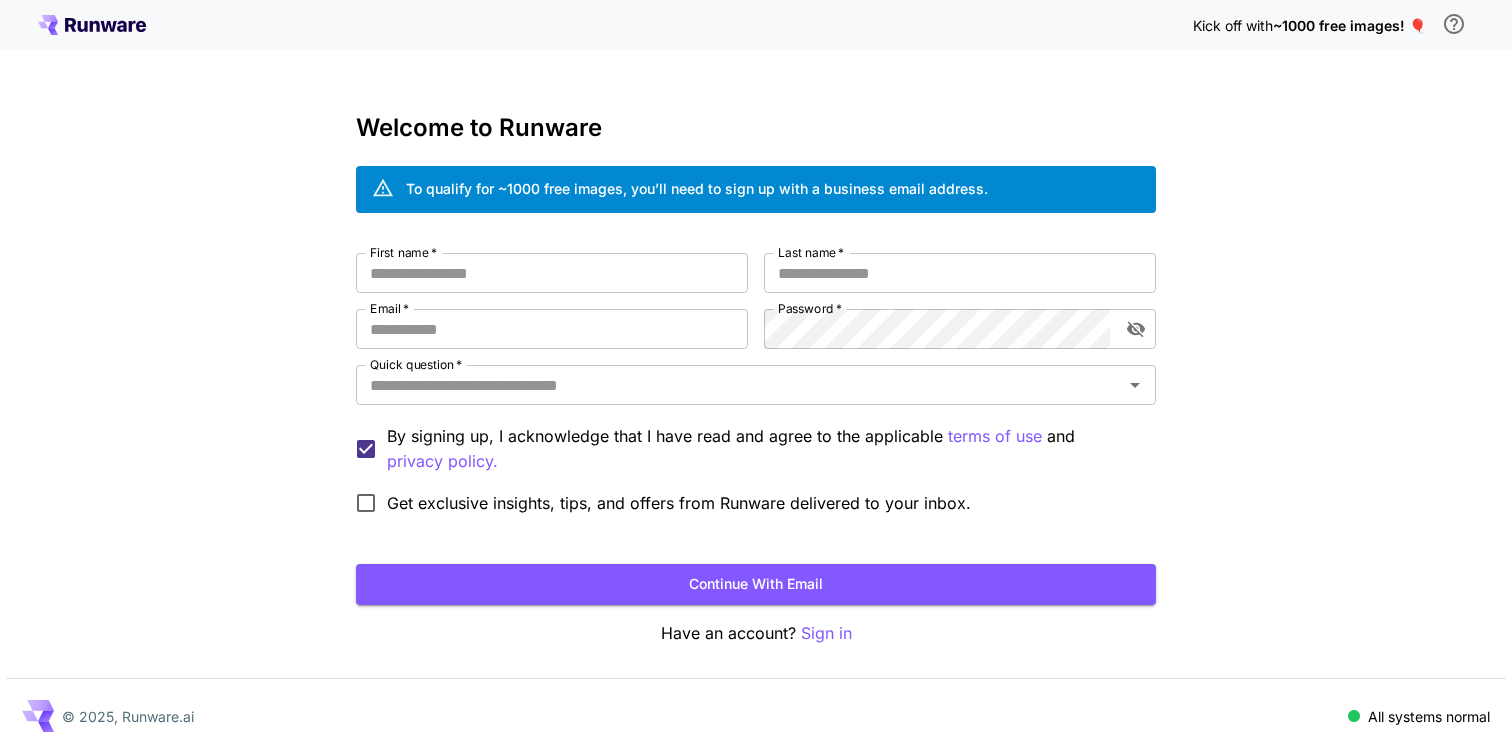 scroll, scrollTop: 0, scrollLeft: 0, axis: both 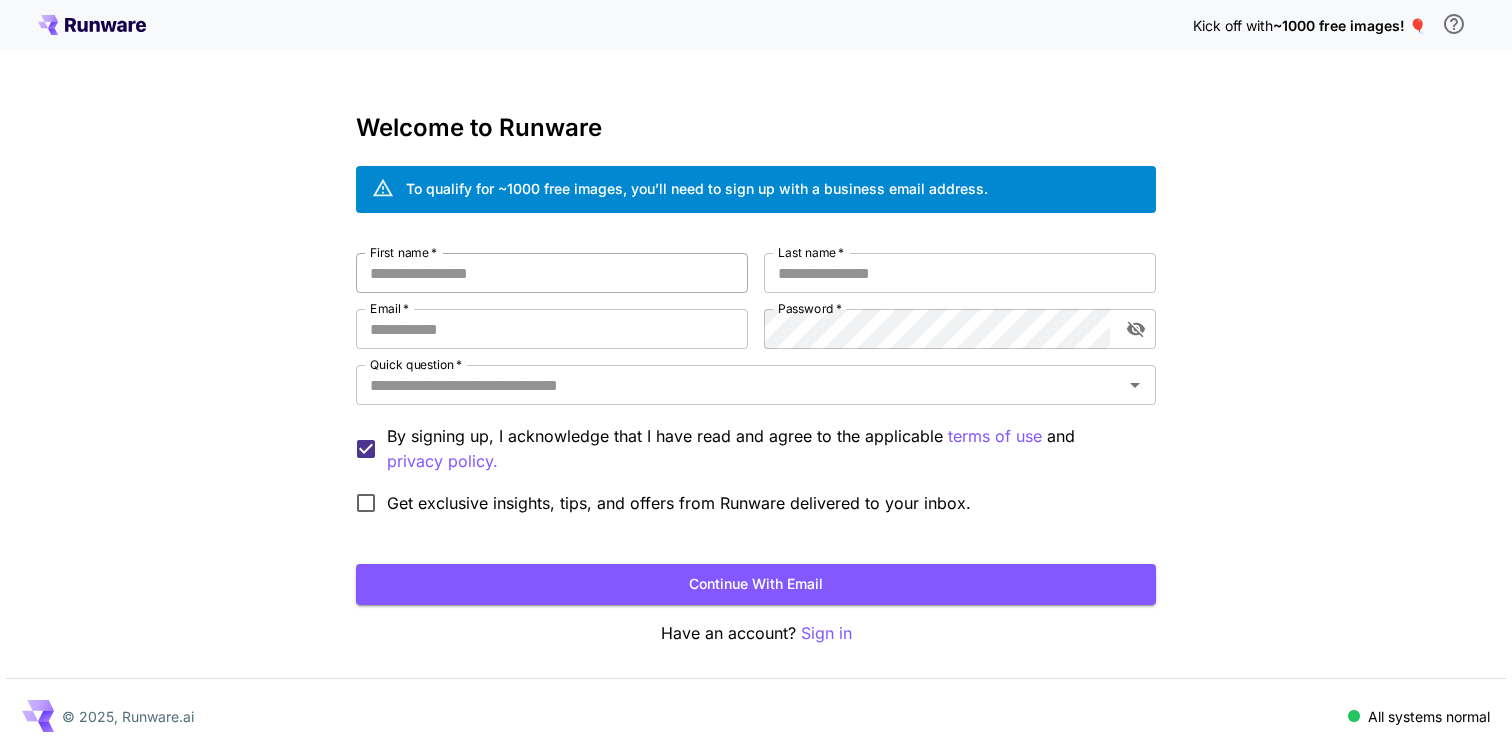 click on "First name   *" at bounding box center [552, 273] 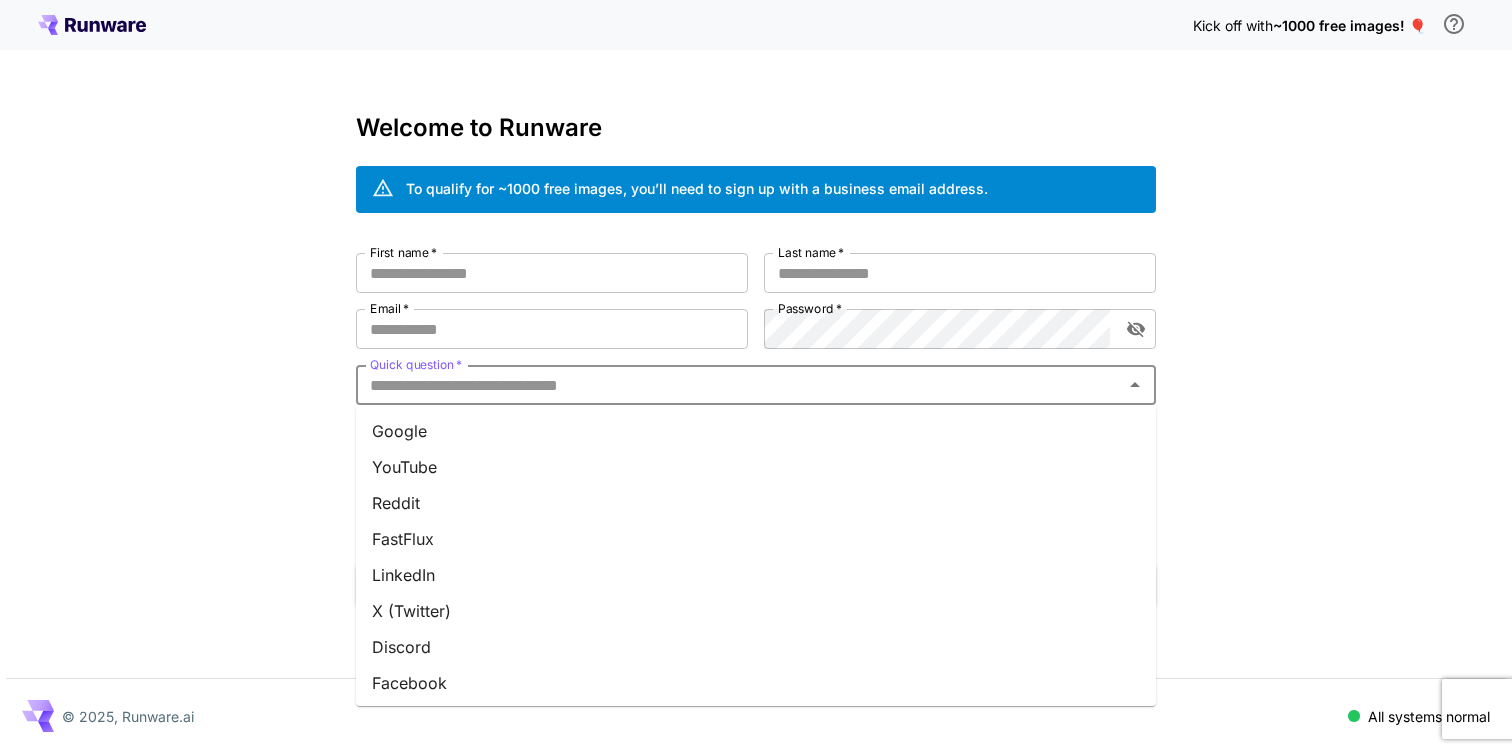click on "Quick question   *" at bounding box center [739, 385] 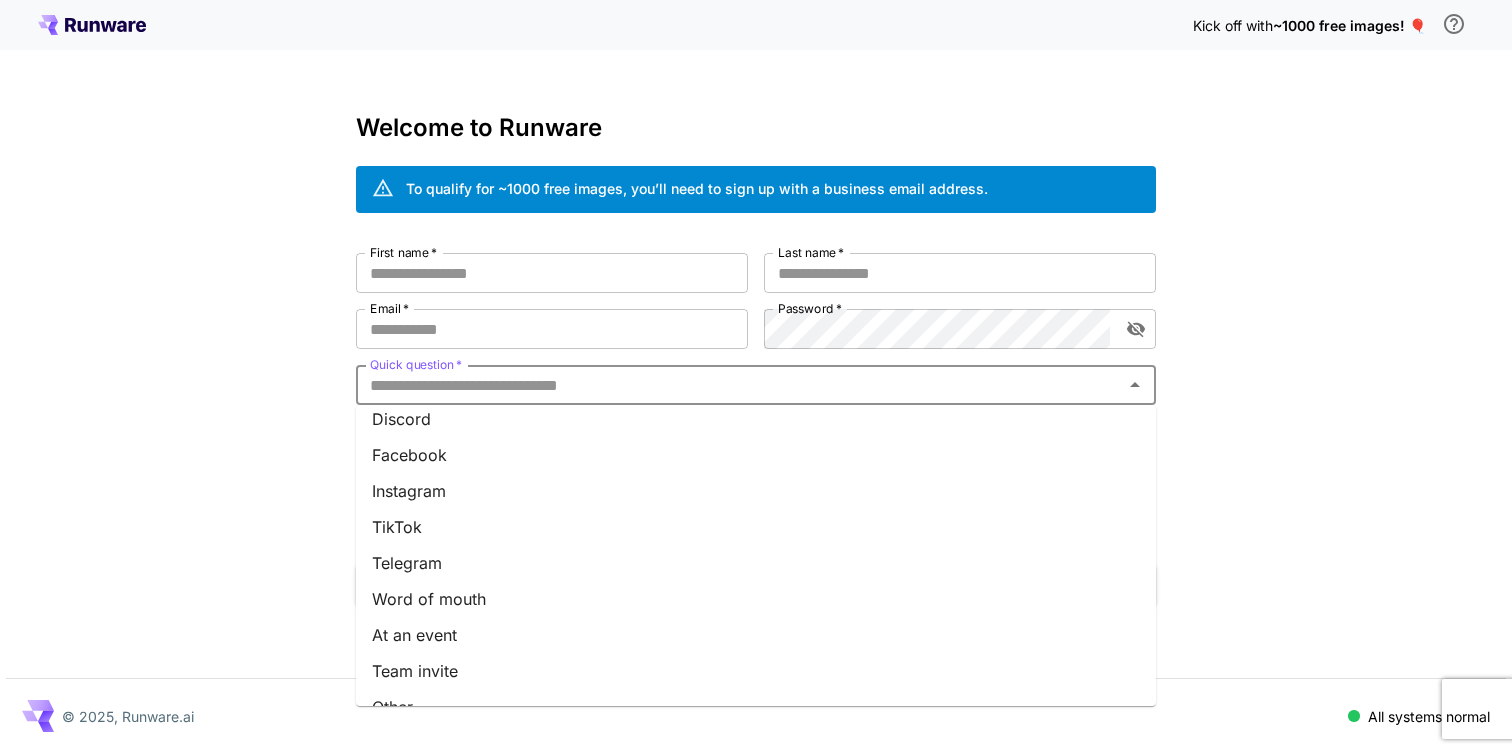 scroll, scrollTop: 255, scrollLeft: 0, axis: vertical 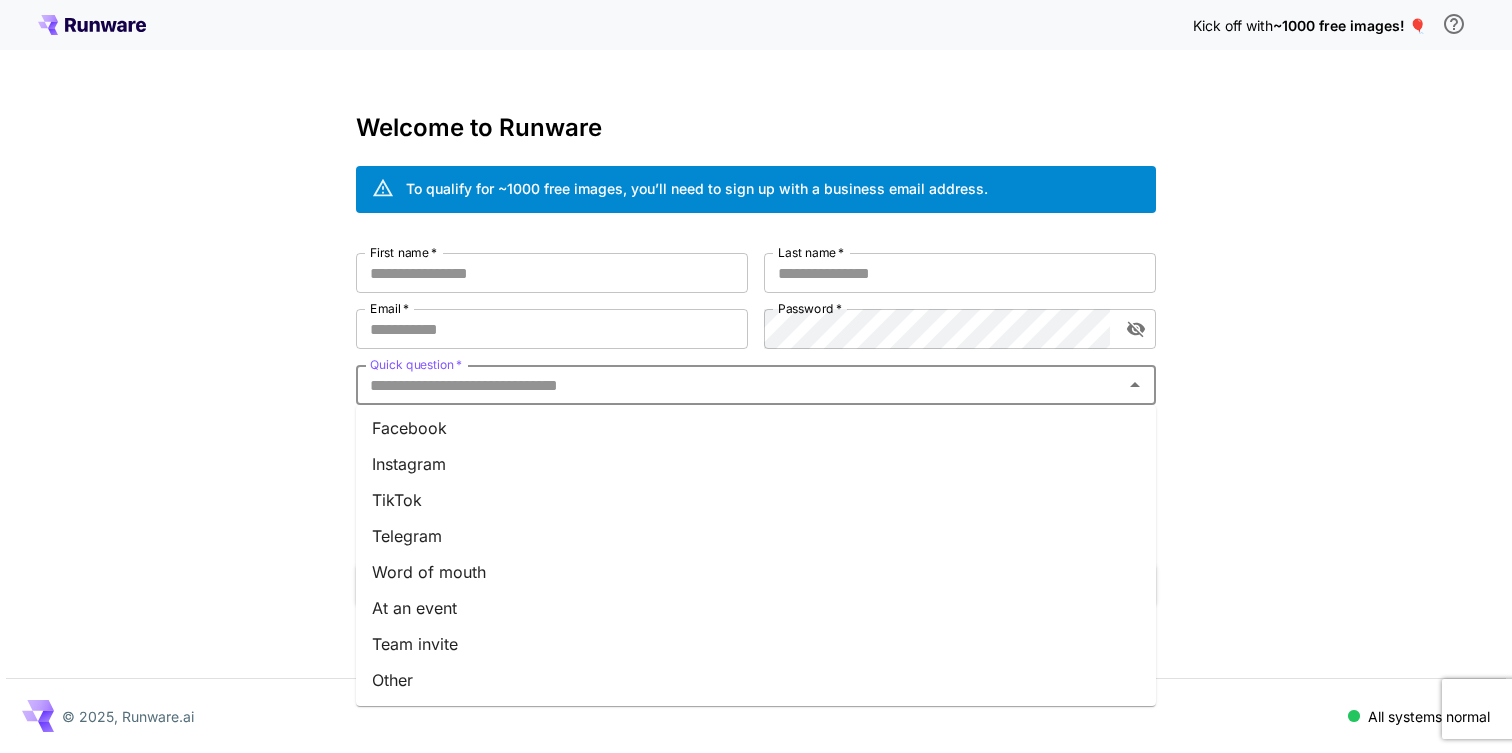 click on "Team invite" at bounding box center [756, 644] 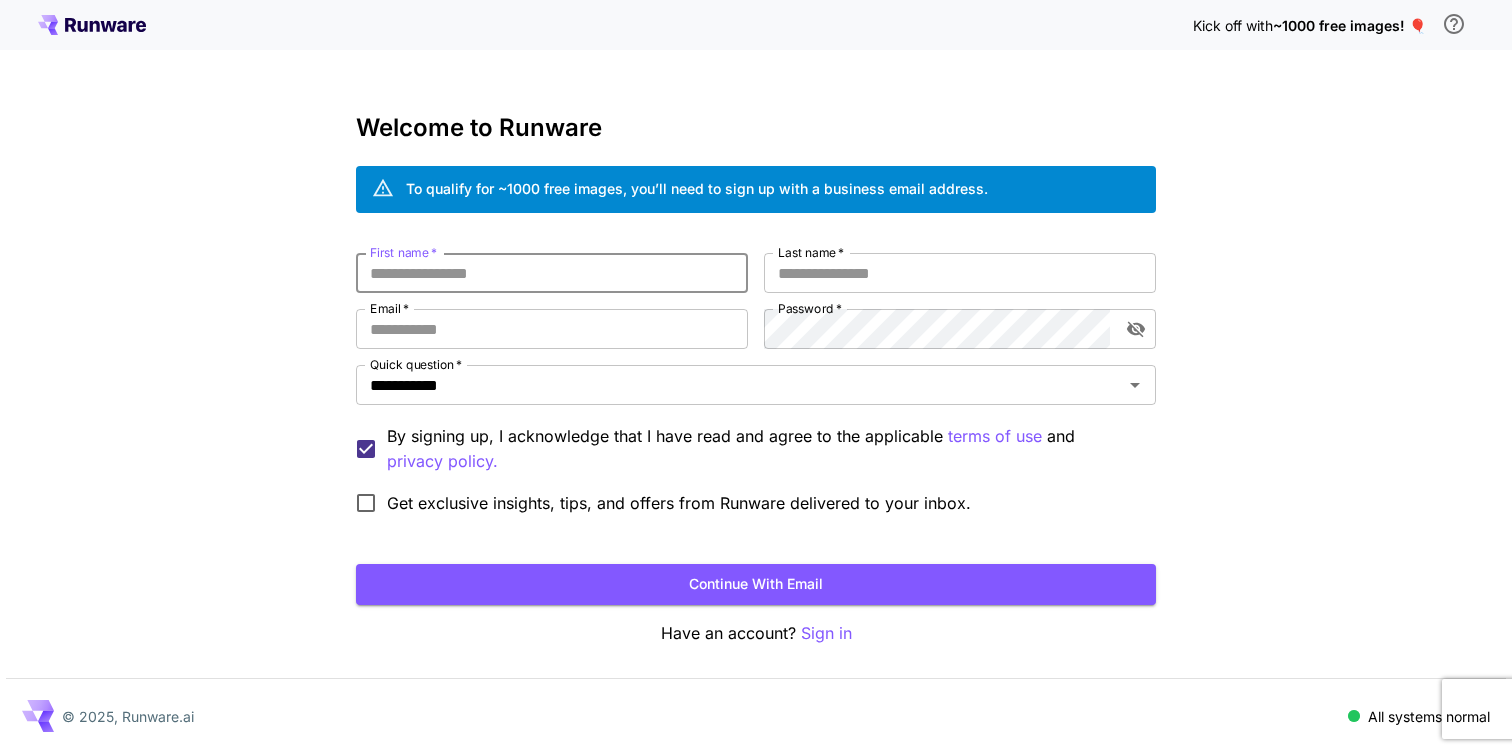 click on "First name   *" at bounding box center [552, 273] 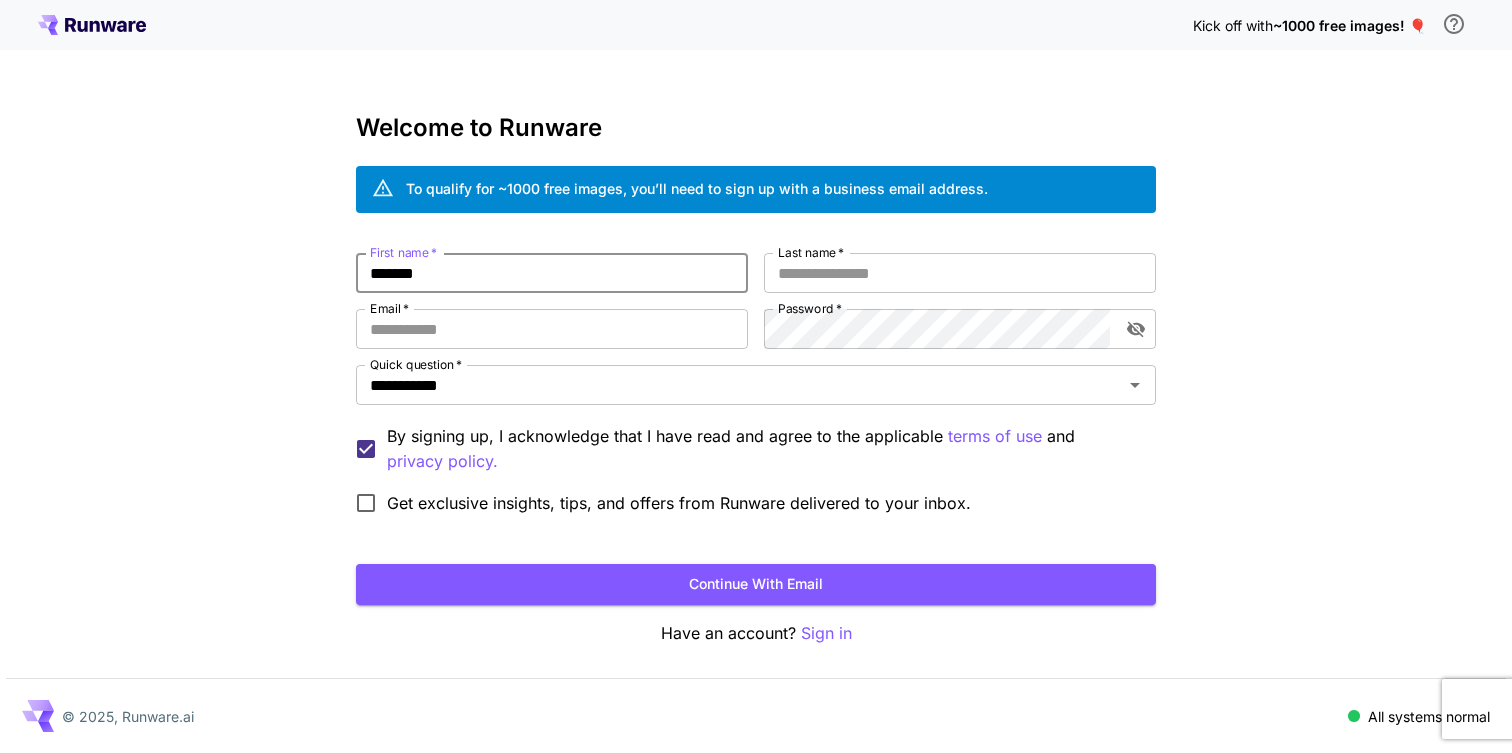 click on "*******" at bounding box center (552, 273) 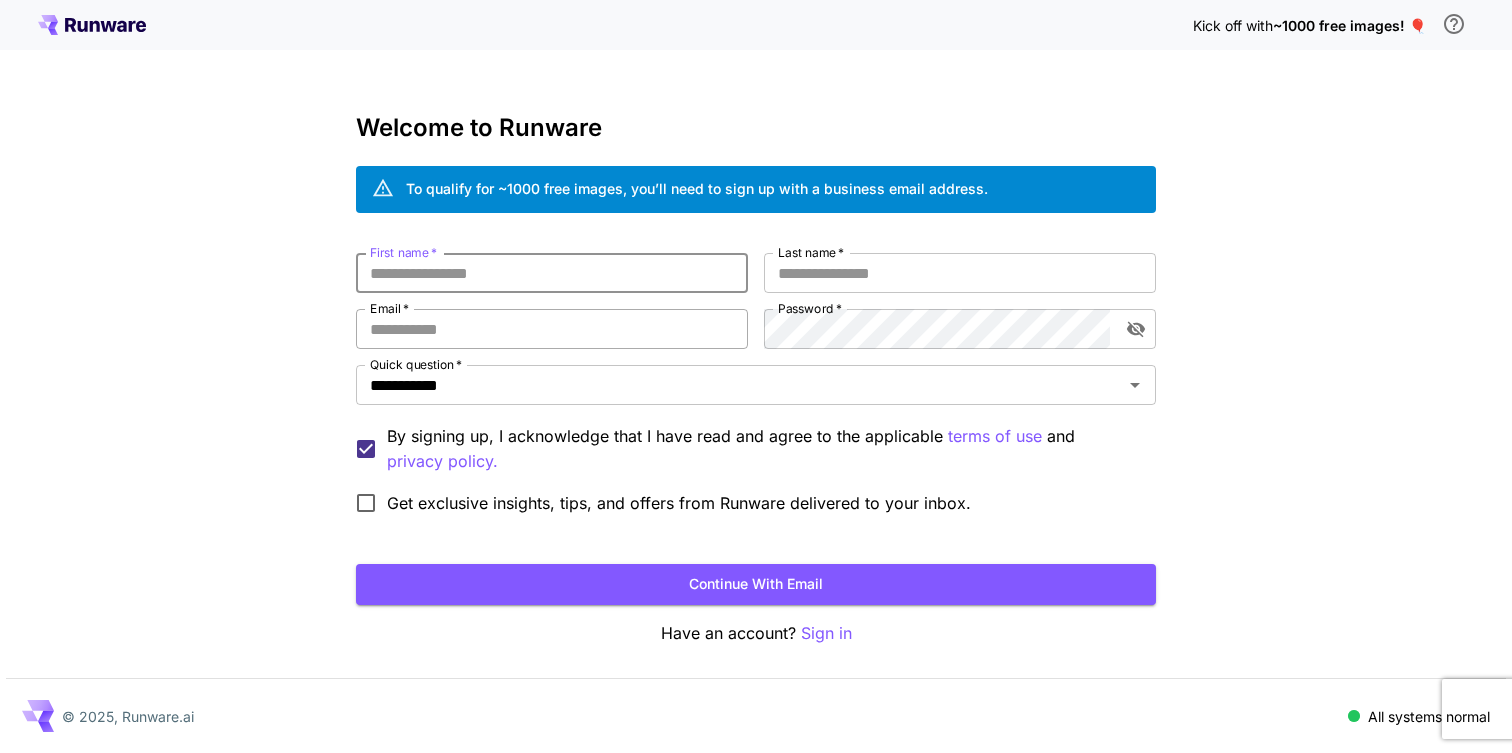 click on "Email   *" at bounding box center [552, 329] 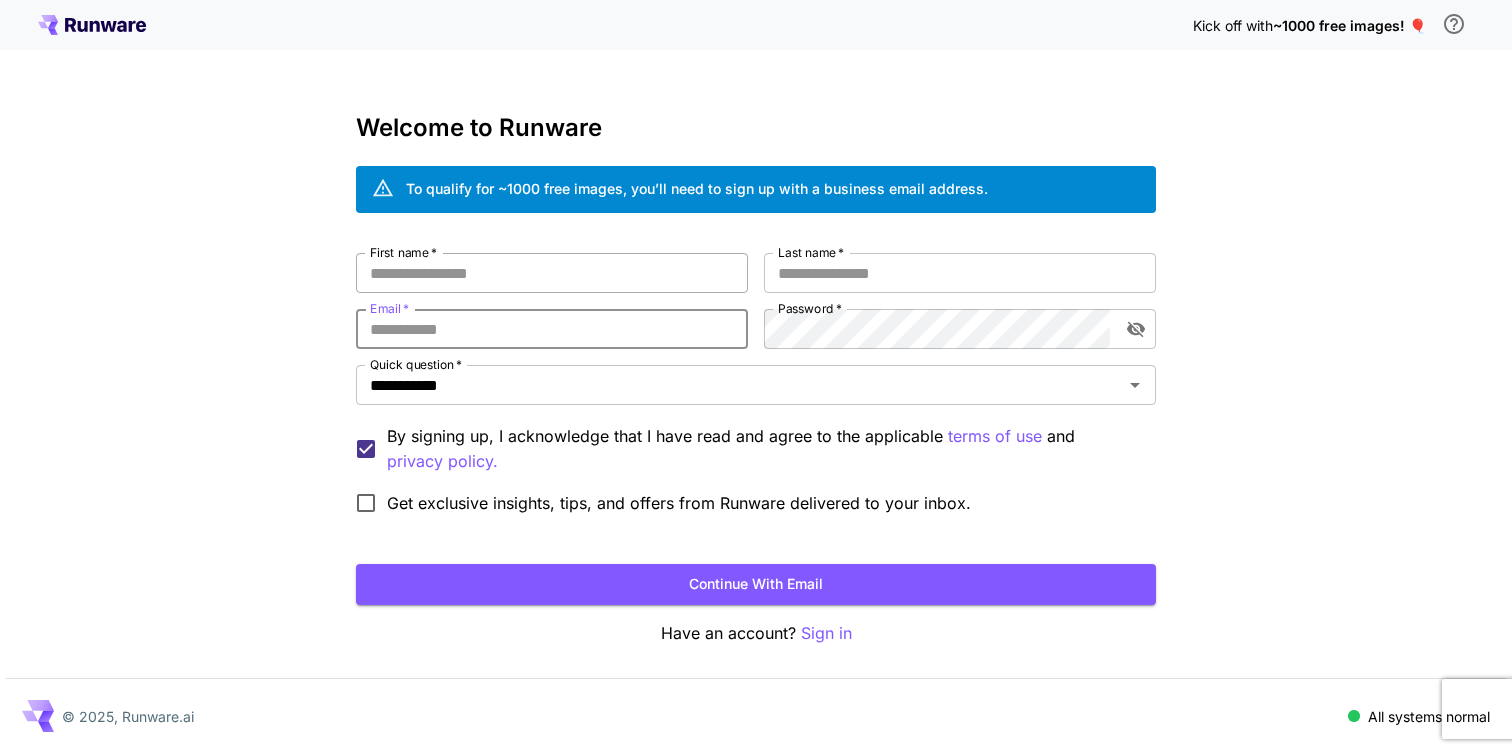 click on "First name   *" at bounding box center (552, 273) 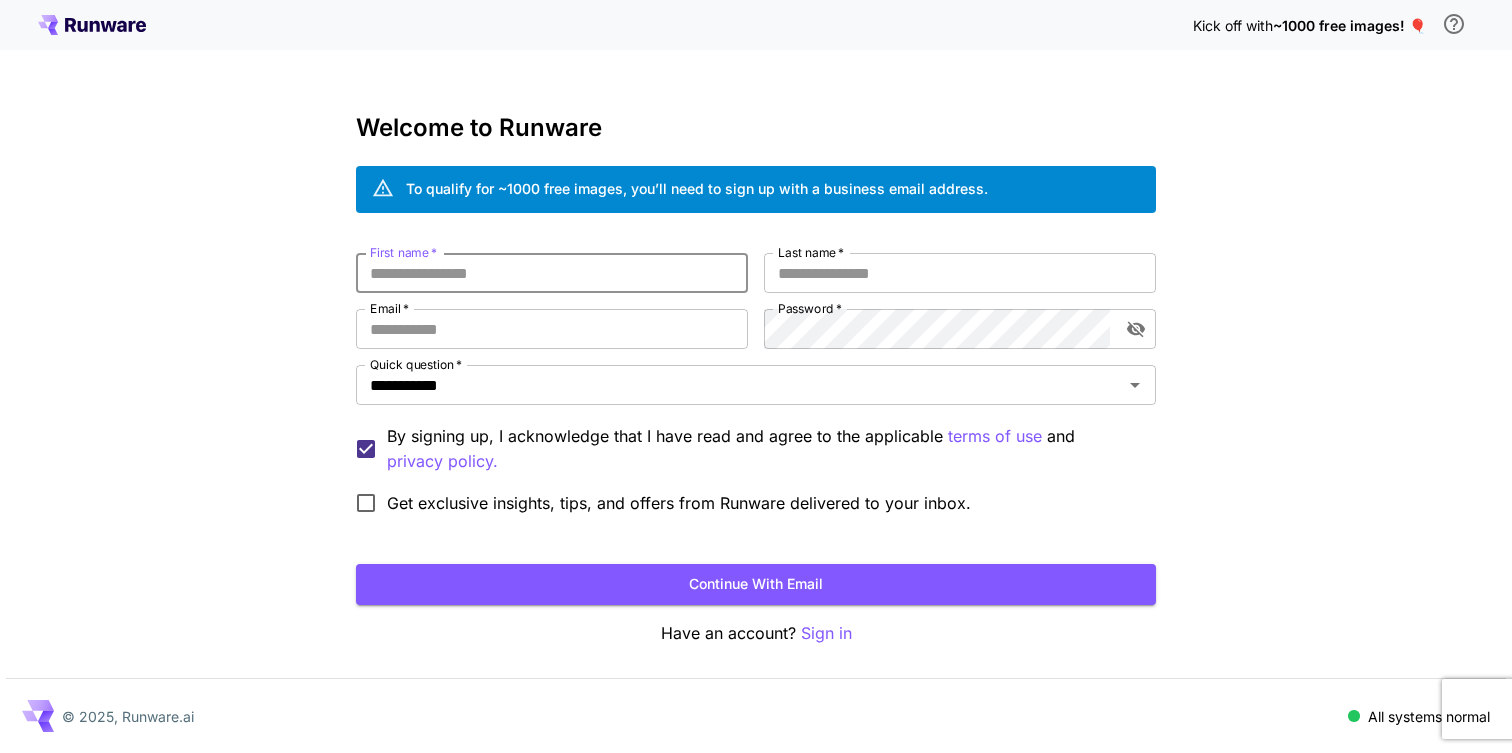 type on "*" 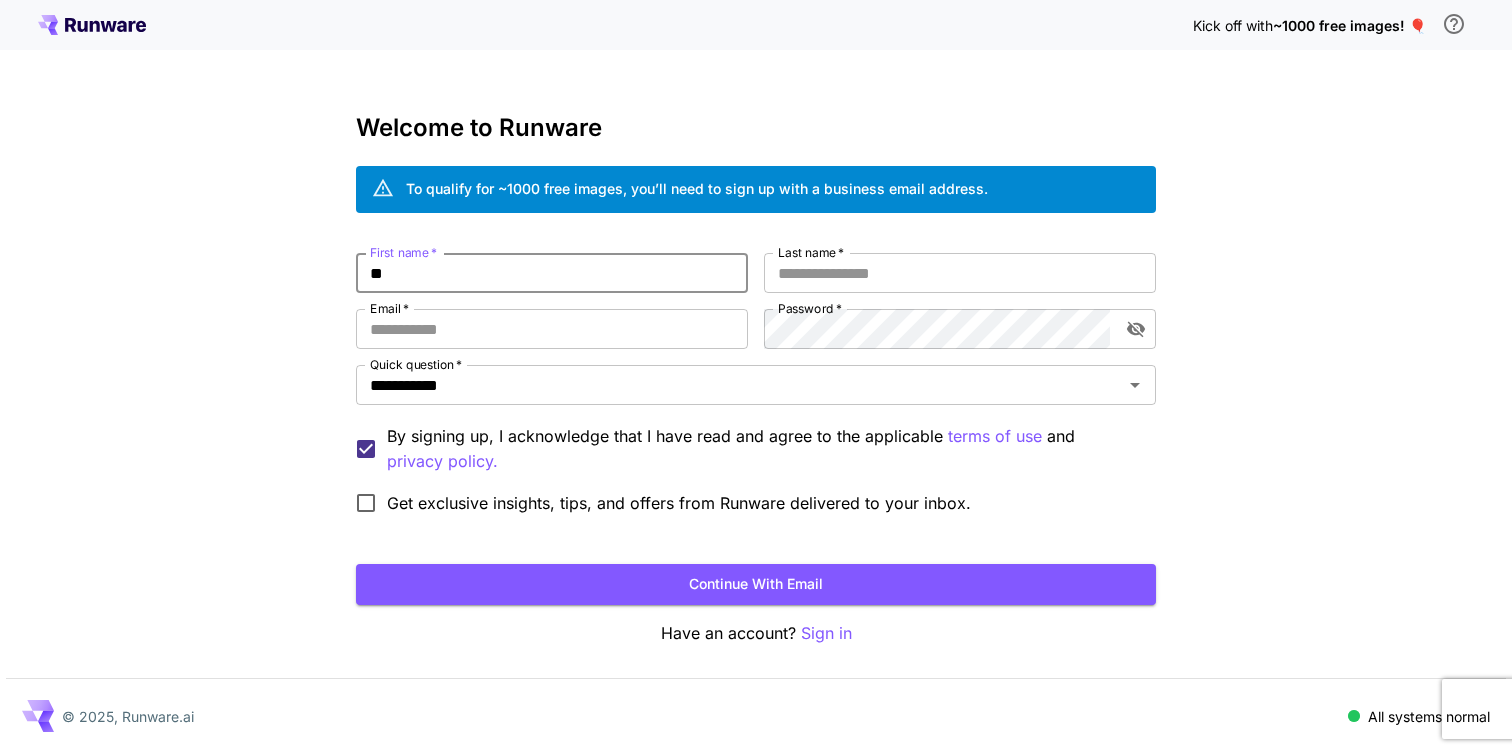 type on "*" 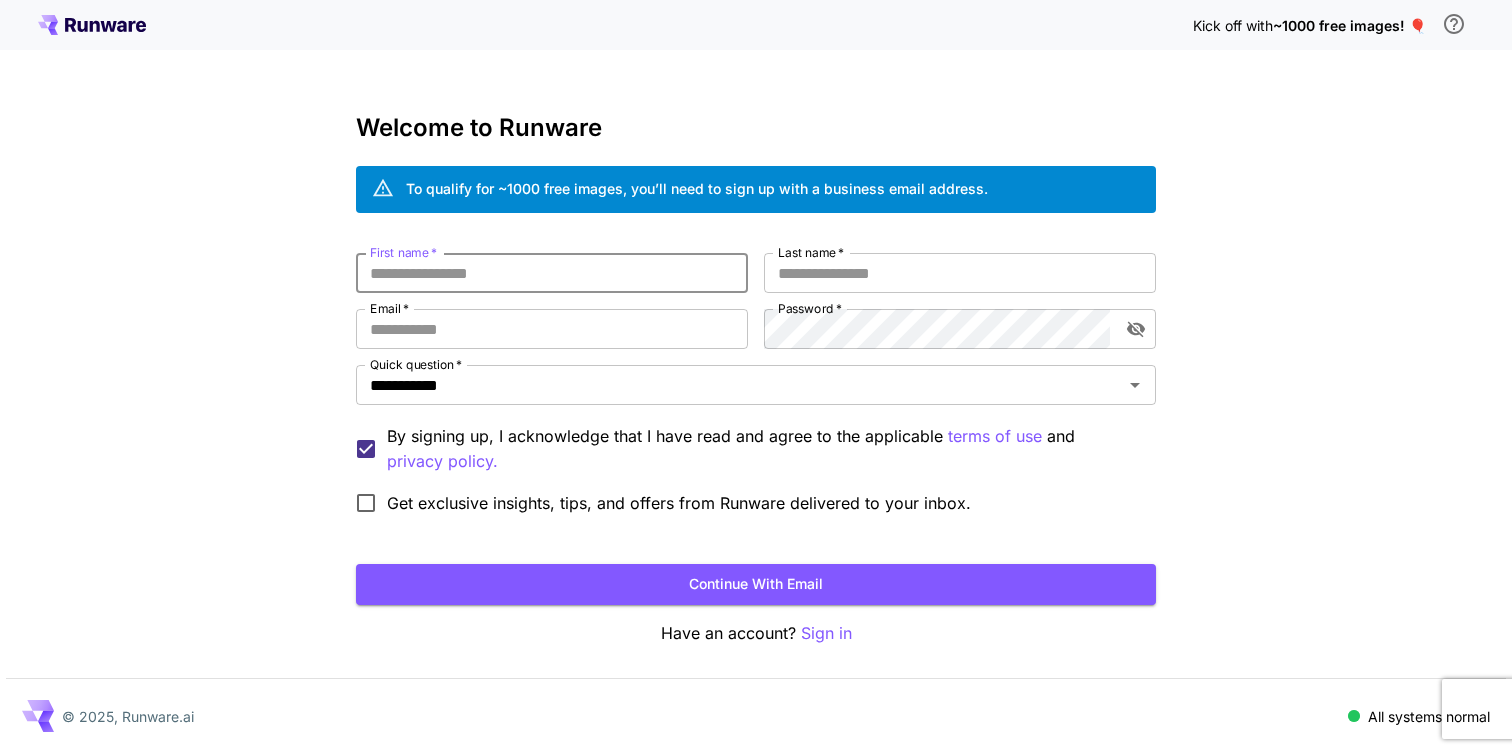 type on "*" 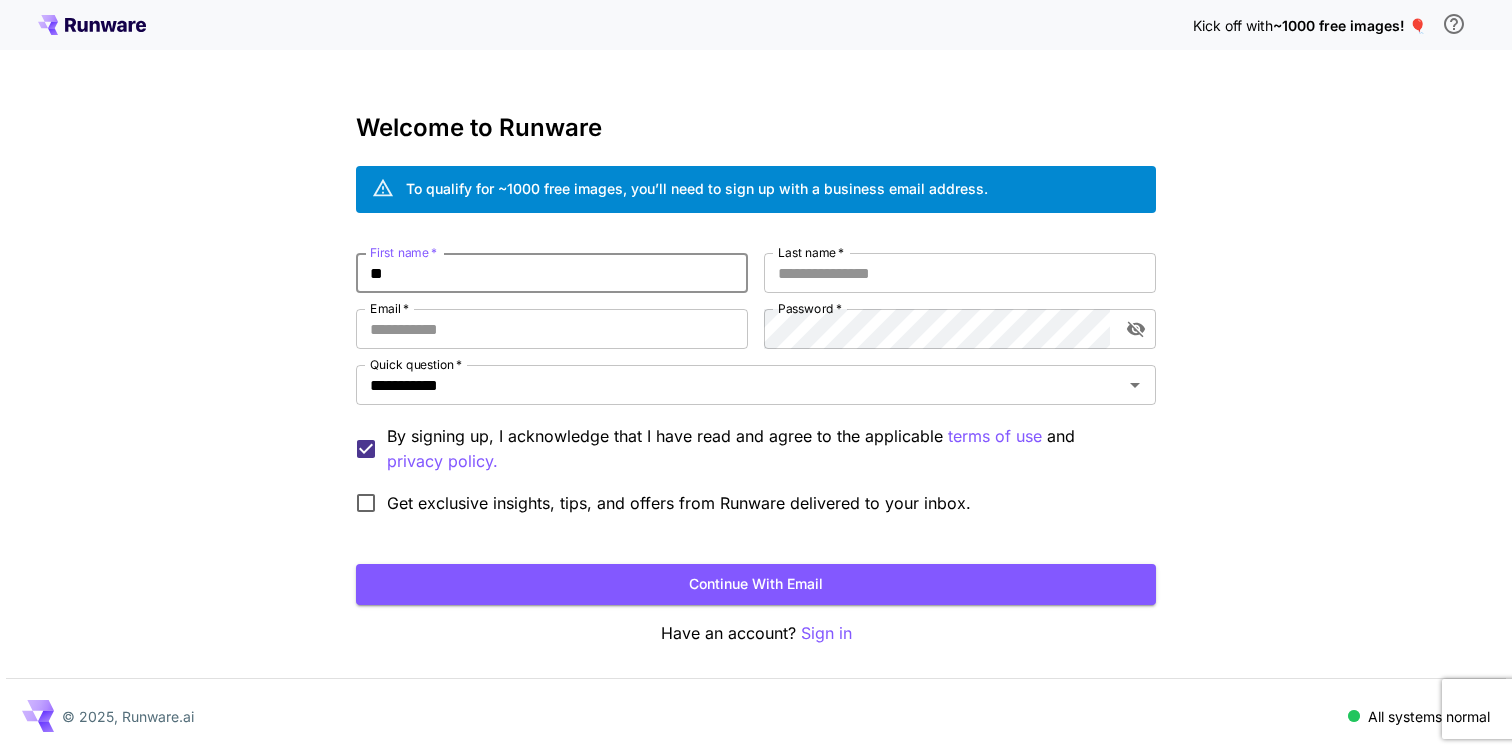 type on "*" 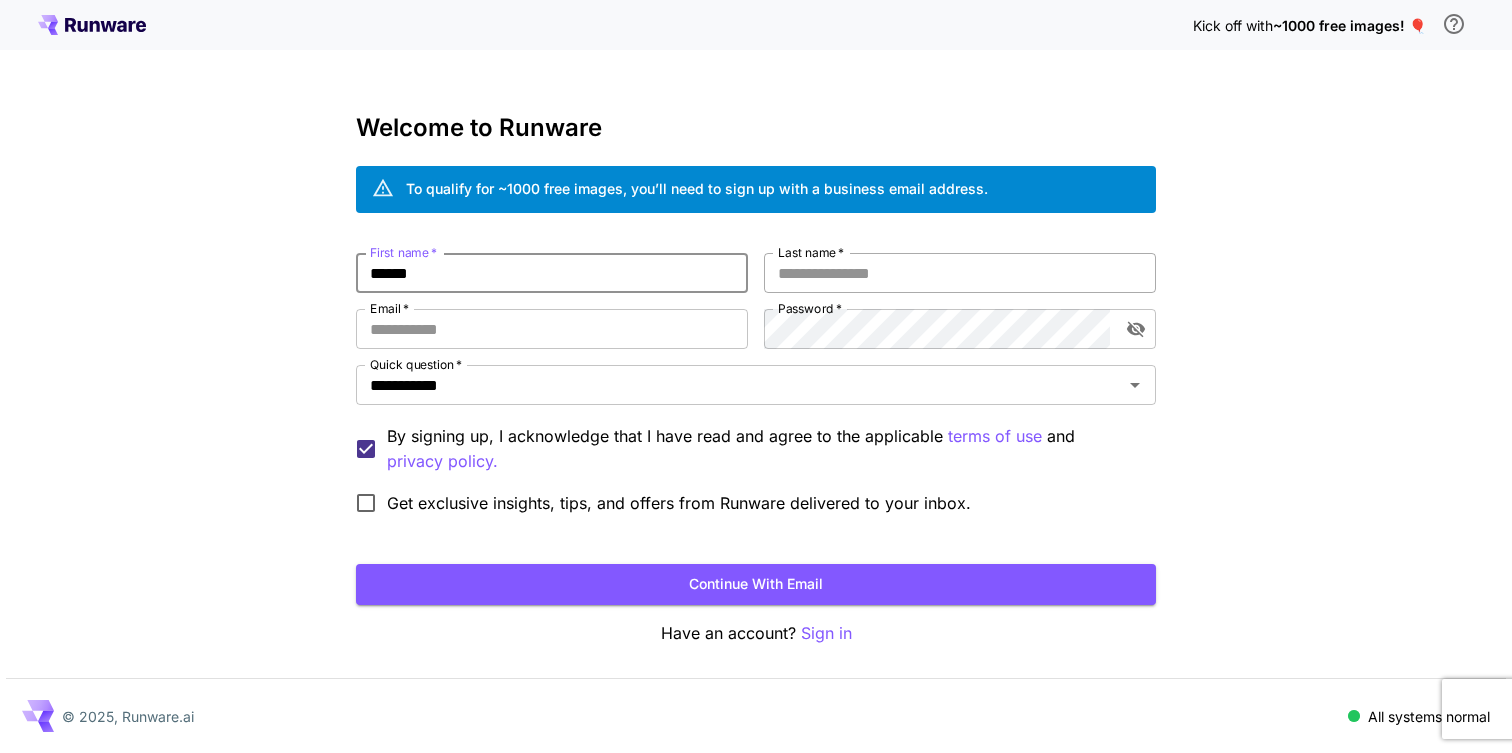 type on "******" 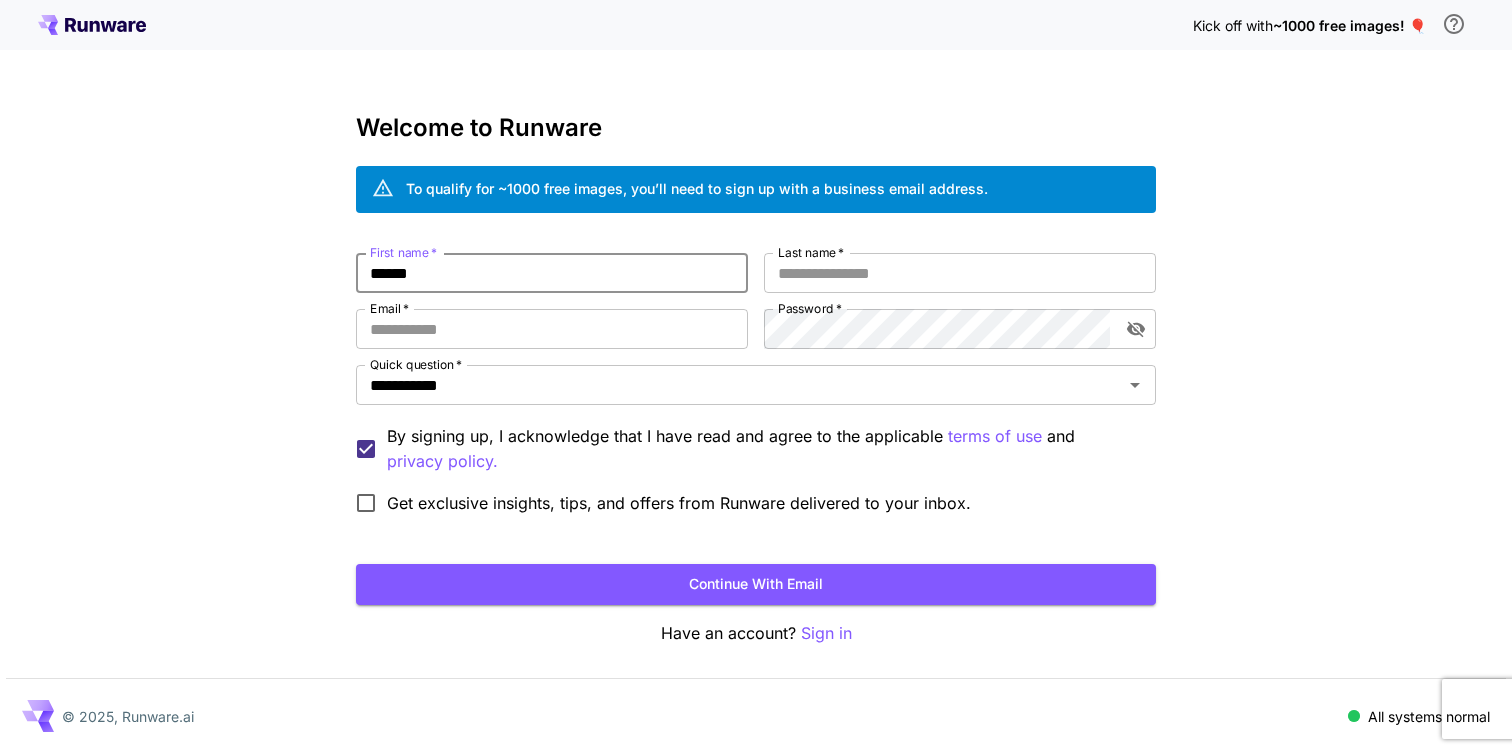 click on "******" at bounding box center (552, 273) 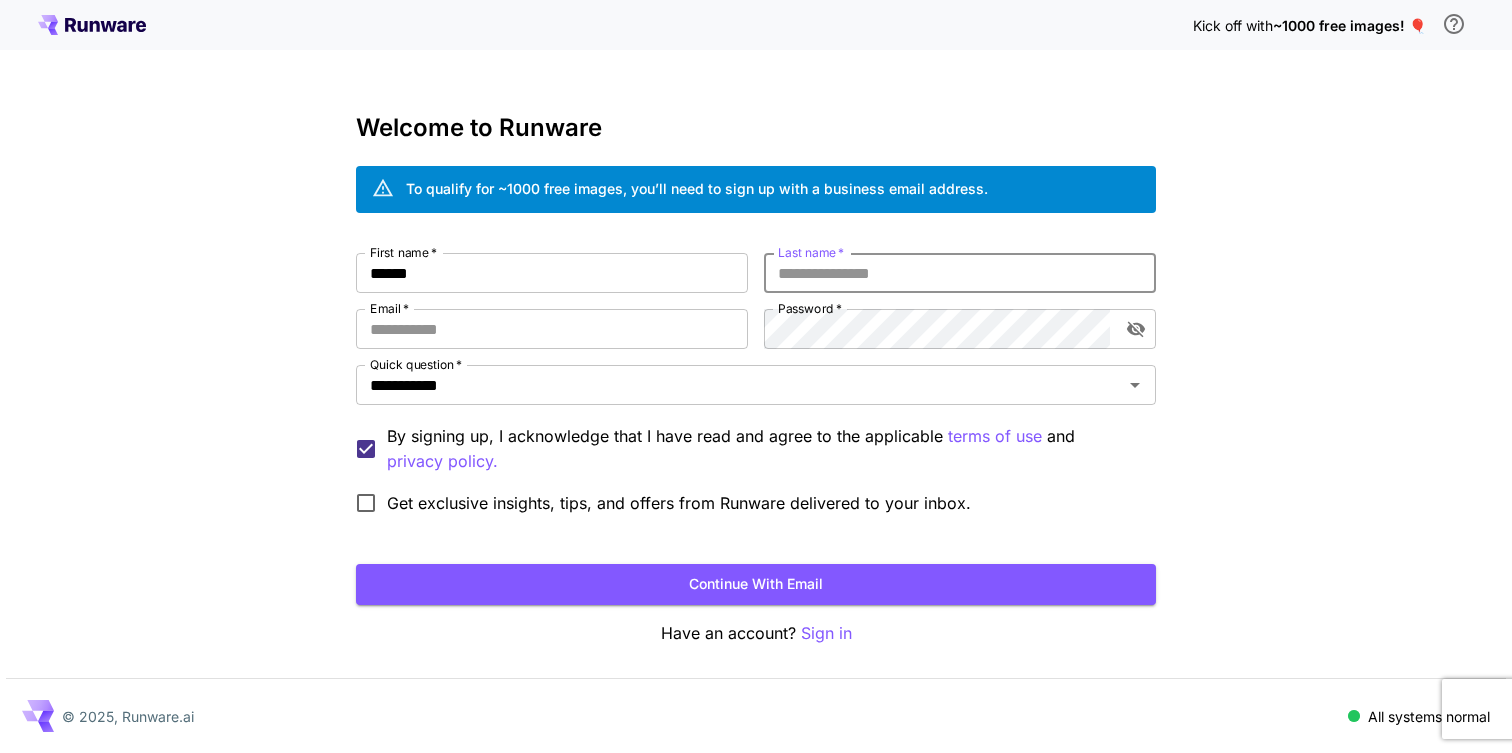 click on "Last name   *" at bounding box center [960, 273] 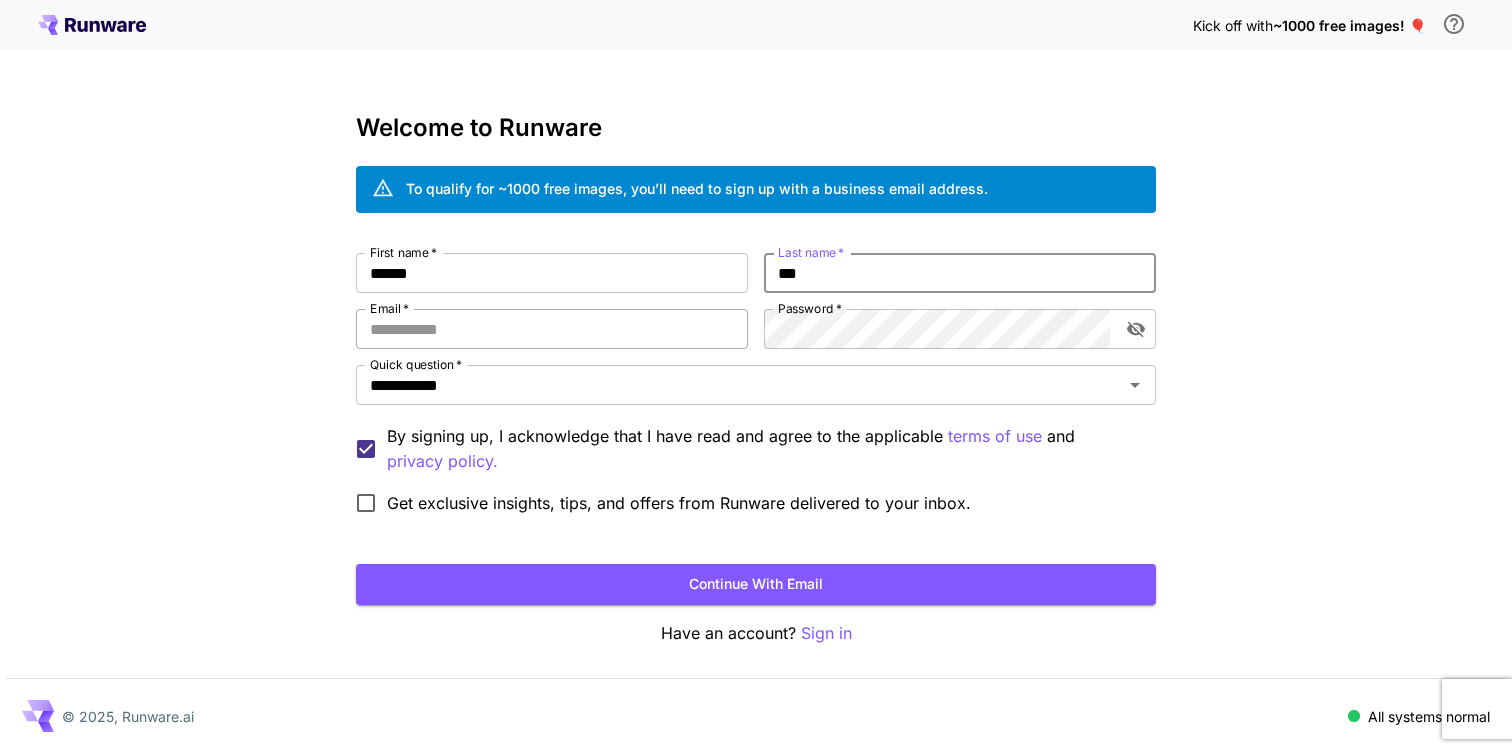 type on "***" 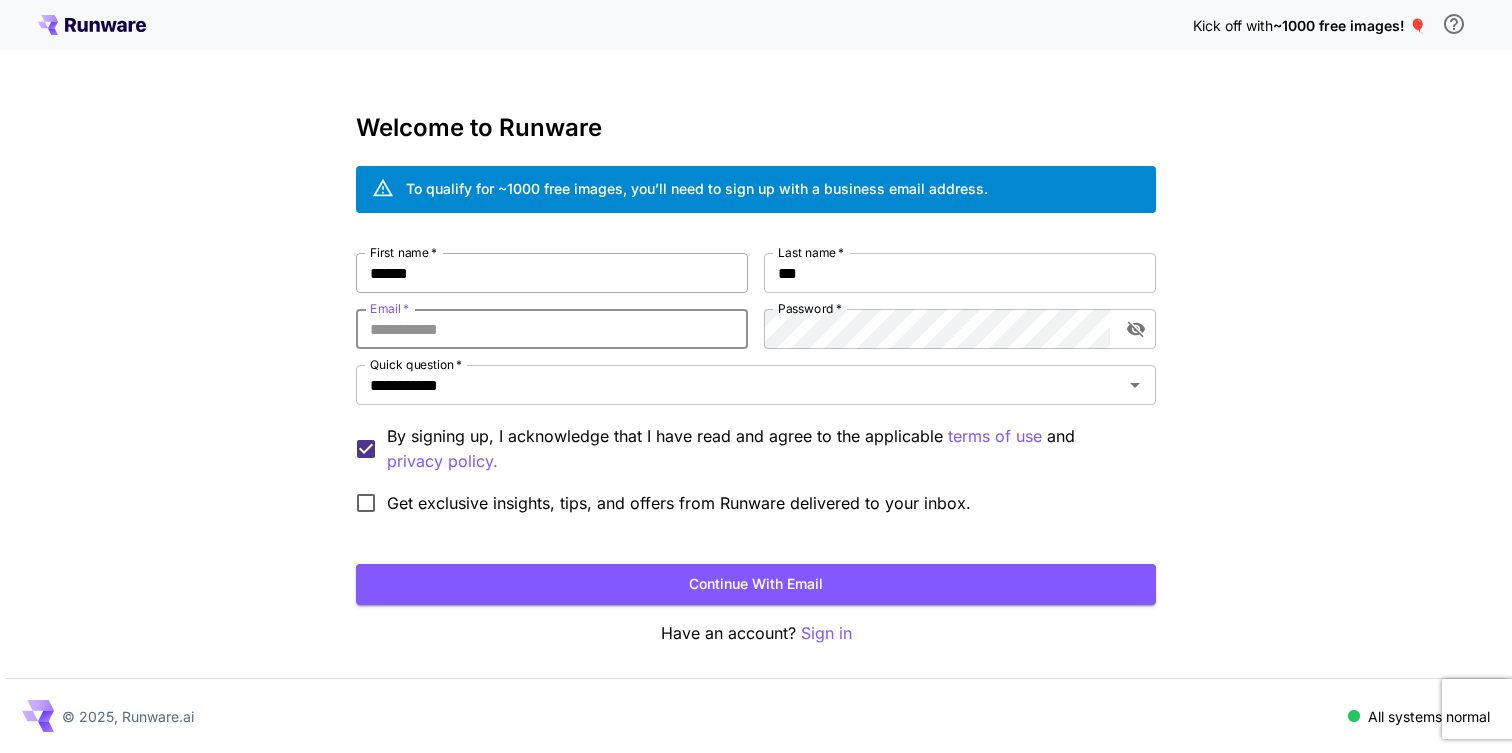 click on "******" at bounding box center (552, 273) 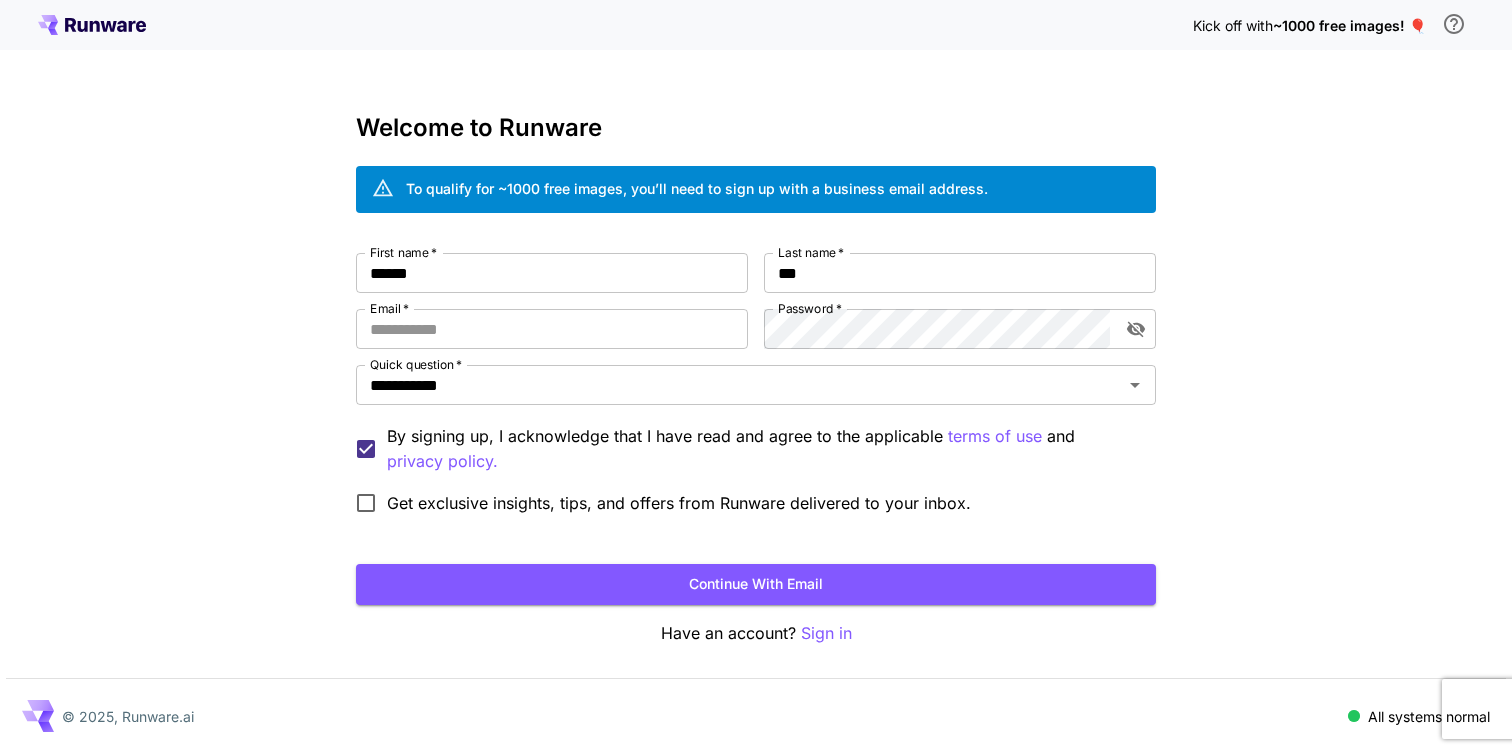 click on "**********" at bounding box center (756, 380) 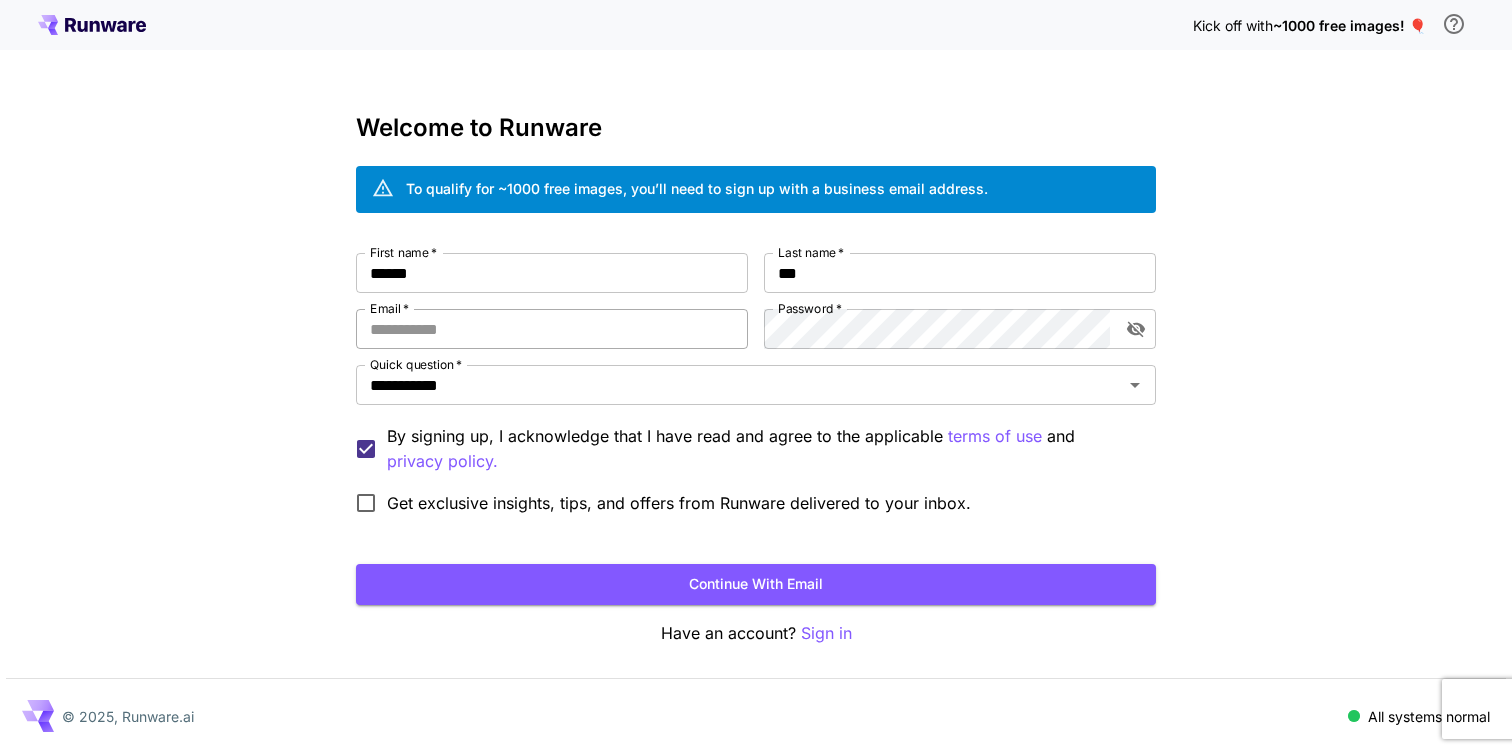 click on "Email   *" at bounding box center (552, 329) 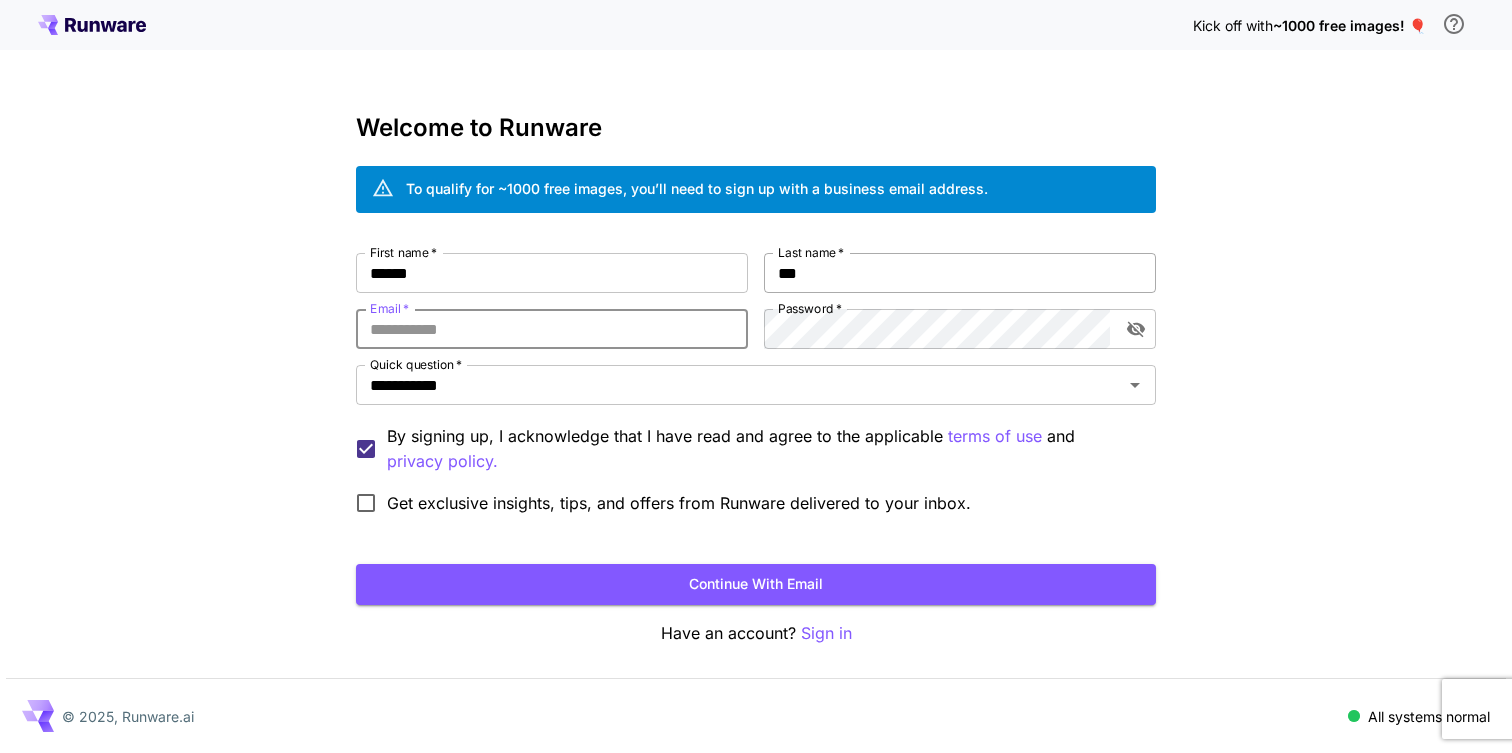 click on "***" at bounding box center (960, 273) 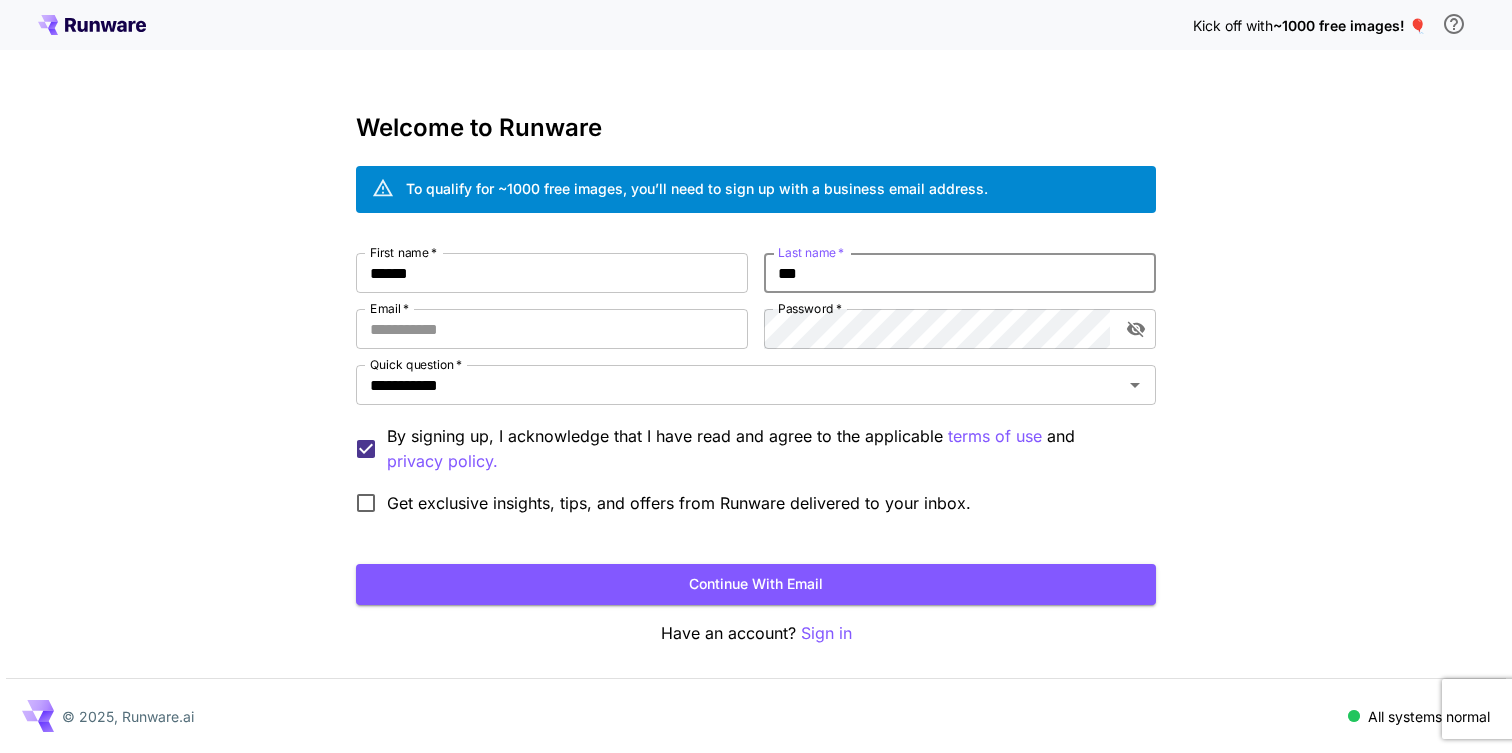 click on "***" at bounding box center (960, 273) 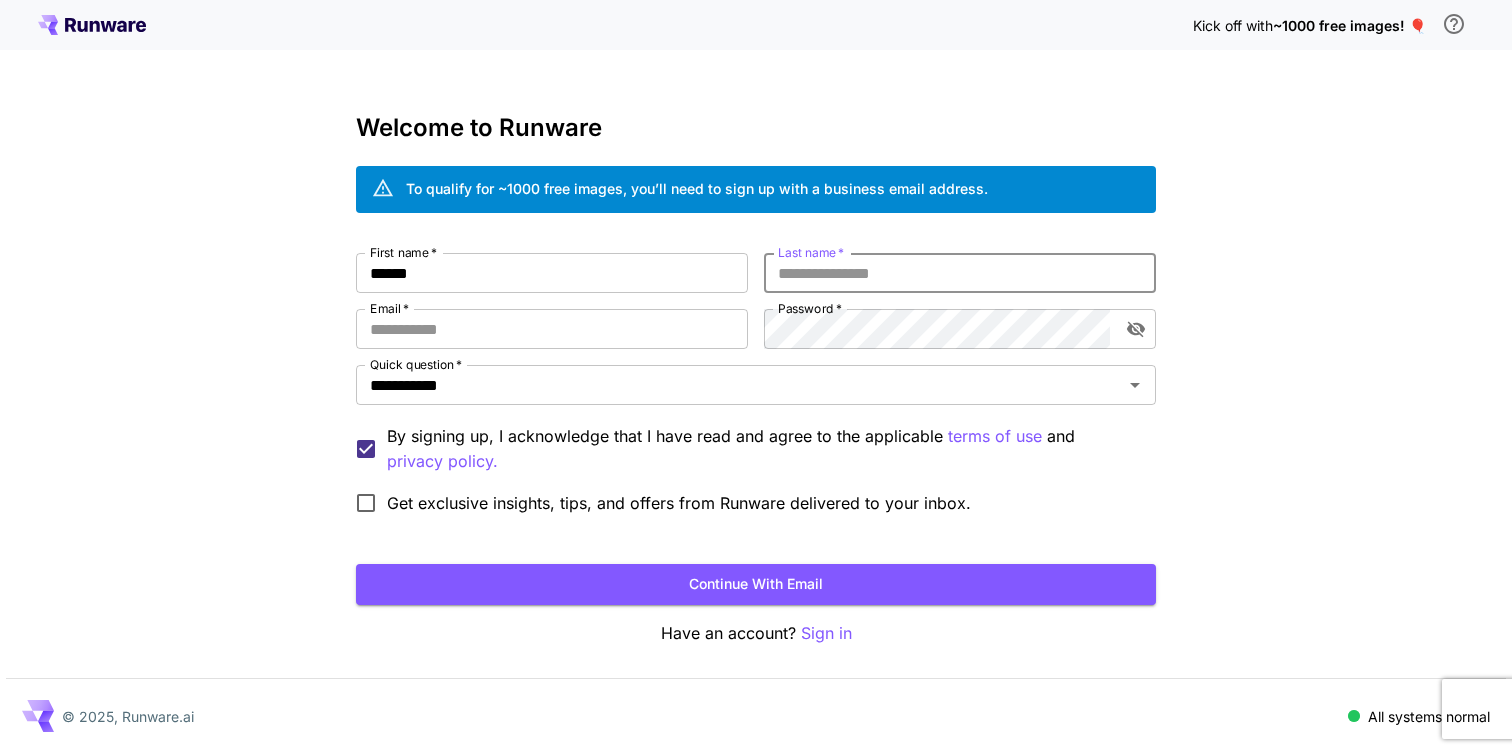 type 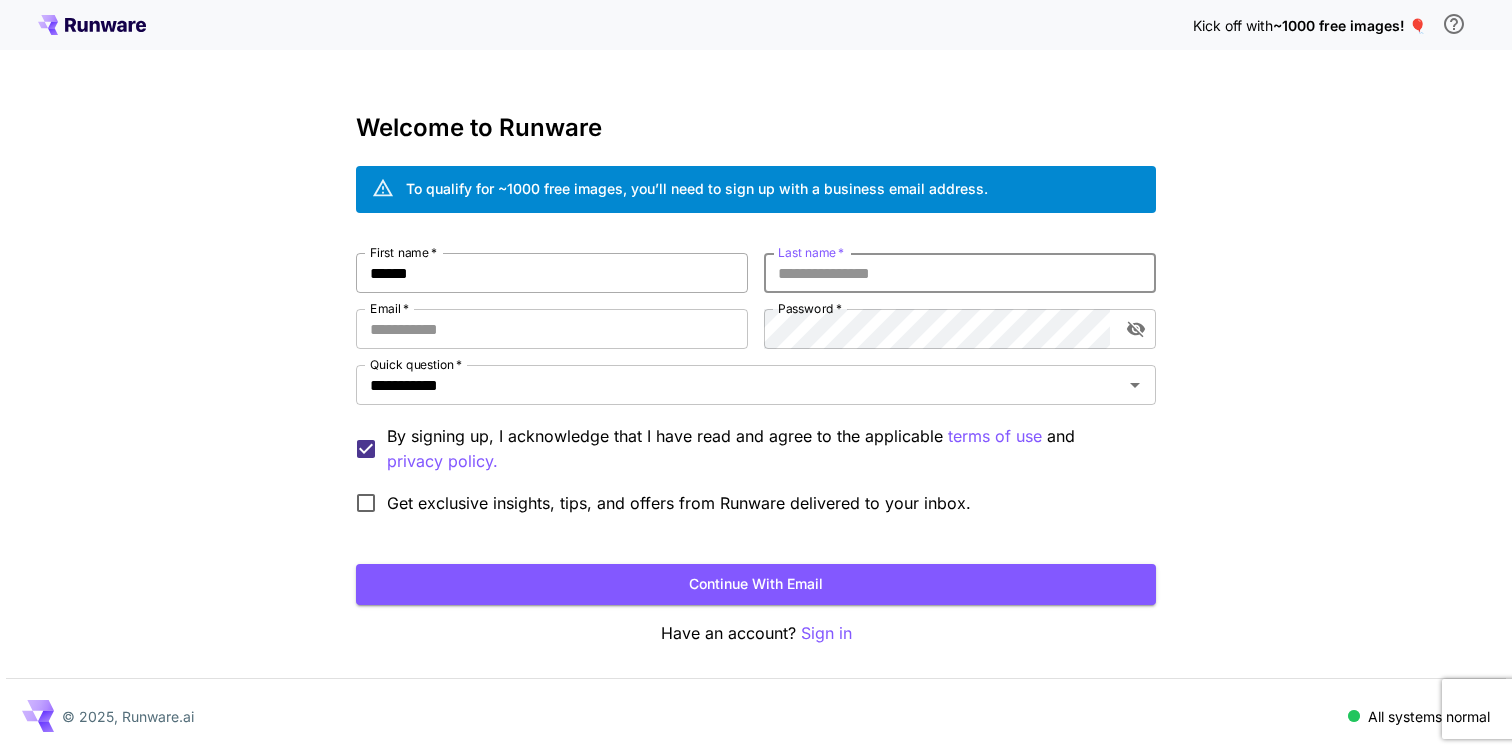 click on "******" at bounding box center (552, 273) 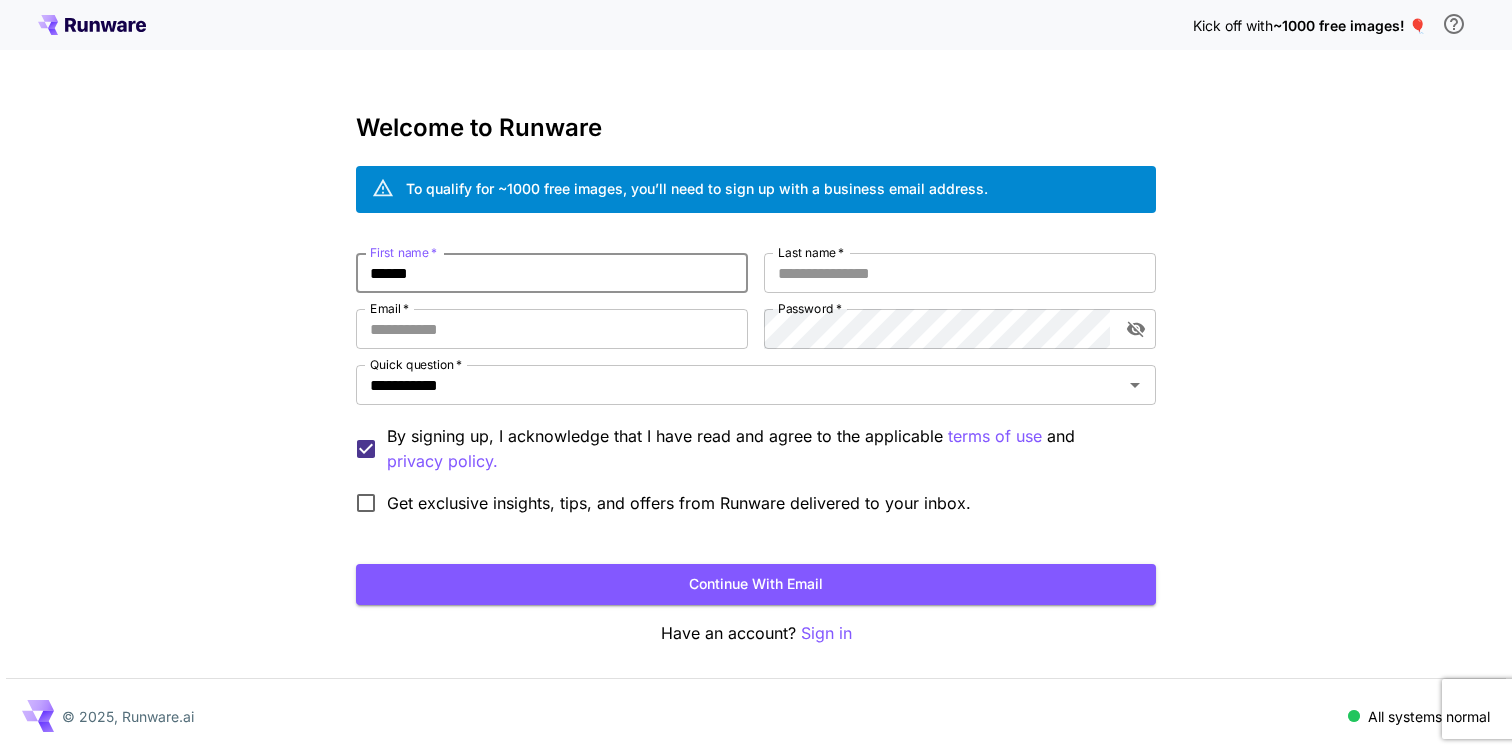 paste on "*****" 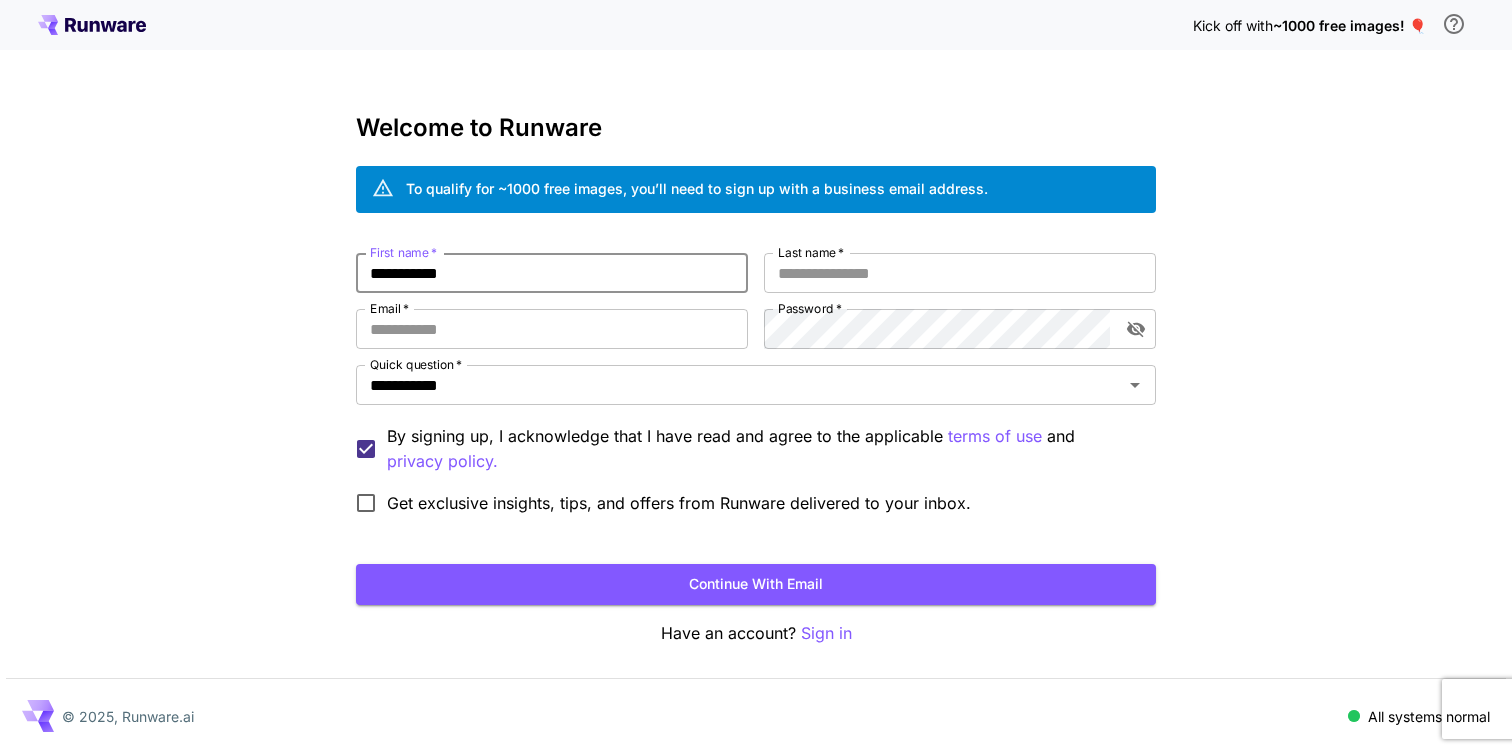 click on "**********" at bounding box center (552, 273) 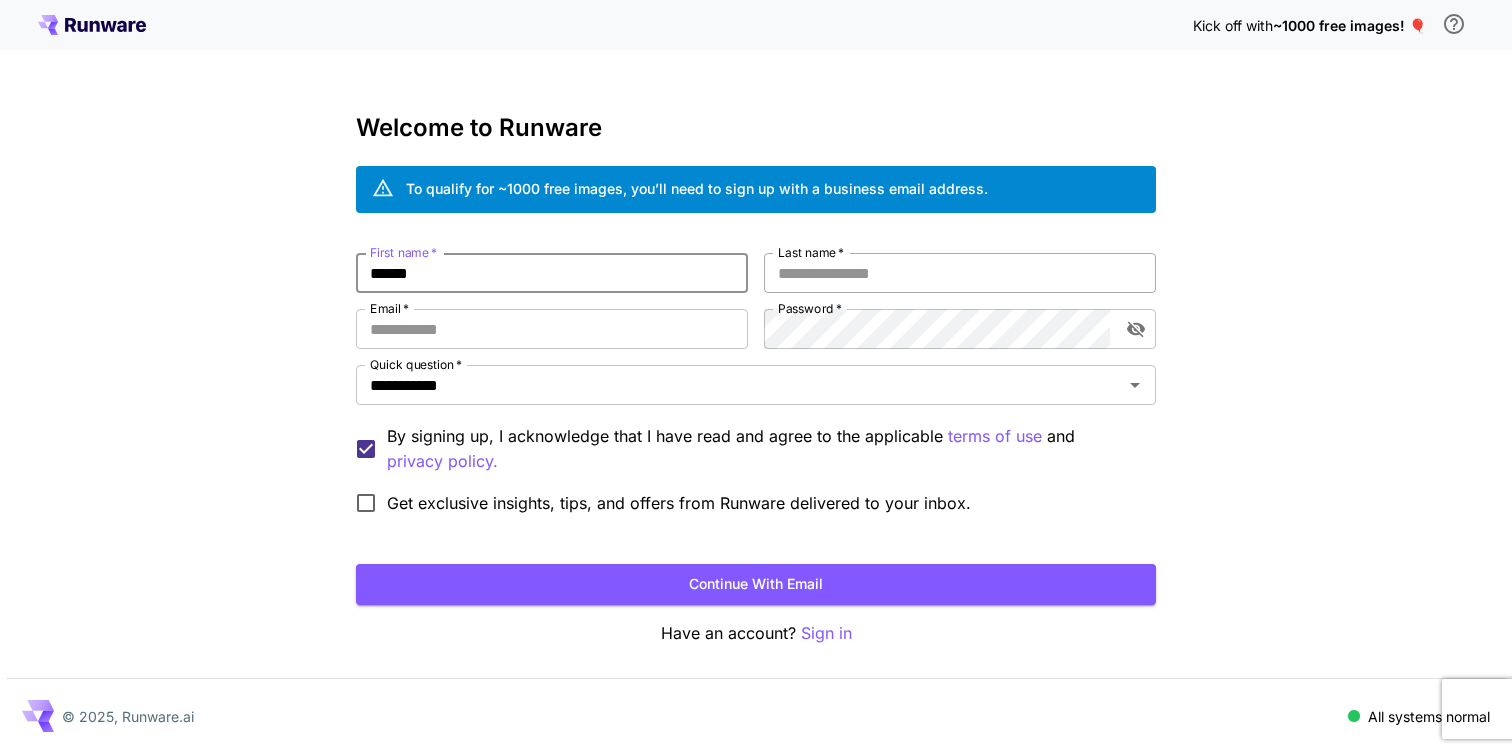 type on "******" 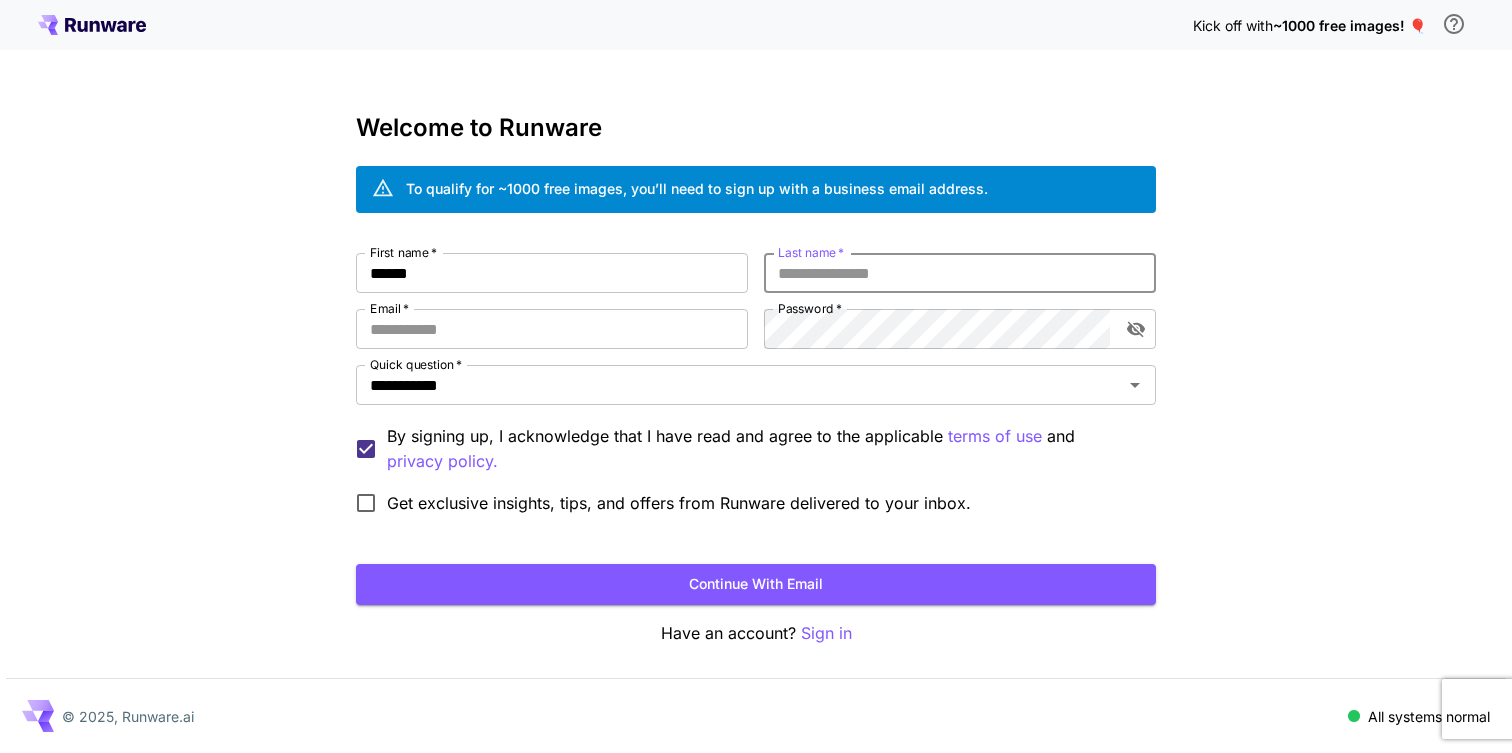 paste on "****" 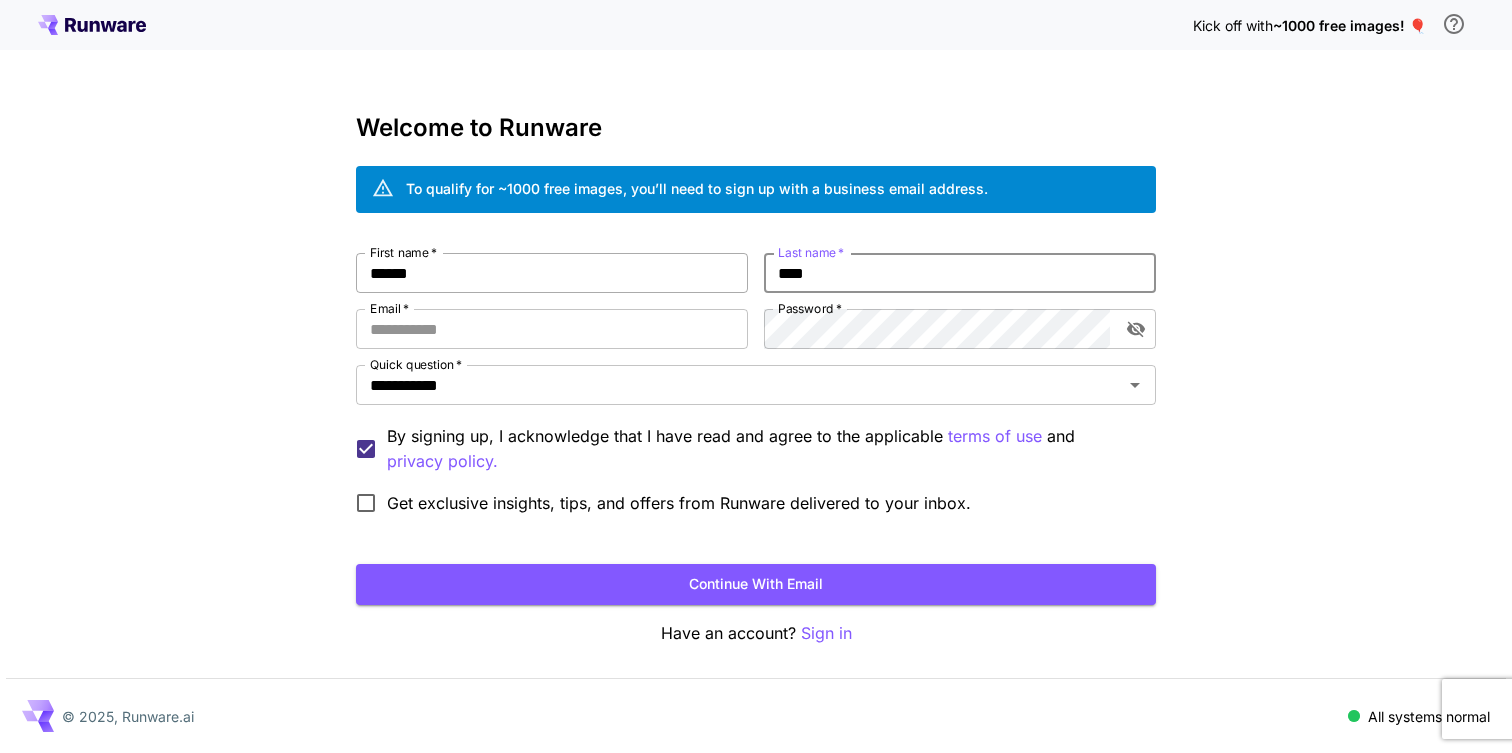 type on "****" 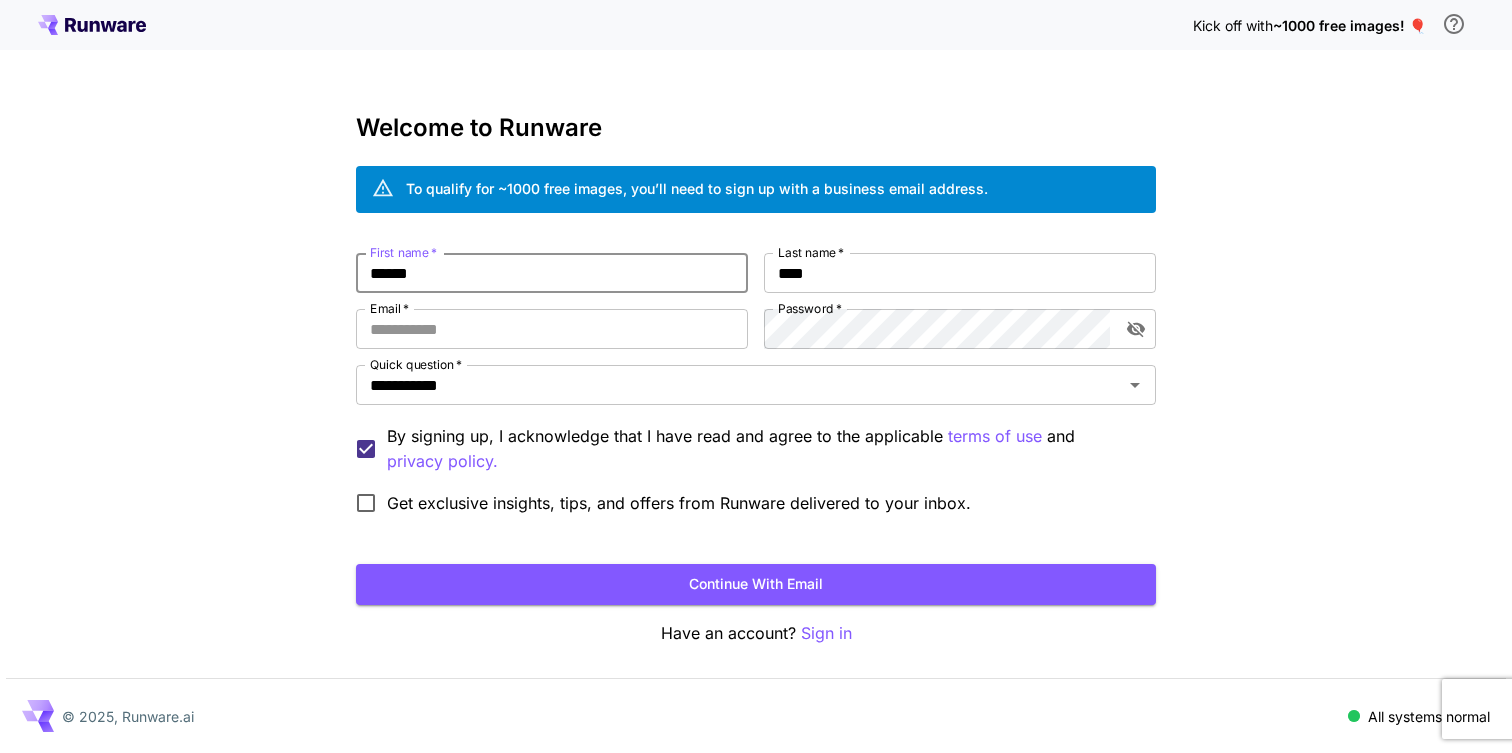 click on "******" at bounding box center [552, 273] 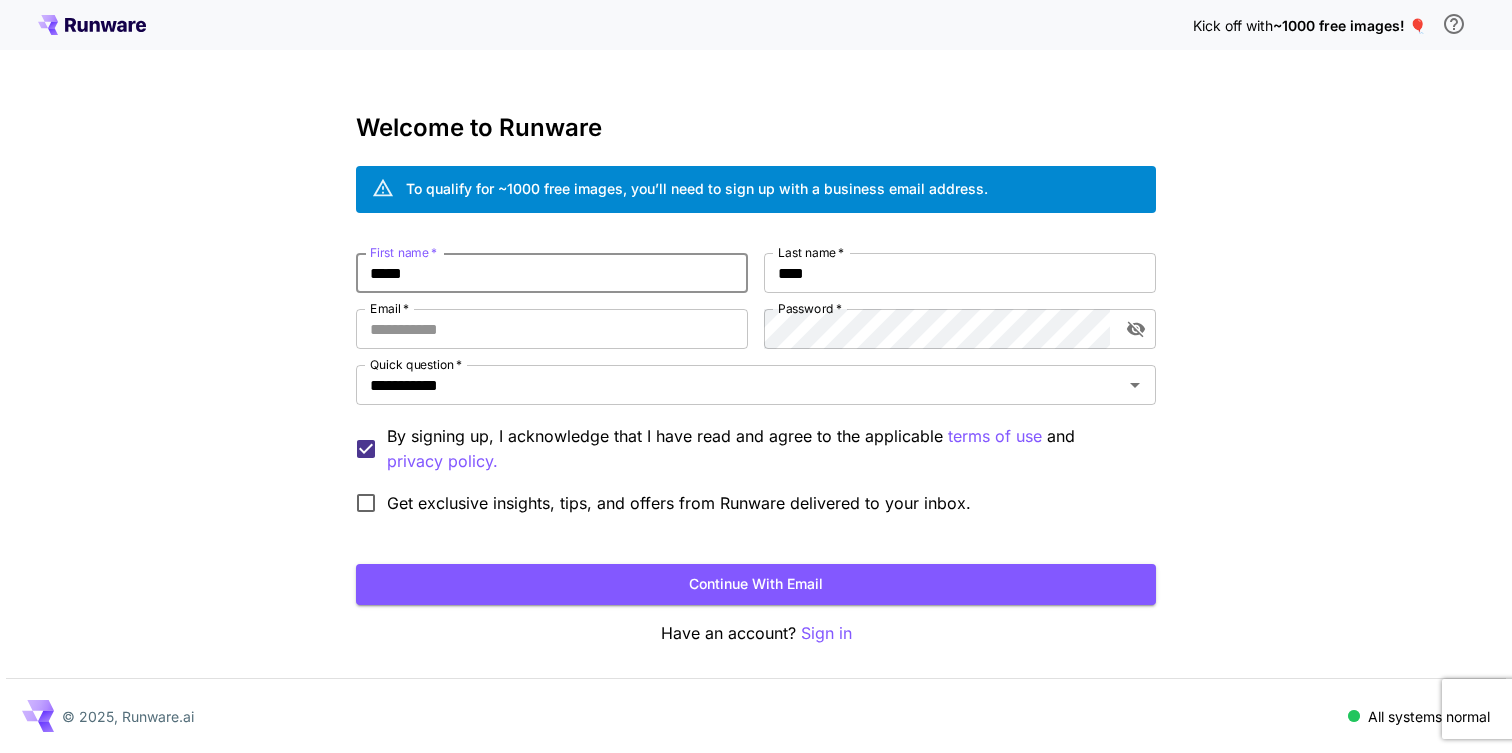 type on "******" 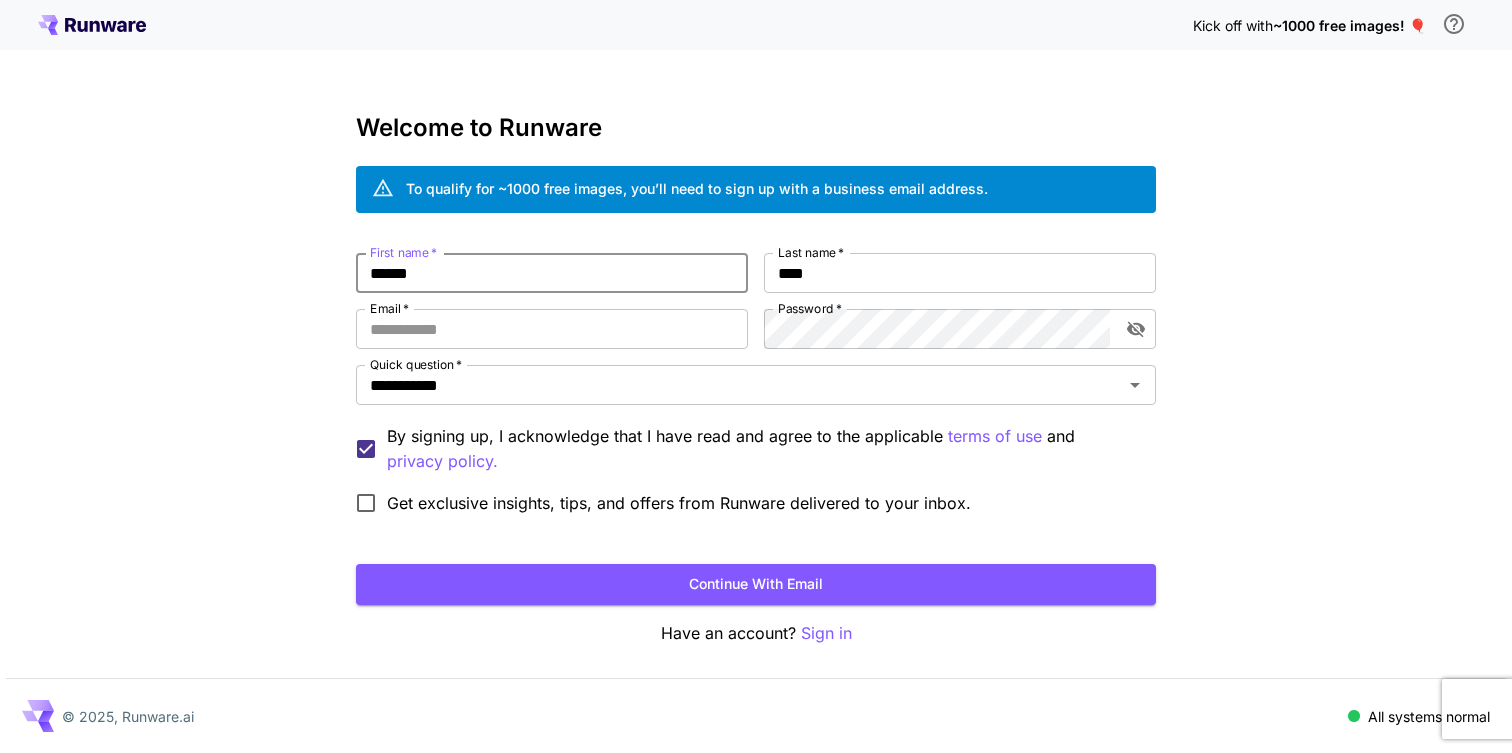 click on "**********" at bounding box center [756, 376] 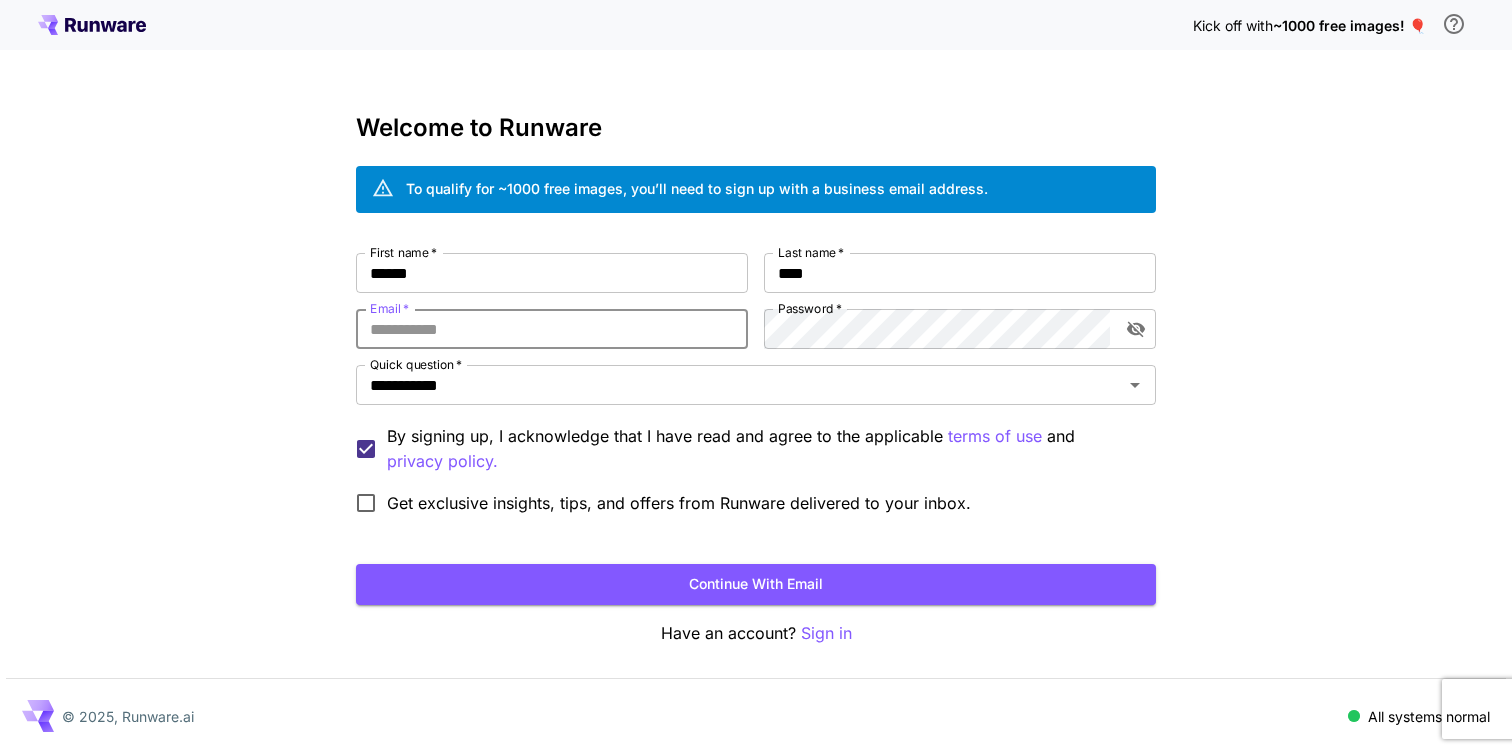 click on "Email   *" at bounding box center [552, 329] 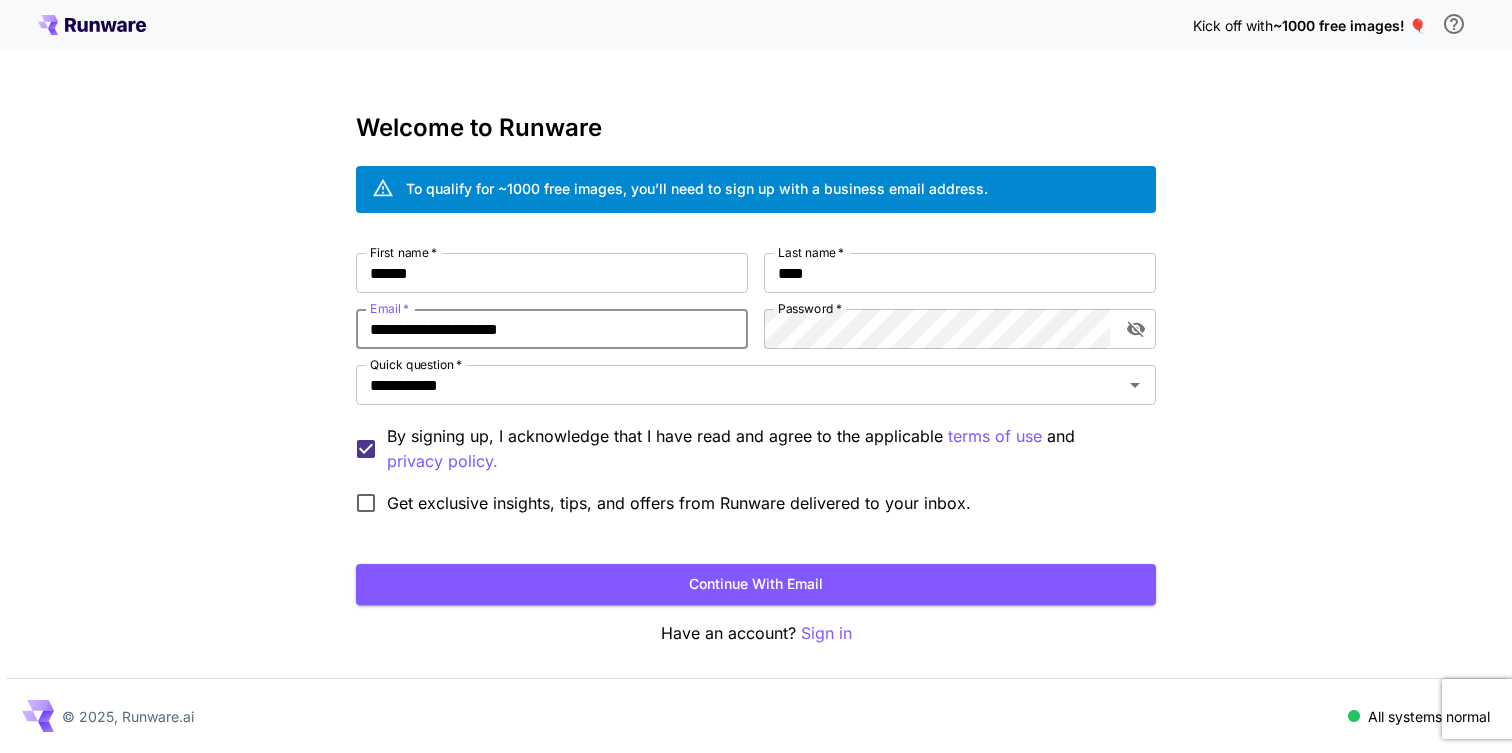 type on "**********" 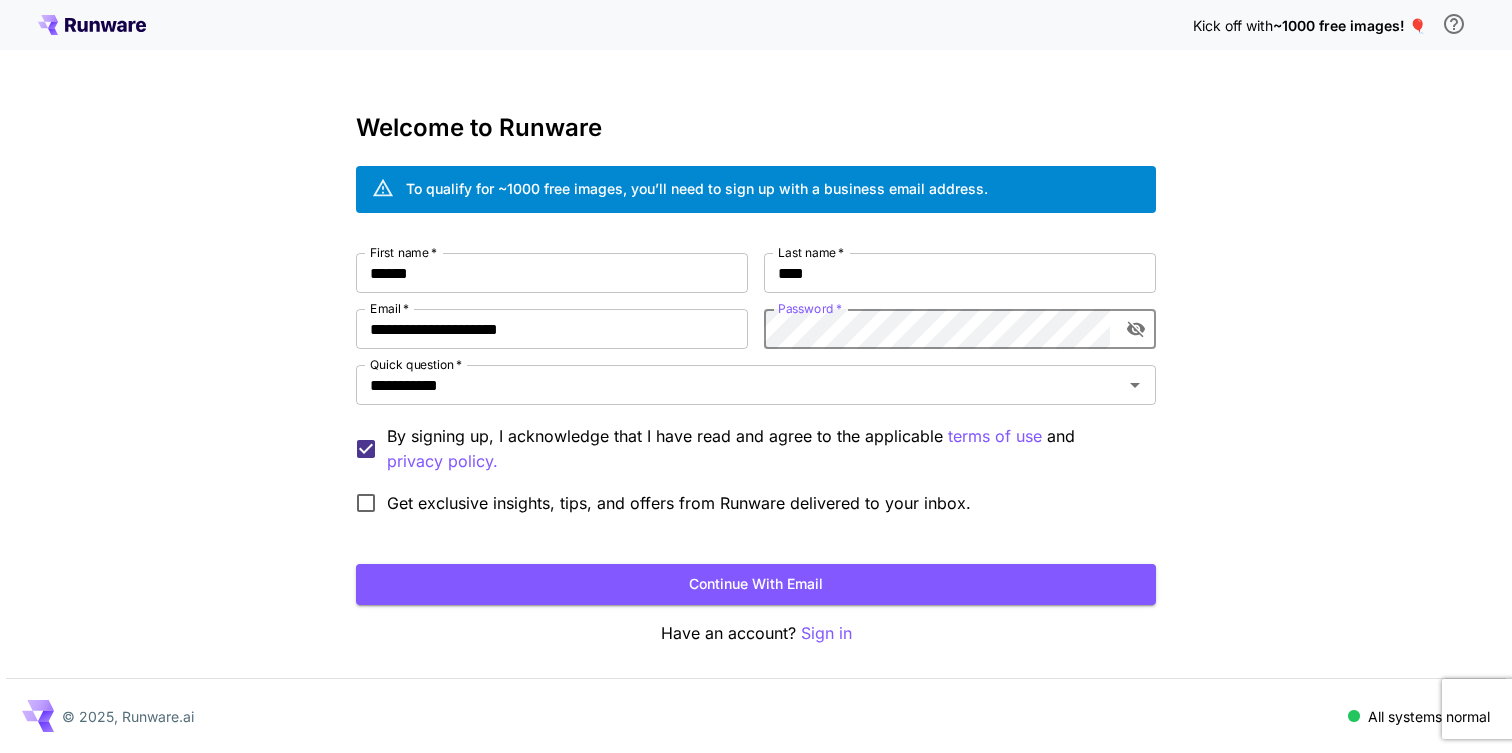 click at bounding box center [0, 753] 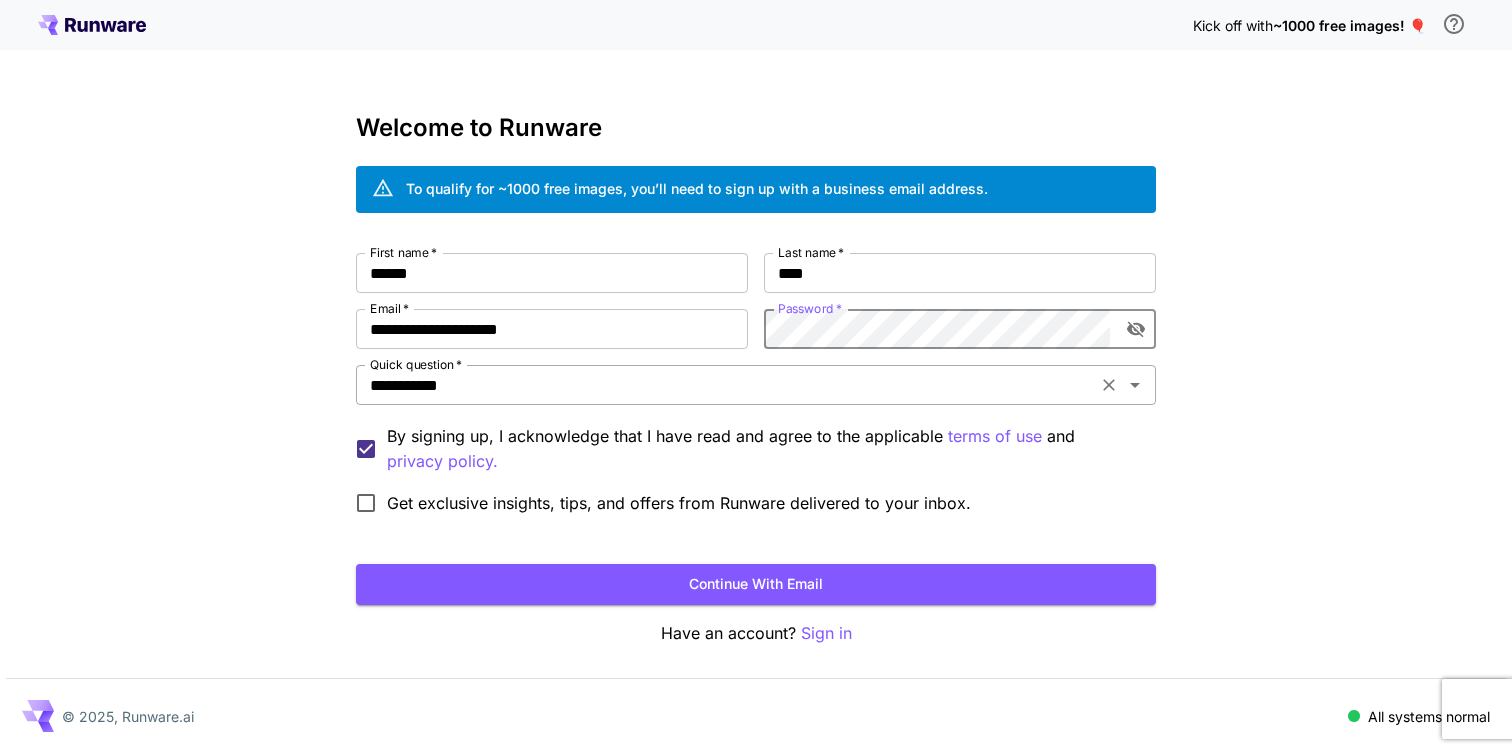 click on "**********" at bounding box center [756, 385] 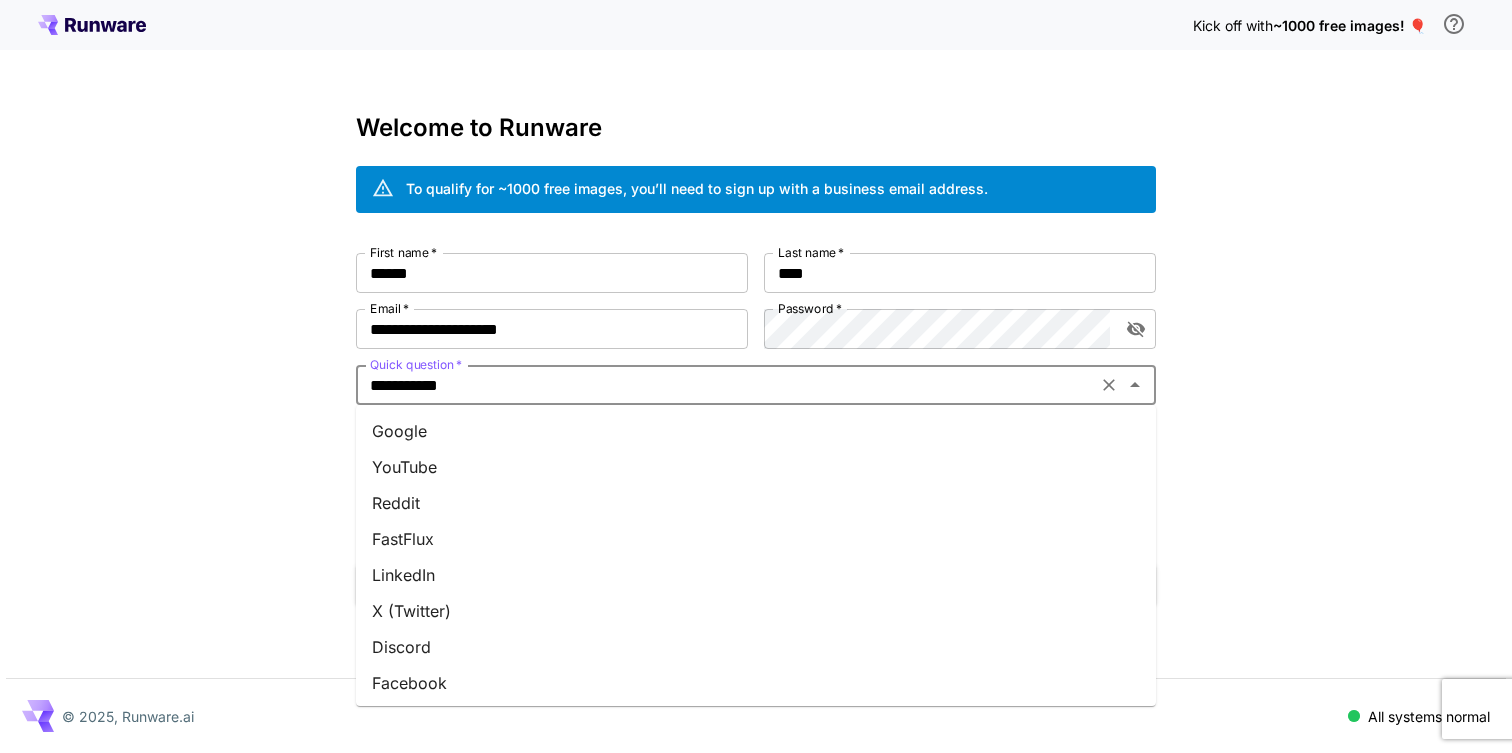 scroll, scrollTop: 211, scrollLeft: 0, axis: vertical 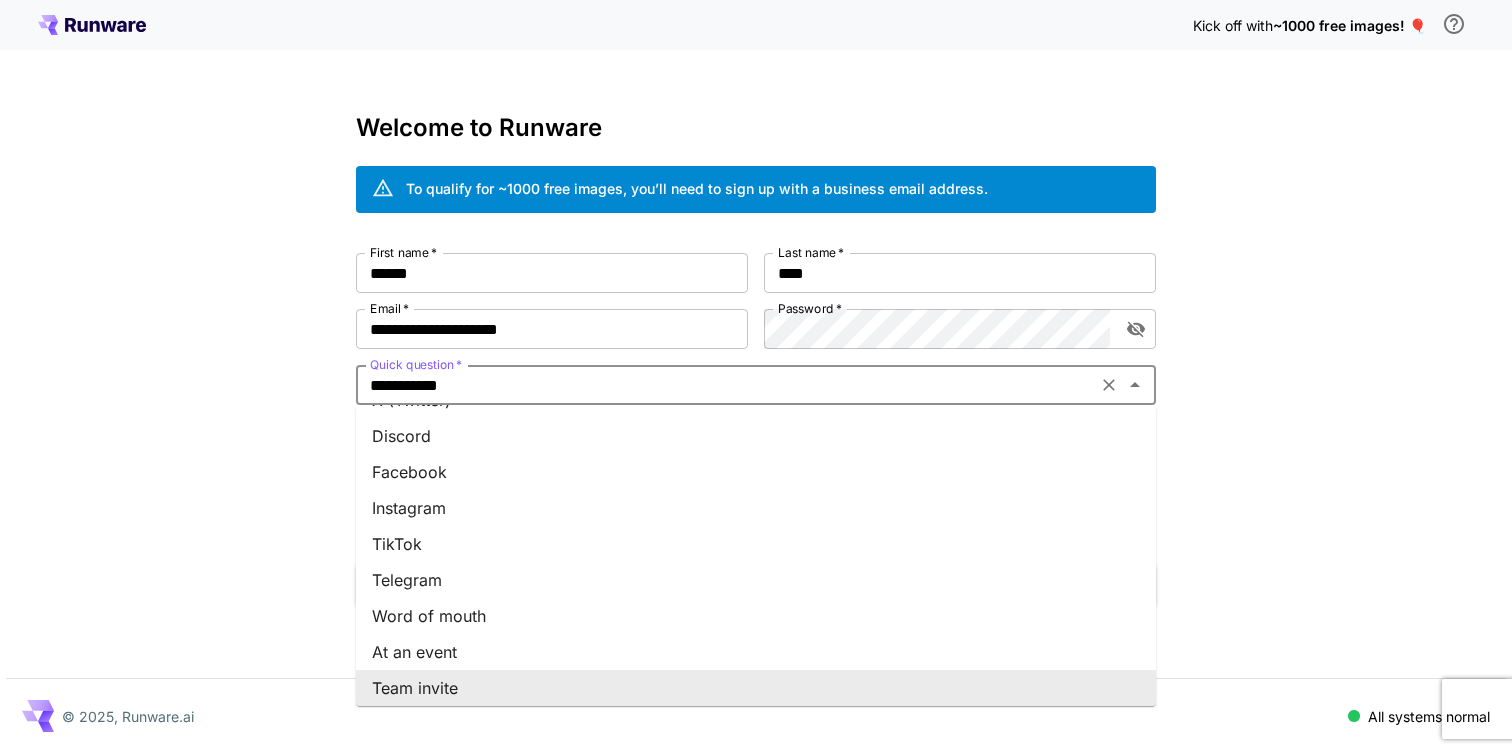 click on "**********" at bounding box center (726, 385) 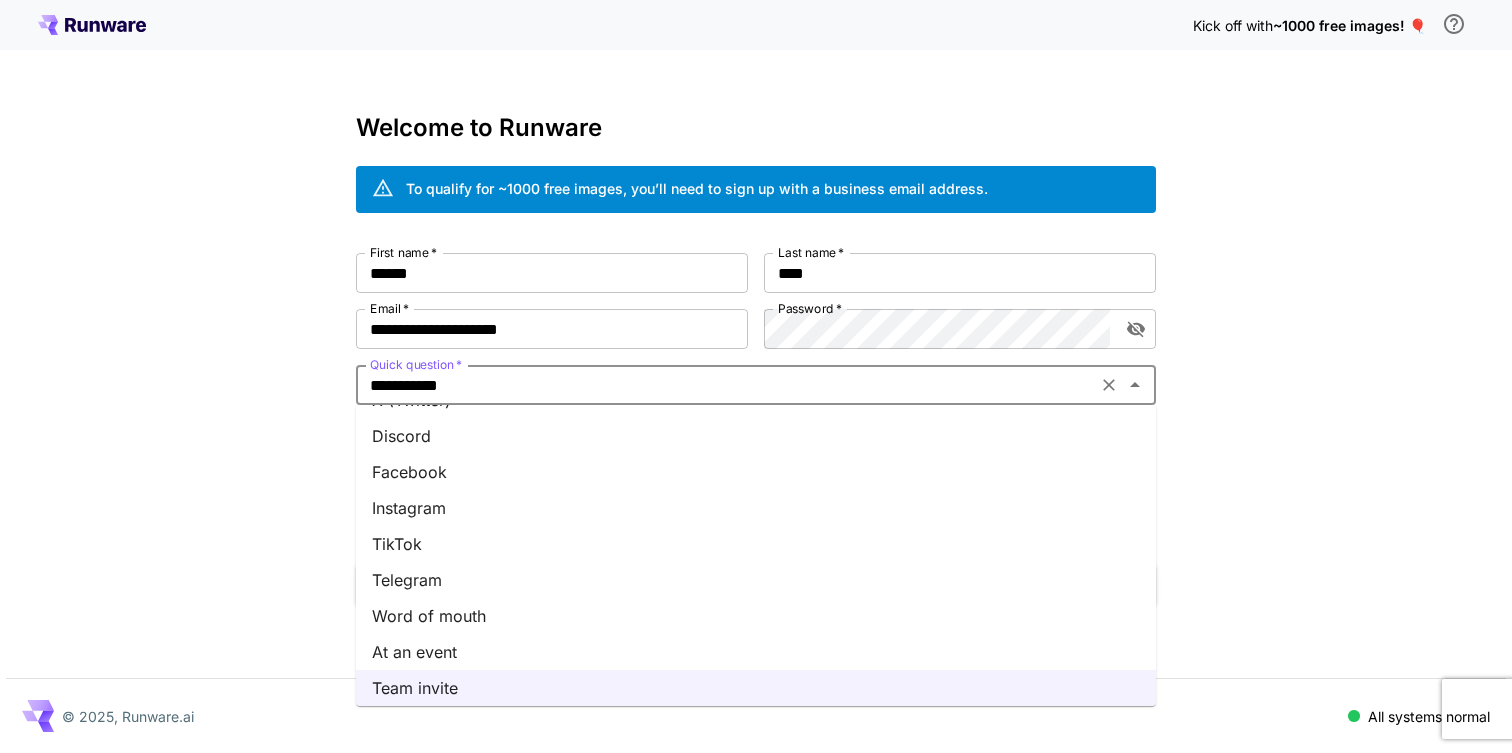 drag, startPoint x: 207, startPoint y: 424, endPoint x: 196, endPoint y: 424, distance: 11 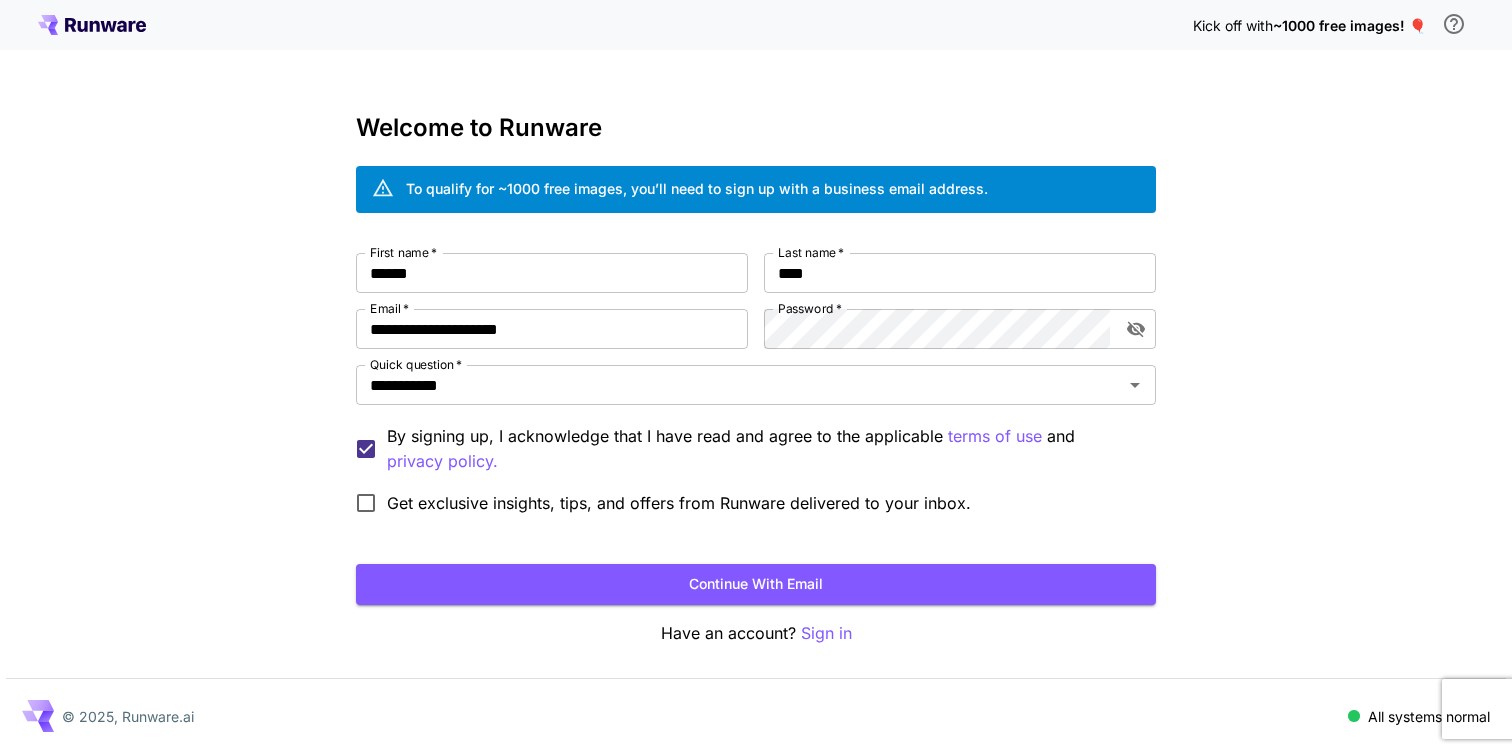 click on "**********" at bounding box center [756, 388] 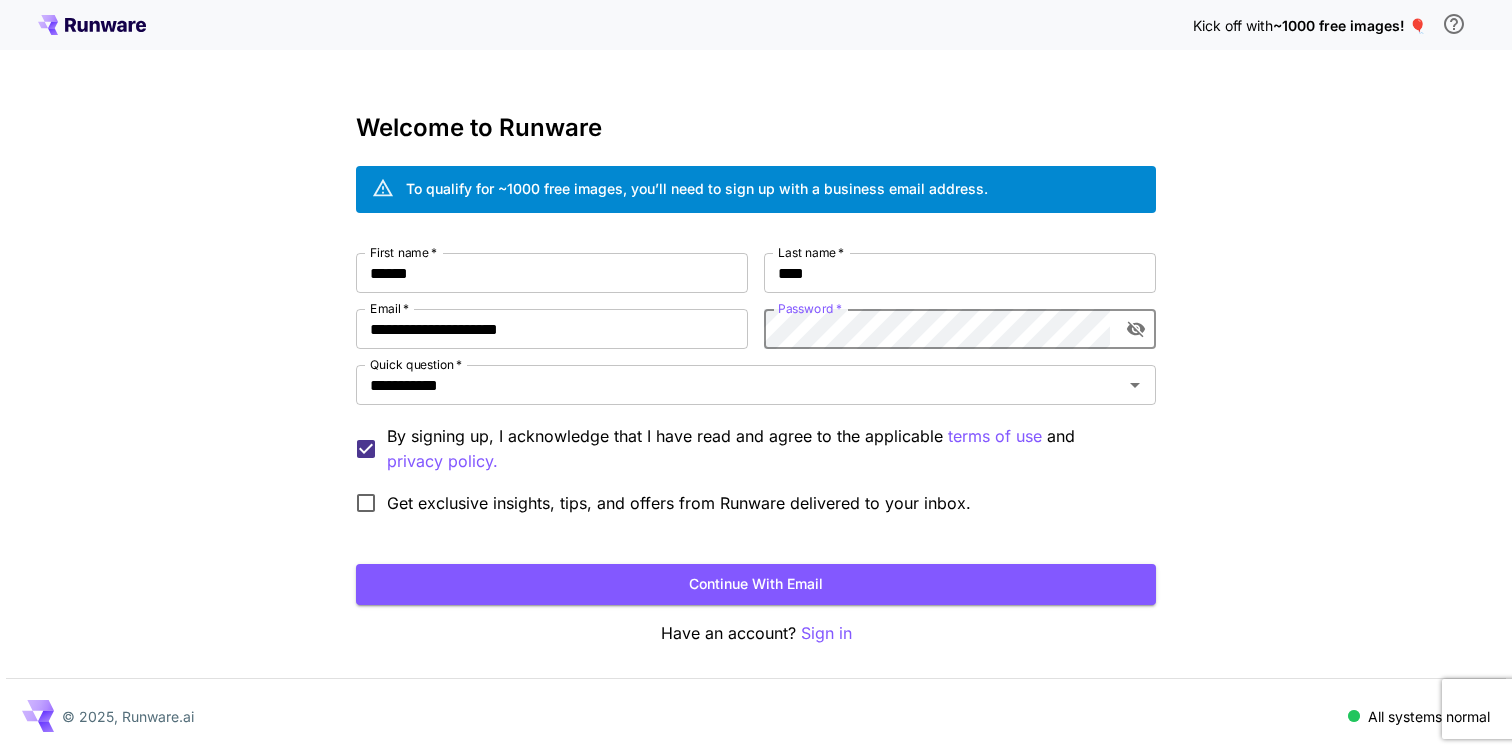 click at bounding box center [0, 753] 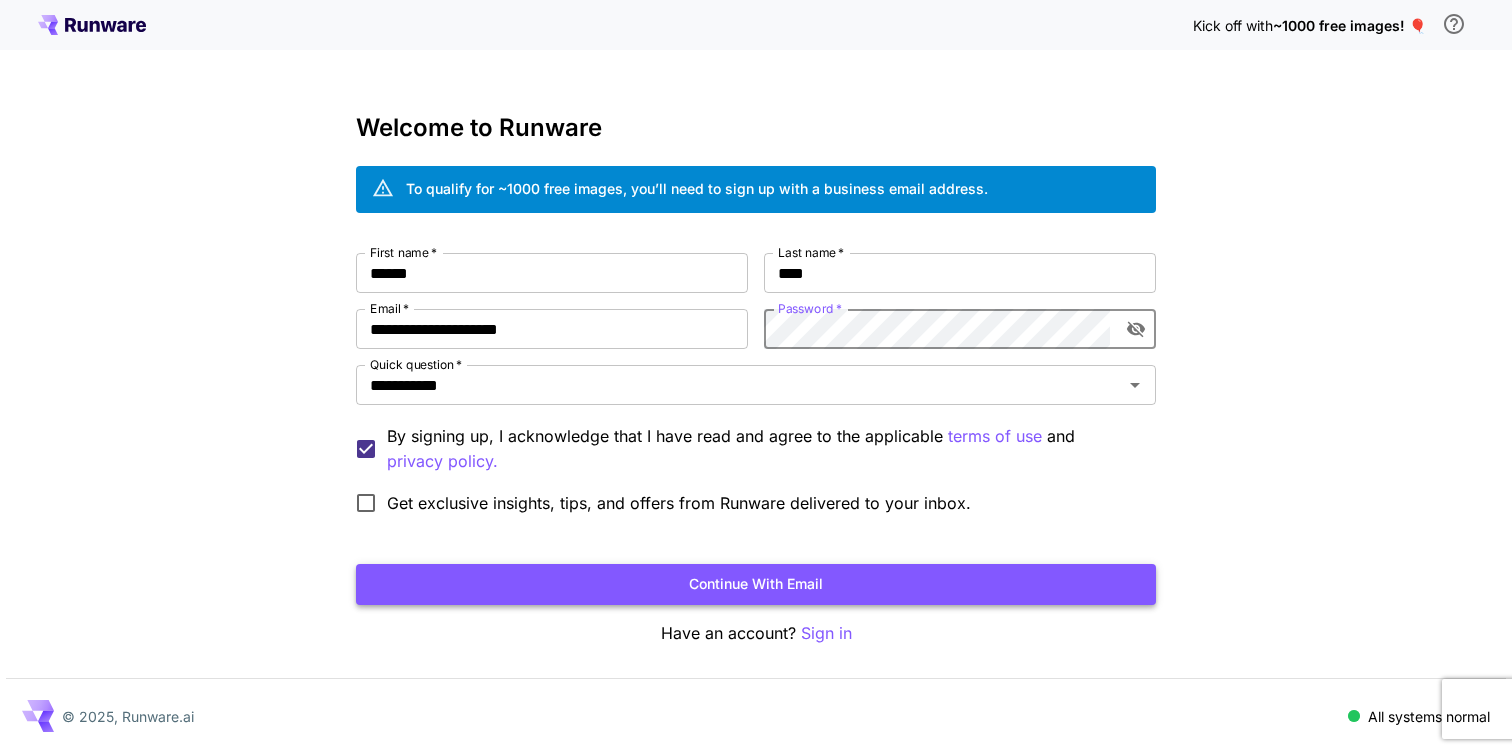 click on "Continue with email" at bounding box center (756, 584) 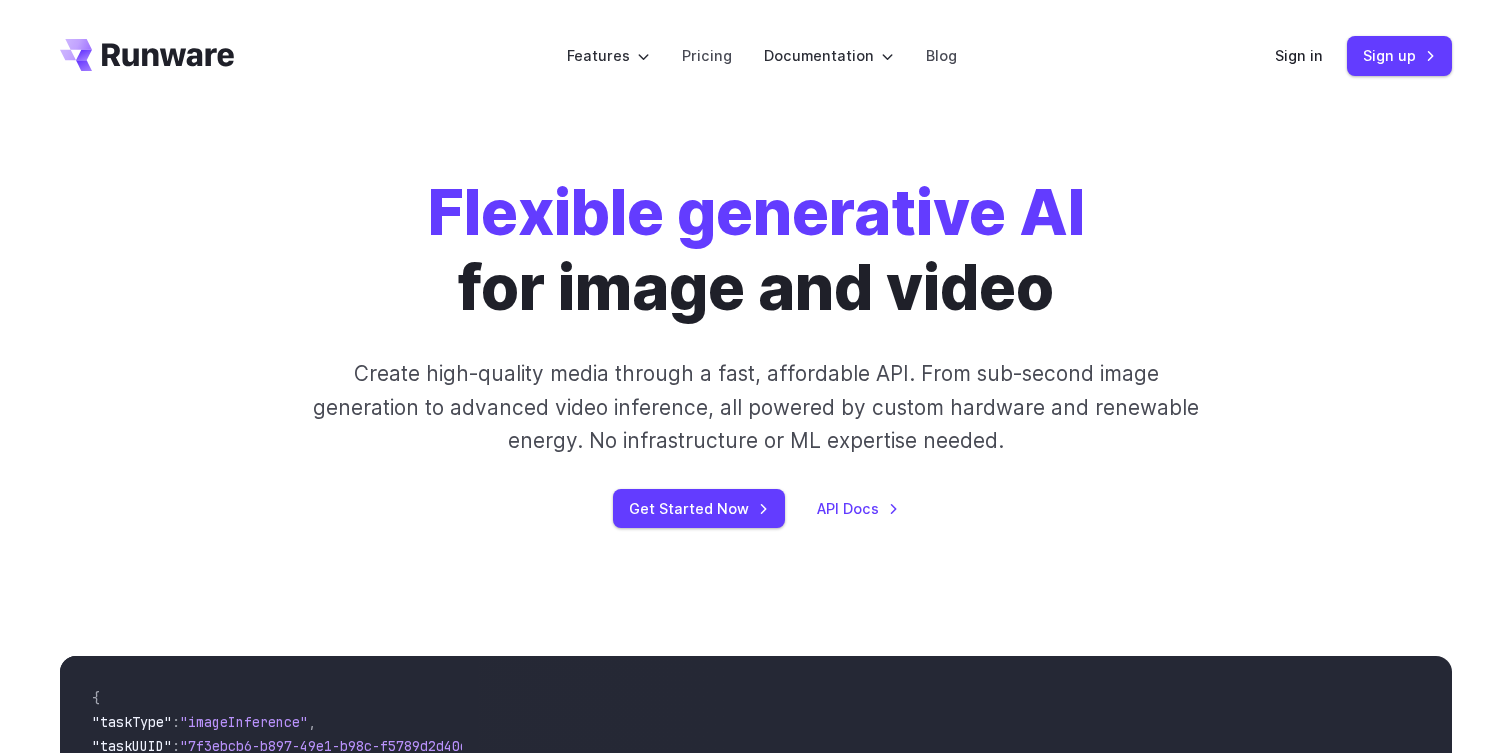 scroll, scrollTop: 0, scrollLeft: 0, axis: both 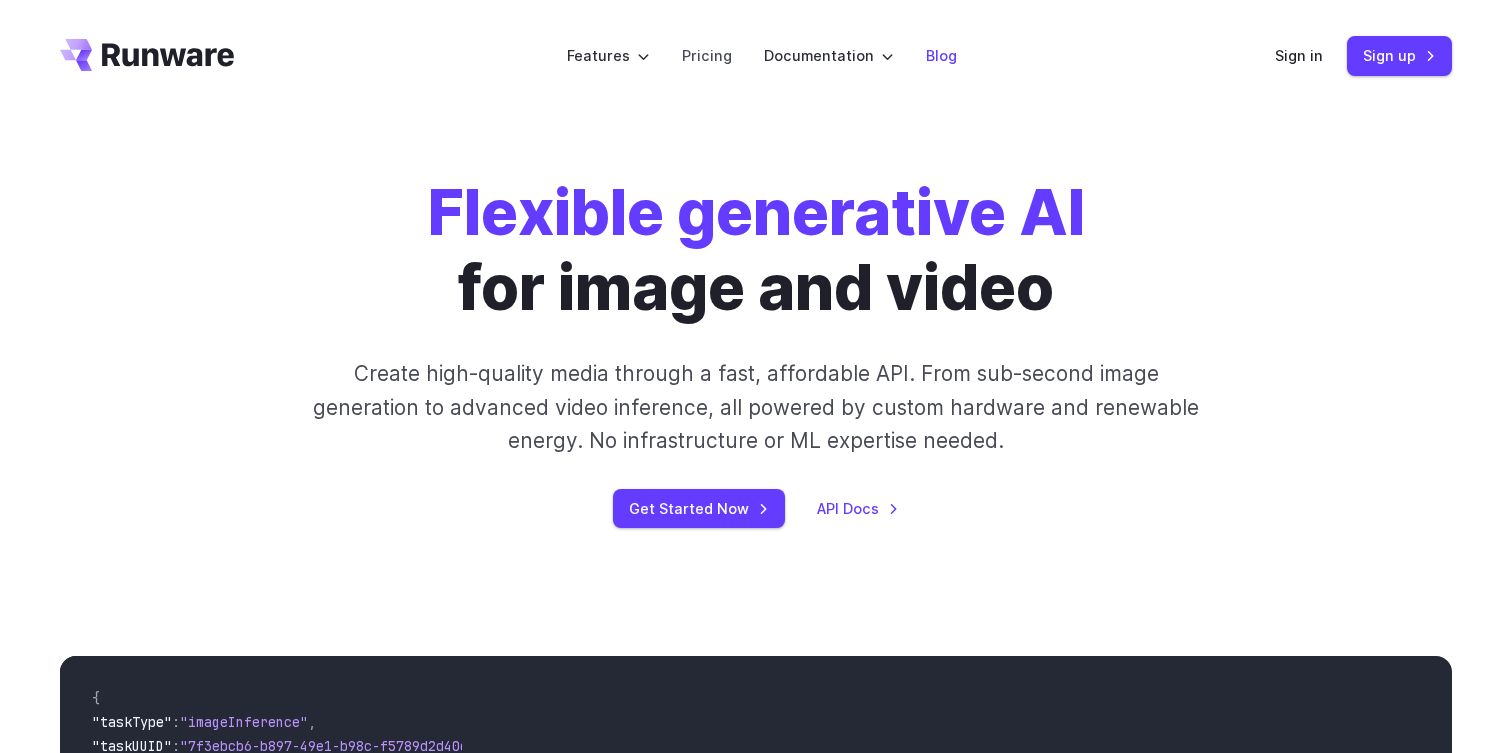 click on "Blog" at bounding box center (941, 55) 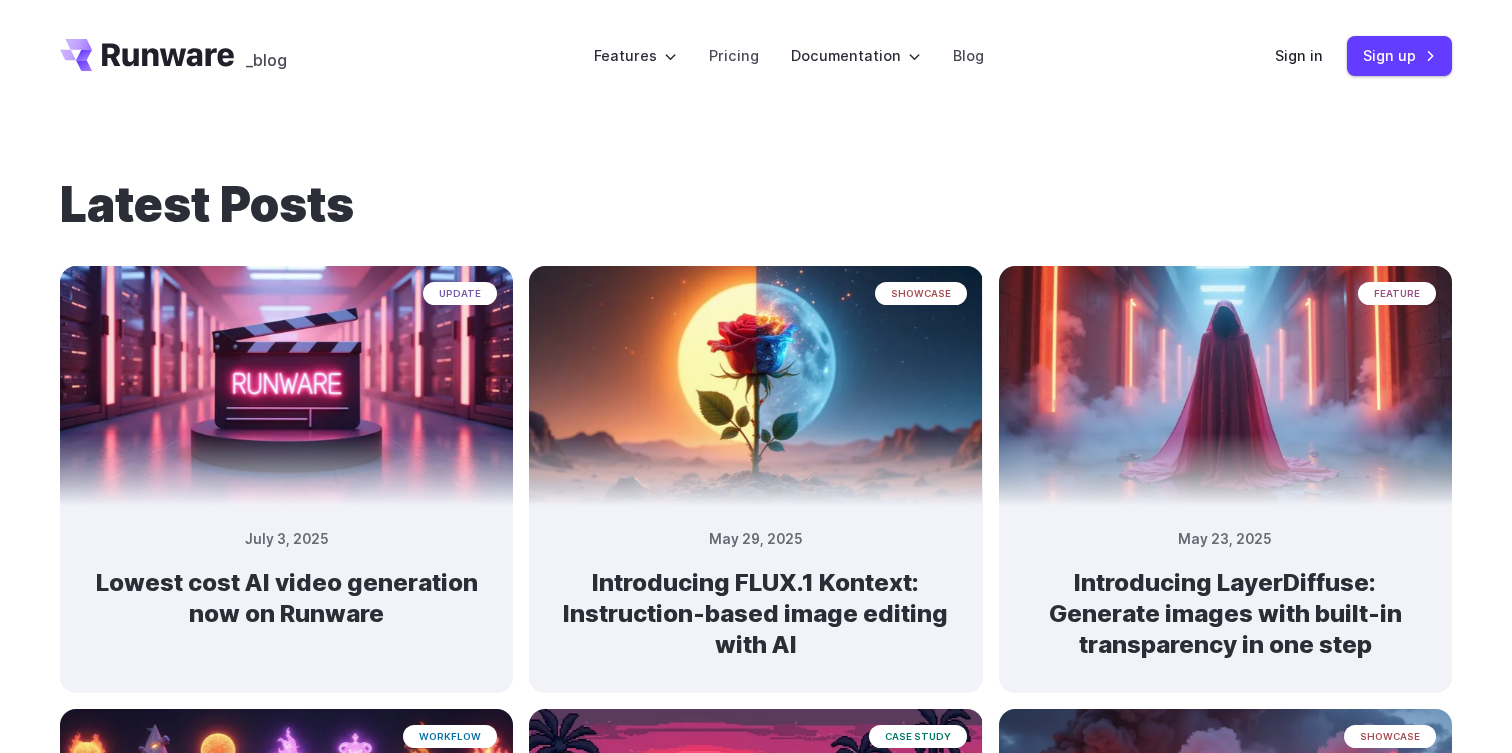 scroll, scrollTop: 123, scrollLeft: 0, axis: vertical 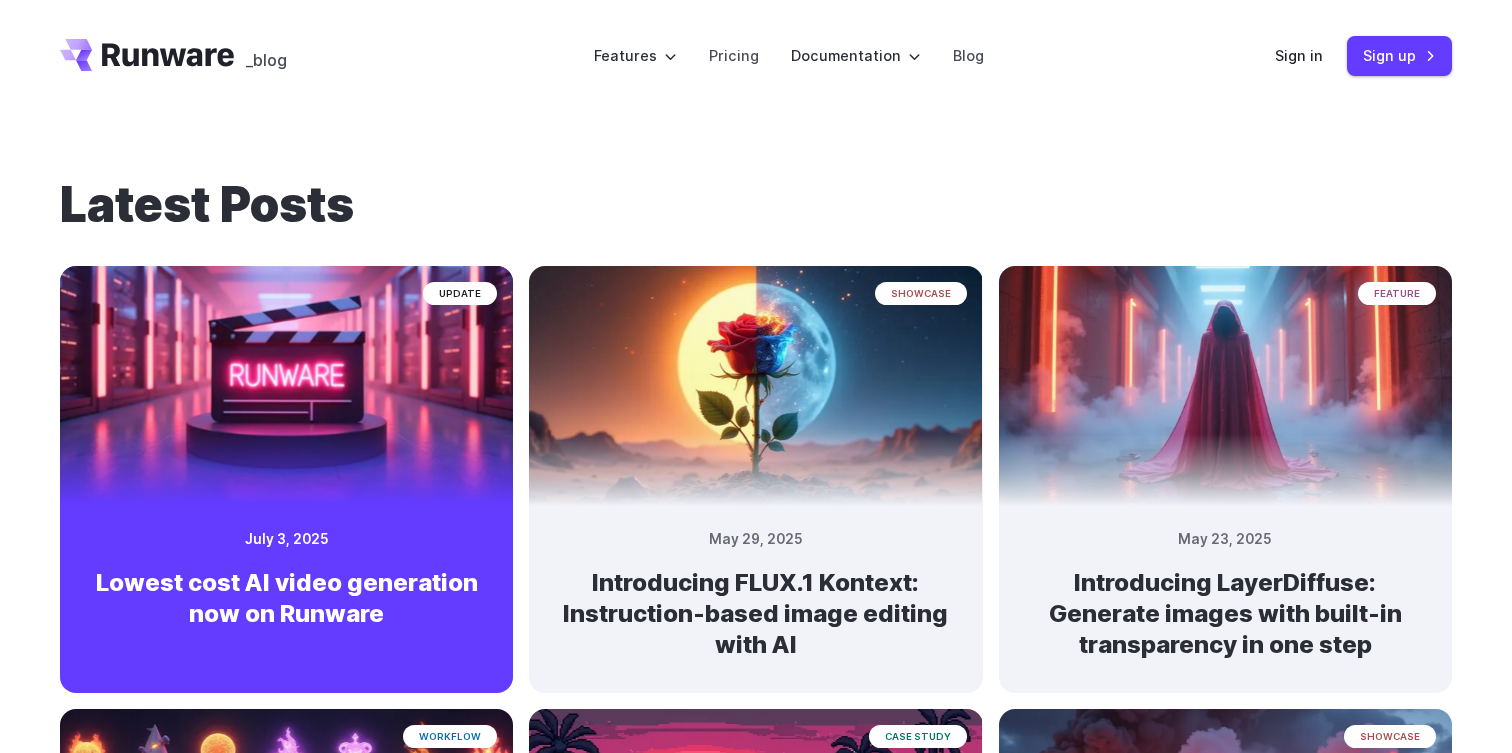 click at bounding box center [287, 377] 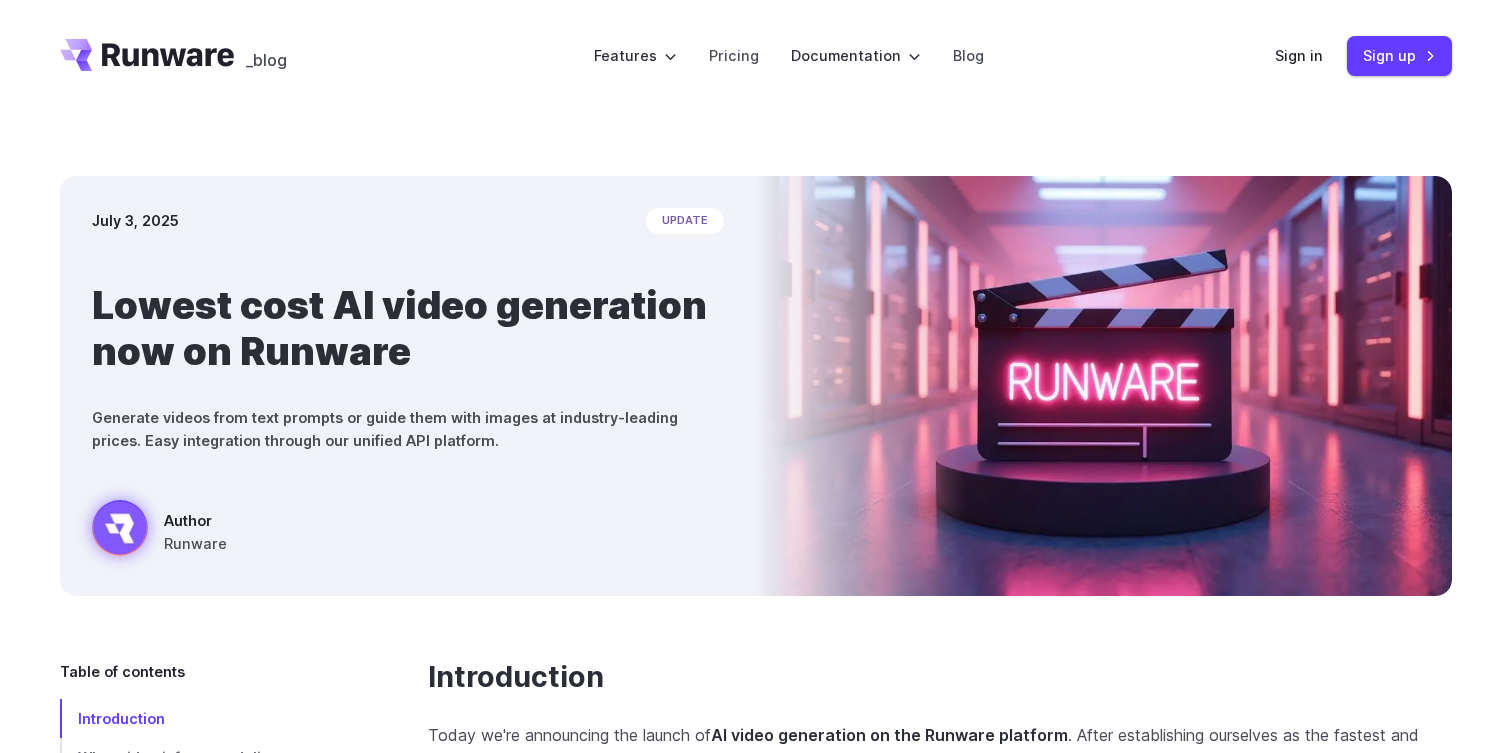 scroll, scrollTop: 0, scrollLeft: 0, axis: both 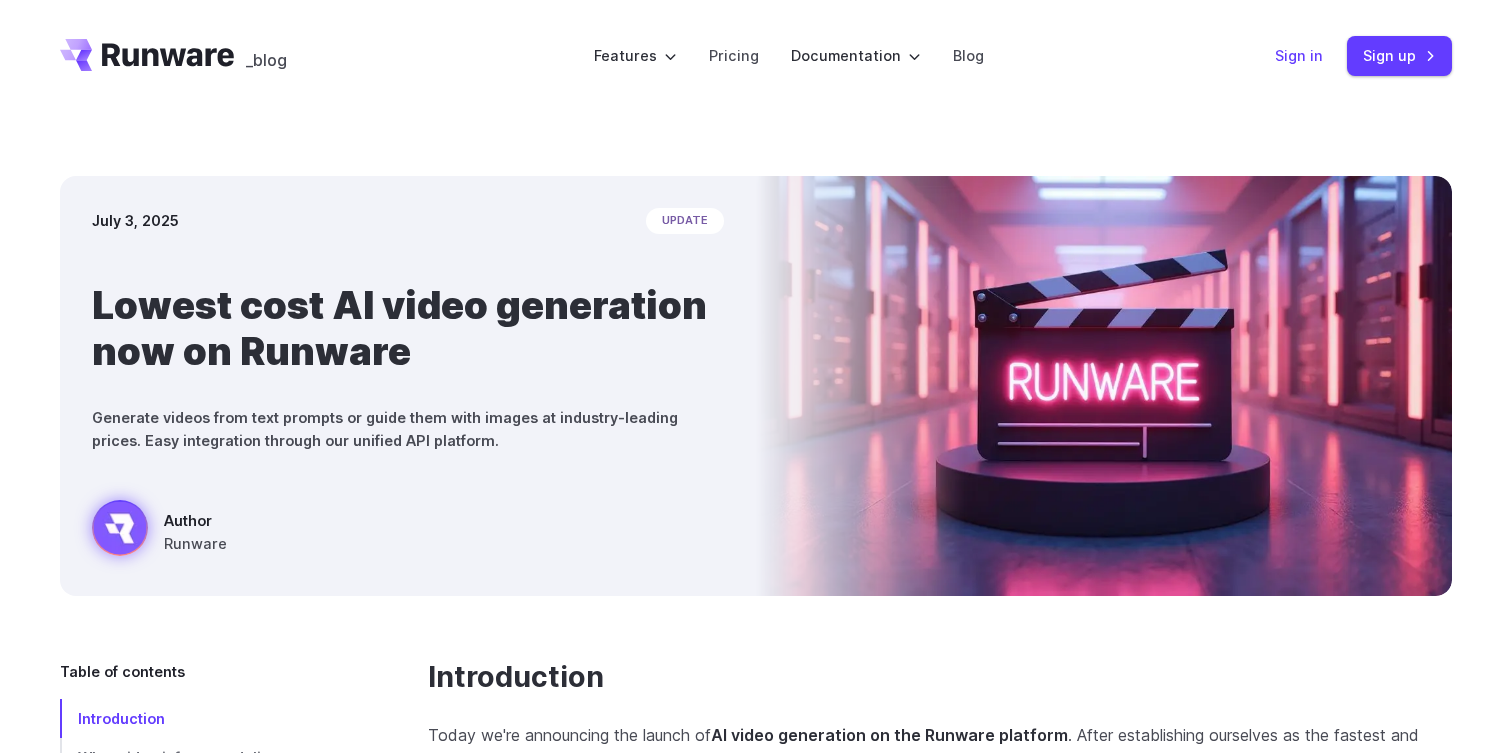 click on "Sign in" at bounding box center (1299, 55) 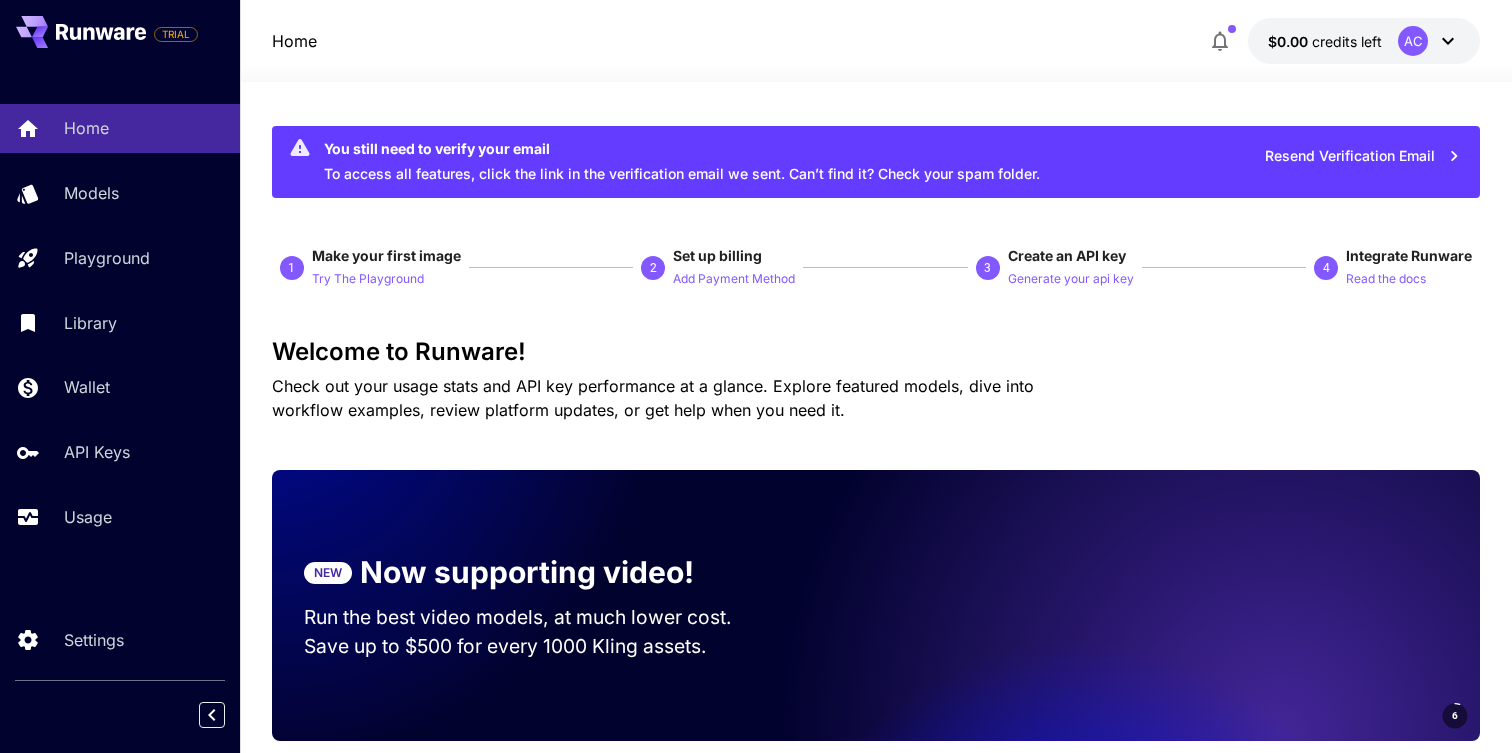 scroll, scrollTop: 124, scrollLeft: 0, axis: vertical 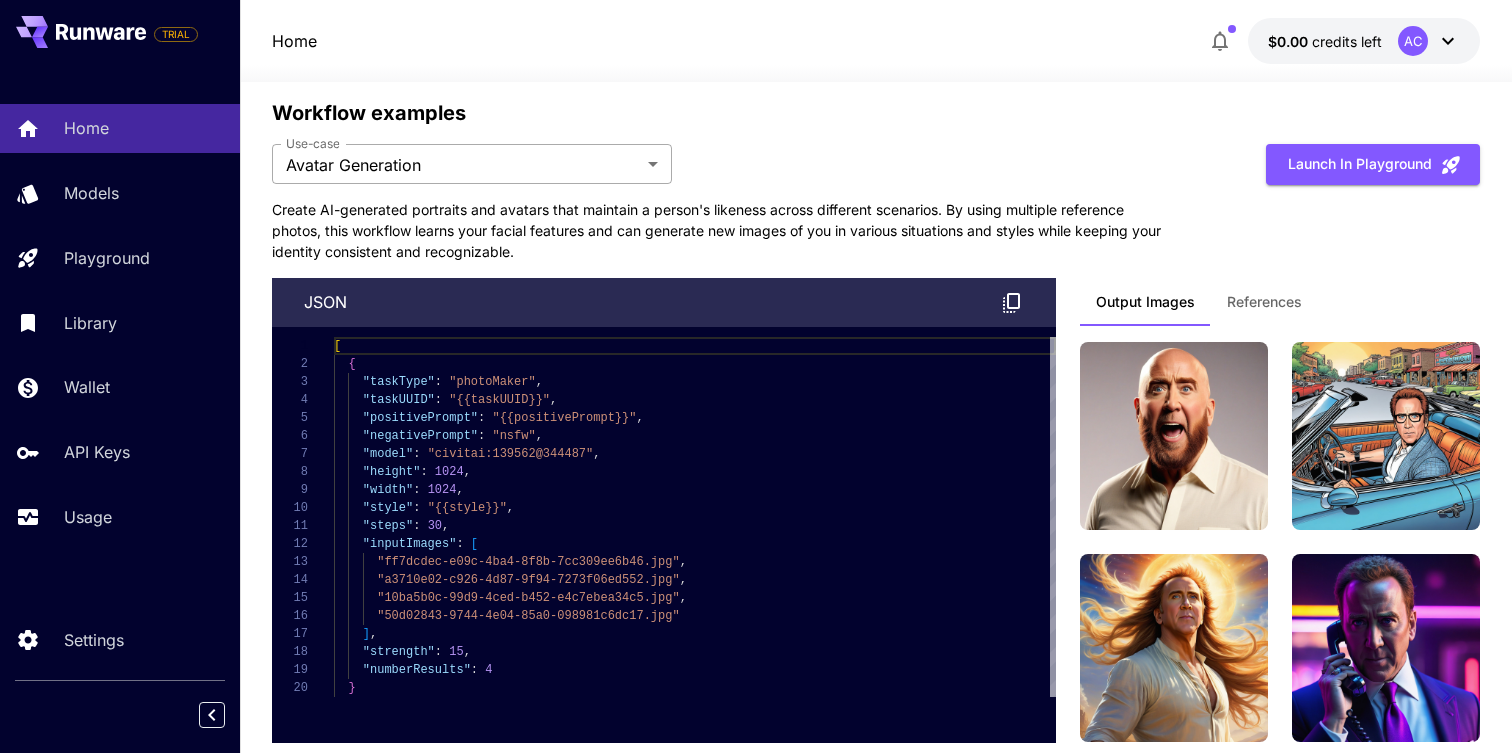 click on "TRIAL Home Models Playground Library Wallet API Keys Usage Settings Home $0.00    credits left  AC You still need to verify your email To access all features, click the link in the verification email we sent. Can’t find it? Check your spam folder. Resend Verification Email 1 Make your first image Try The Playground 2 Set up billing Add Payment Method 3 Create an API key Generate your api key 4 Integrate Runware Read the docs Welcome to Runware! Check out your usage stats and API key performance at a glance. Explore featured models, dive into workflow examples, review platform updates, or get help when you need it. NEW Now supporting video! Run the best video models, at much lower cost. Save up to $350 for every 1000 Minimax assets. 2 Test drive the best video models Featured models New releases MiniMax KlingAI ByteDance Google Veo PixVerse Vidu Launch in Playground minimax:3@1                             MiniMax 02 Hailuo Launch in Playground bytedance:2@1                             Seedance 1.0 Pro" at bounding box center (756, -1908) 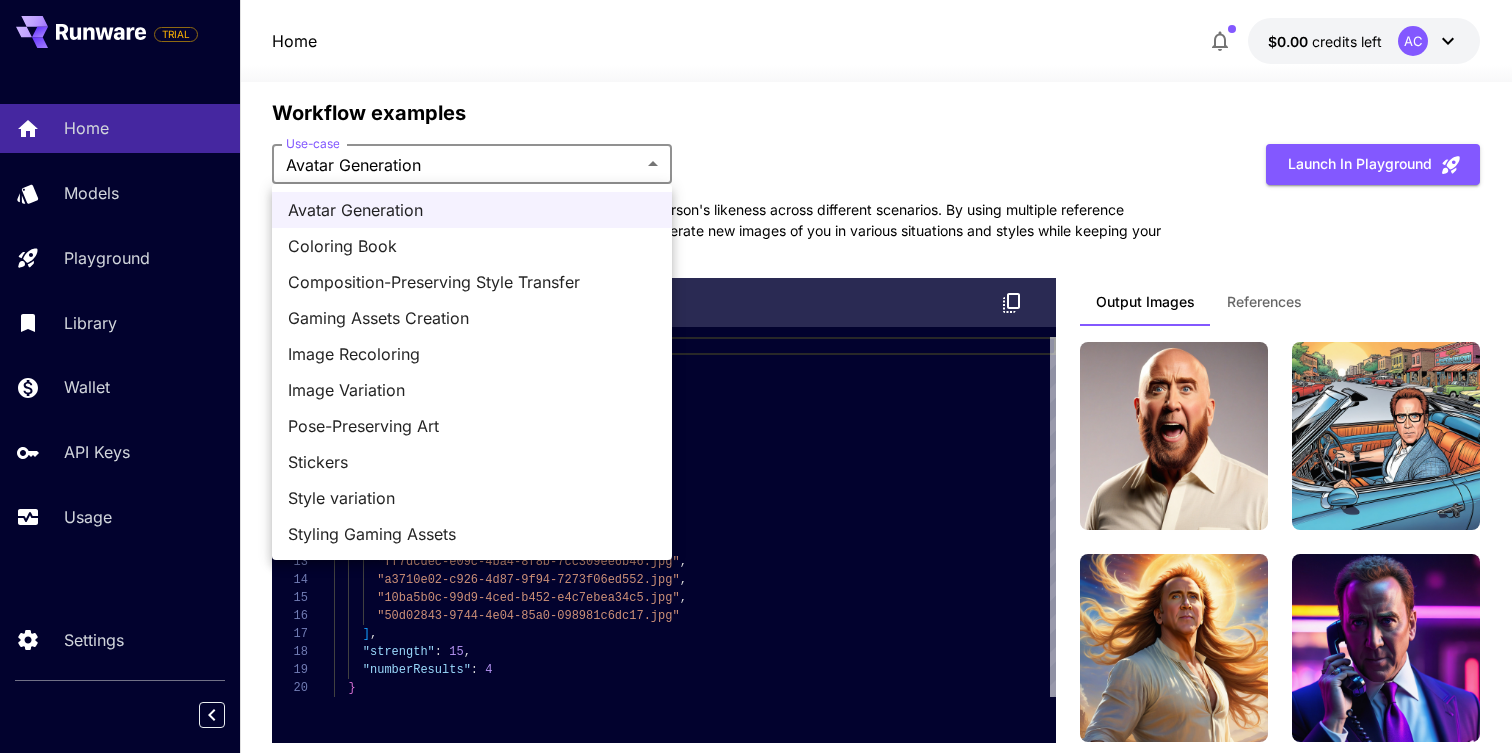 click at bounding box center (756, 376) 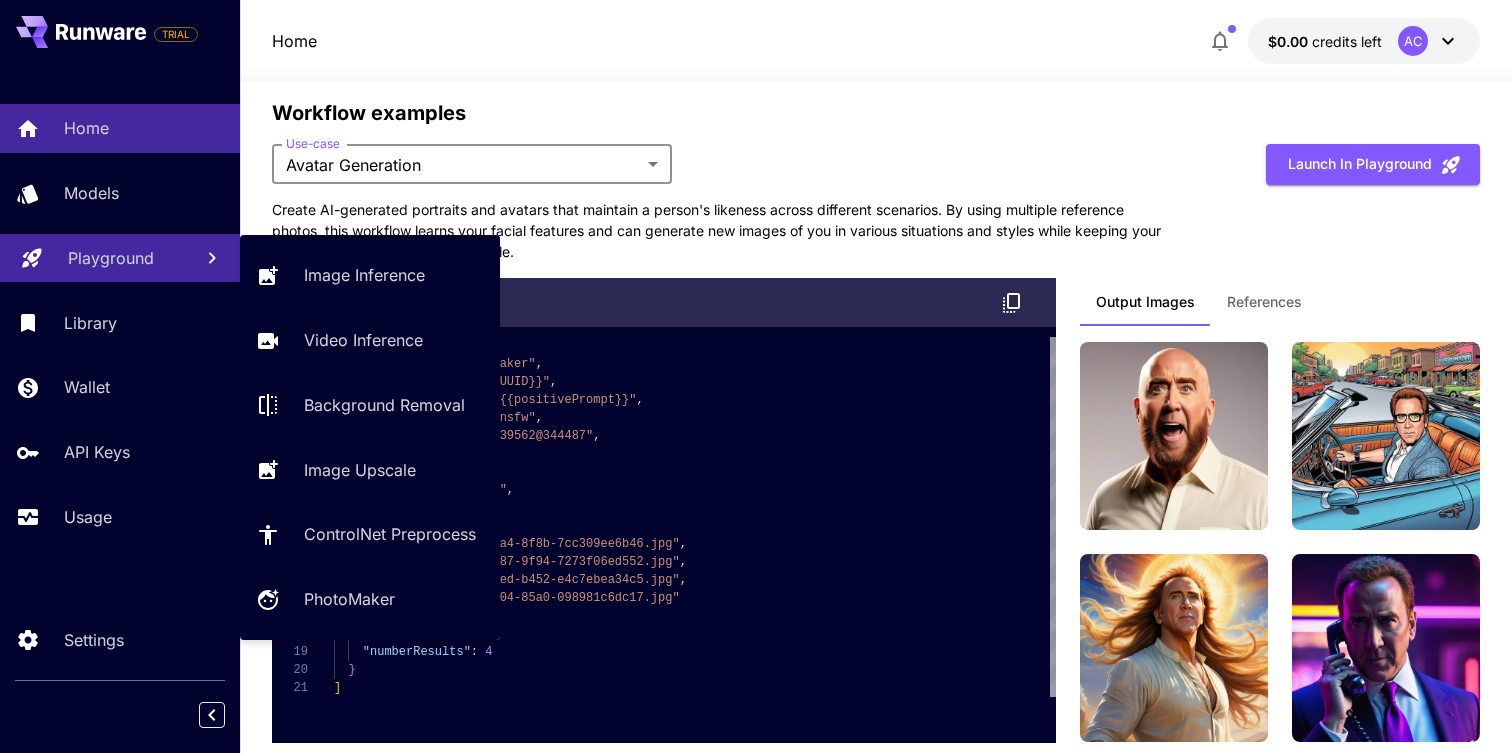 click on "Playground" at bounding box center (111, 258) 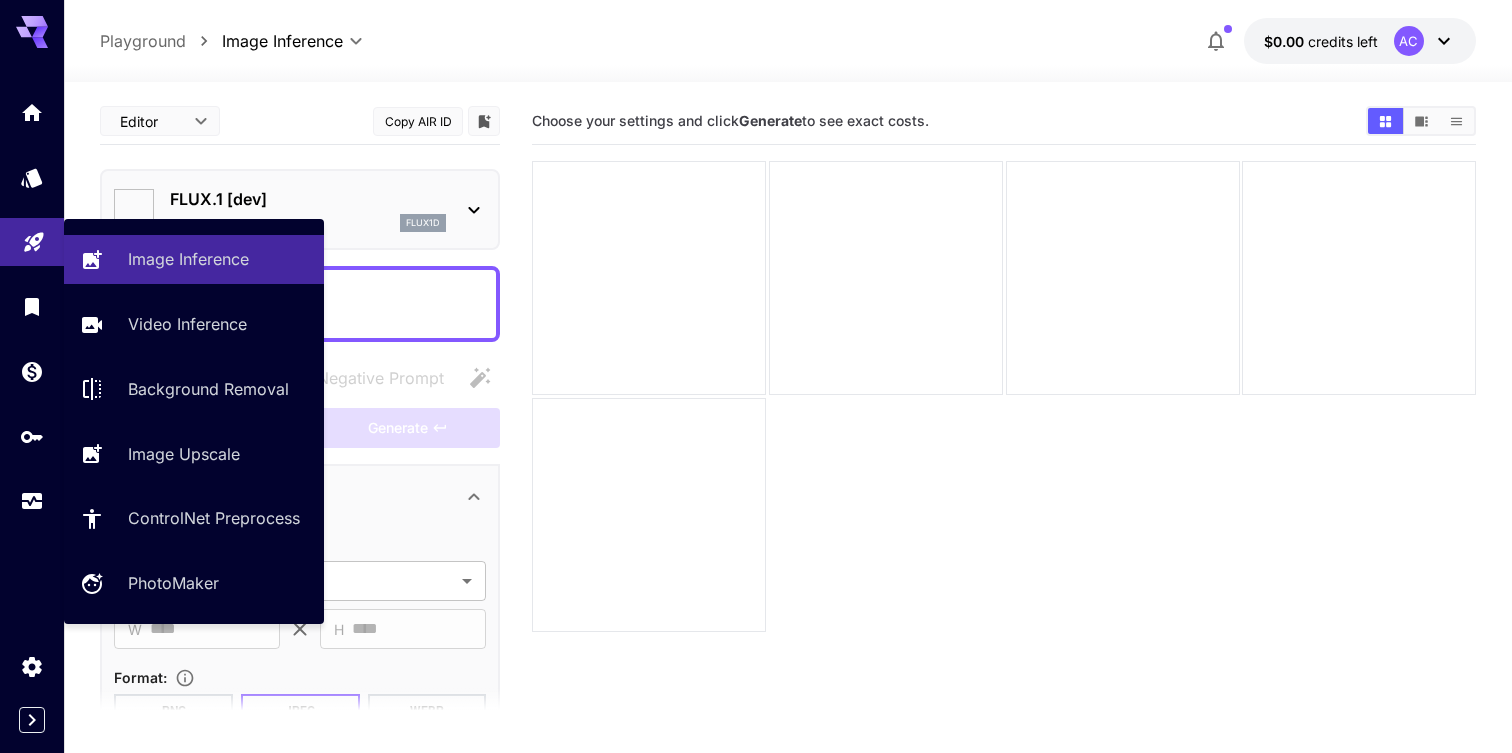 type on "**********" 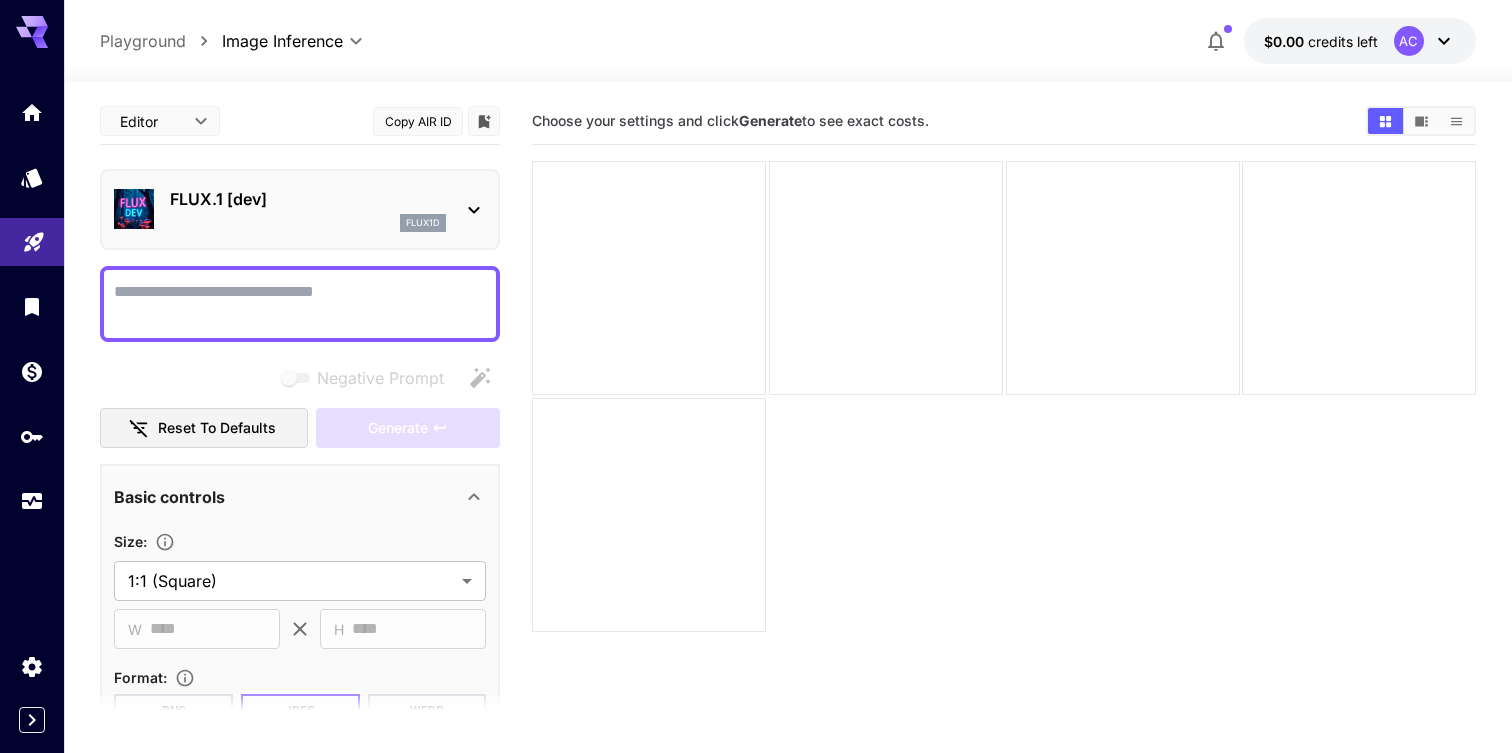 click on "**********" at bounding box center [788, 41] 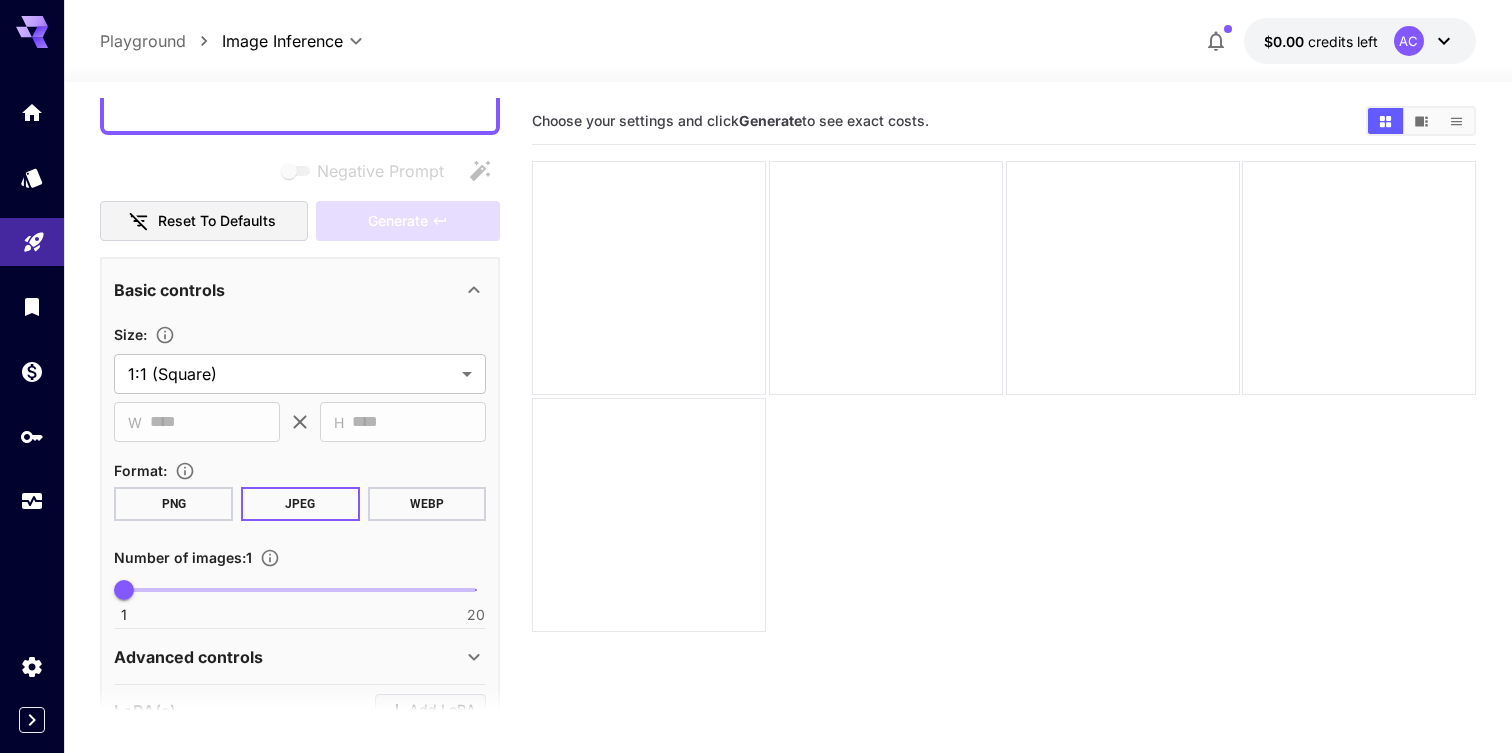 scroll, scrollTop: 0, scrollLeft: 0, axis: both 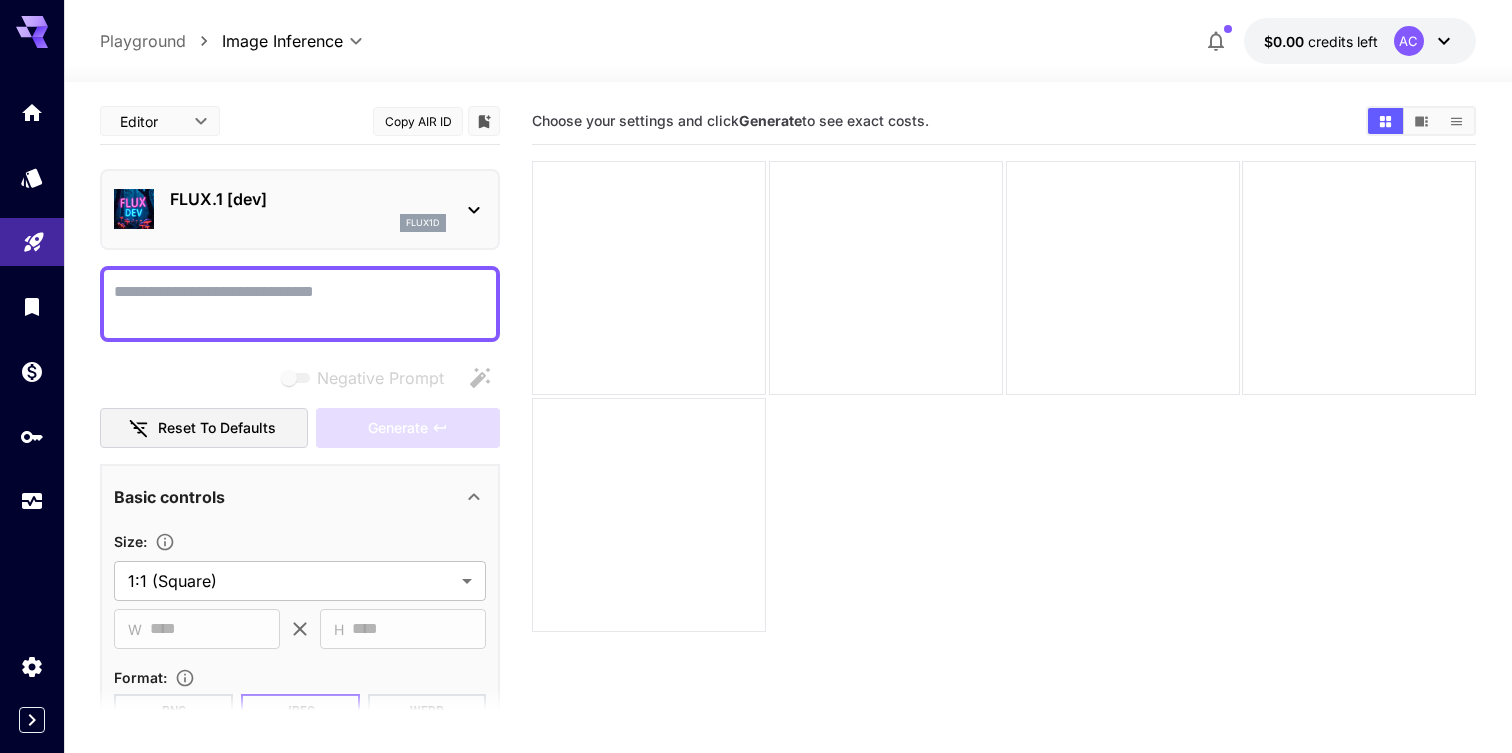 click on "FLUX.1 [dev]" at bounding box center (308, 199) 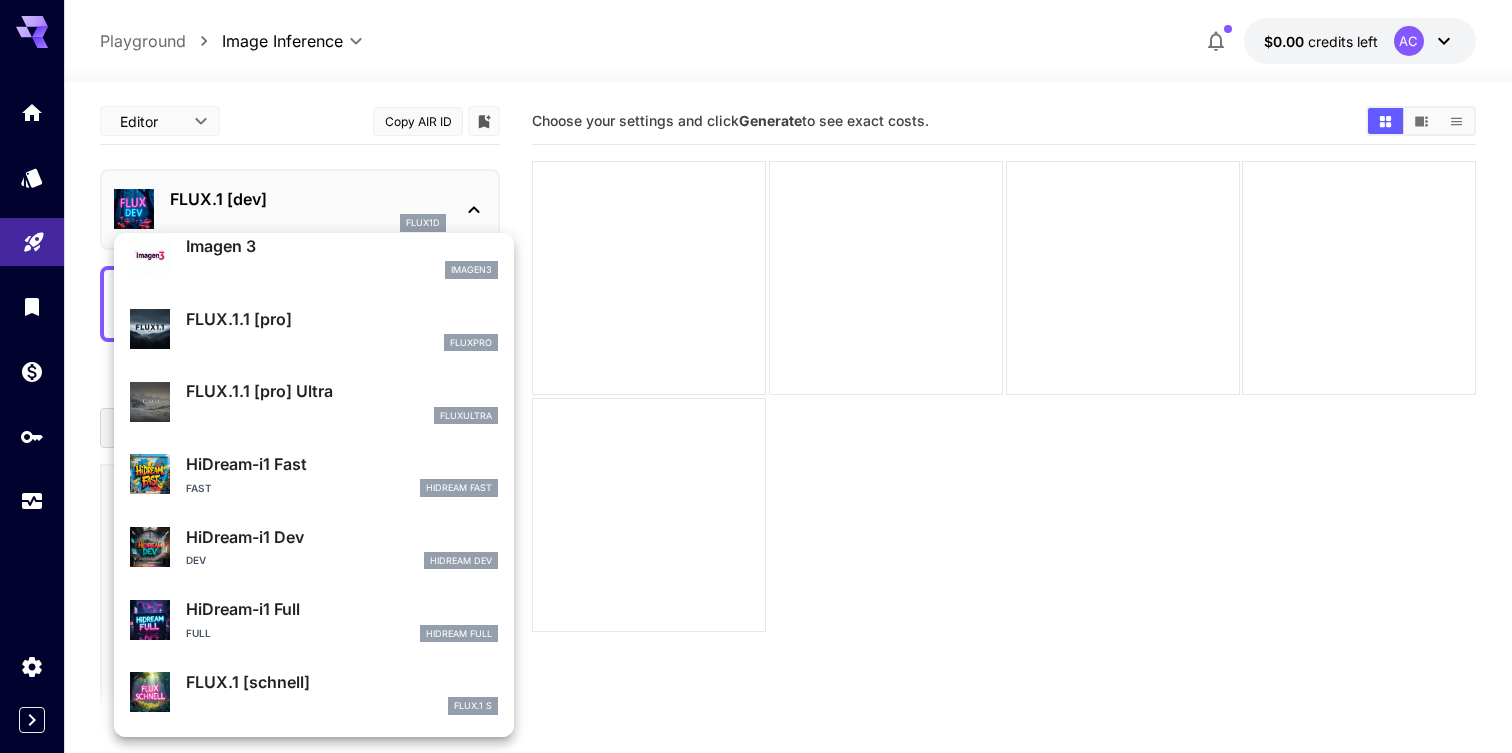 scroll, scrollTop: 1034, scrollLeft: 0, axis: vertical 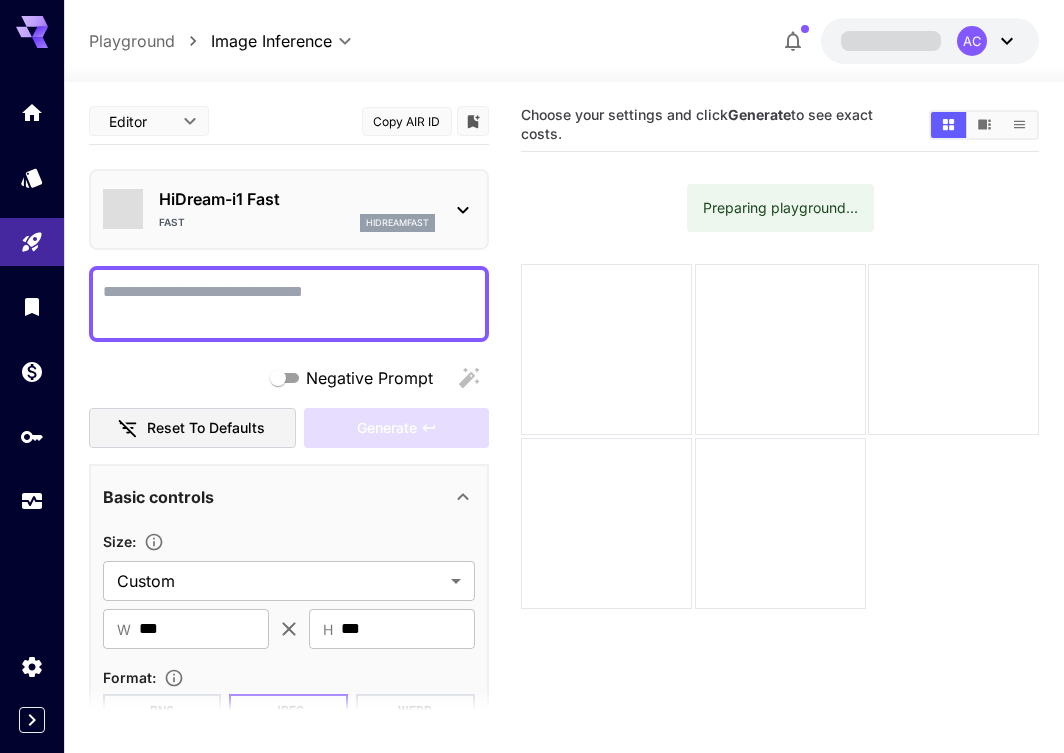 drag, startPoint x: 1062, startPoint y: 187, endPoint x: 1008, endPoint y: 187, distance: 54 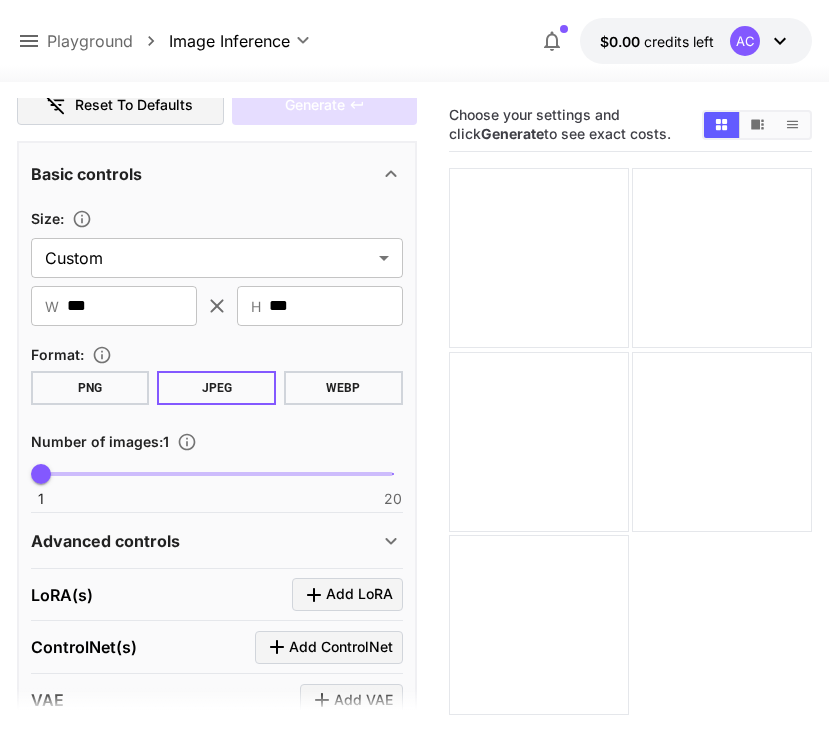 scroll, scrollTop: 473, scrollLeft: 0, axis: vertical 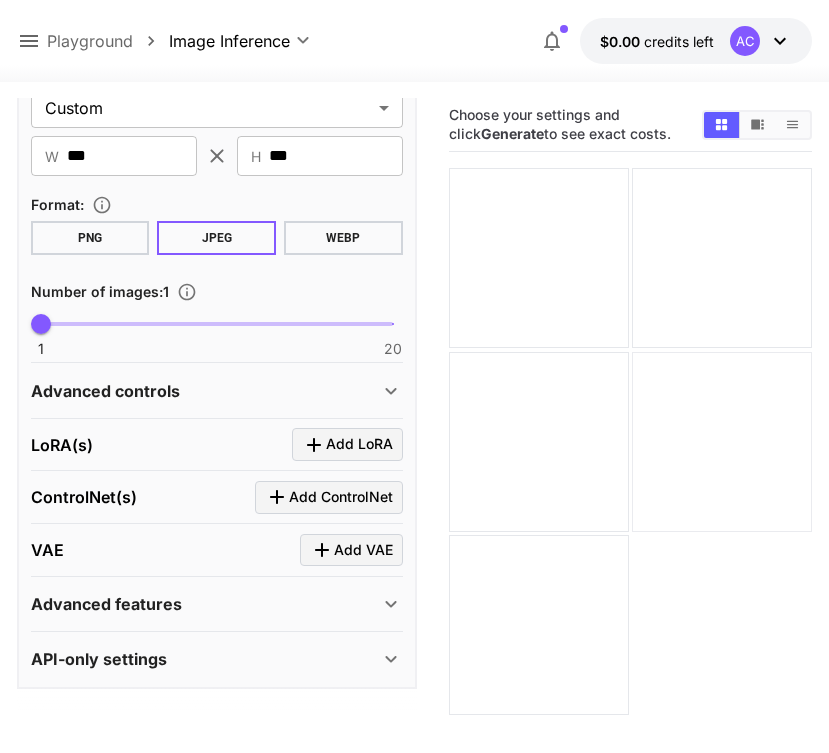 drag, startPoint x: 197, startPoint y: 393, endPoint x: 803, endPoint y: 475, distance: 611.5227 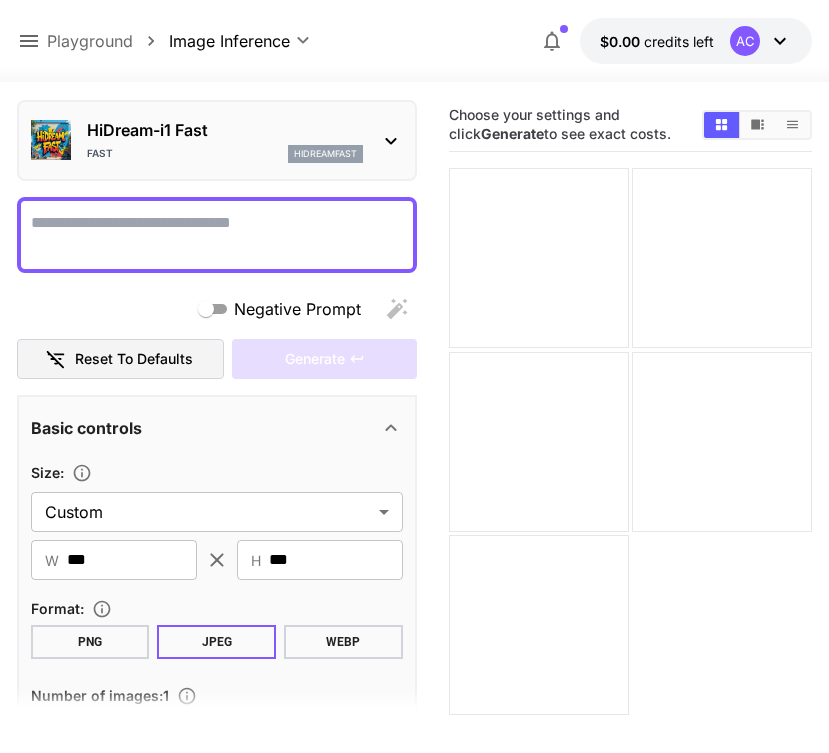scroll, scrollTop: 0, scrollLeft: 0, axis: both 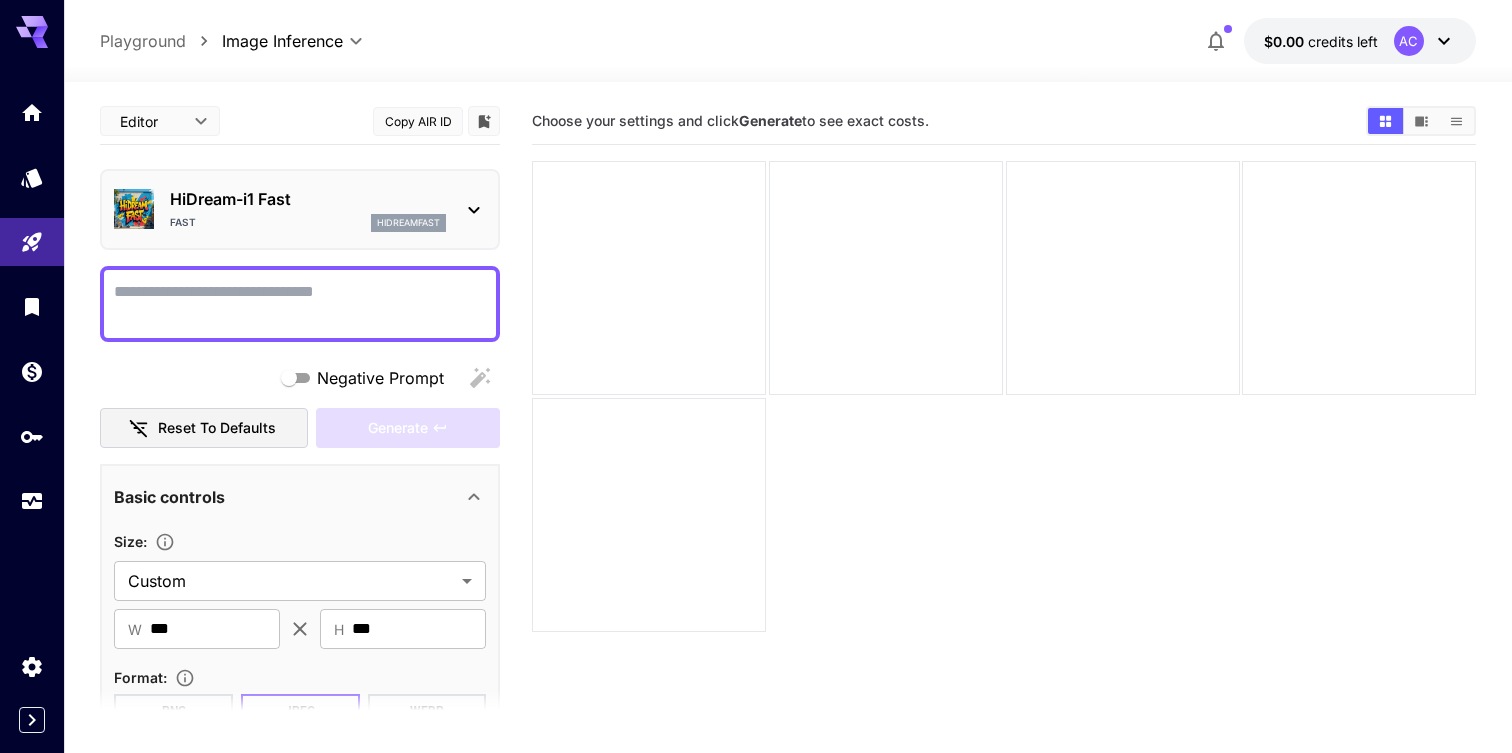 click at bounding box center (1421, 121) 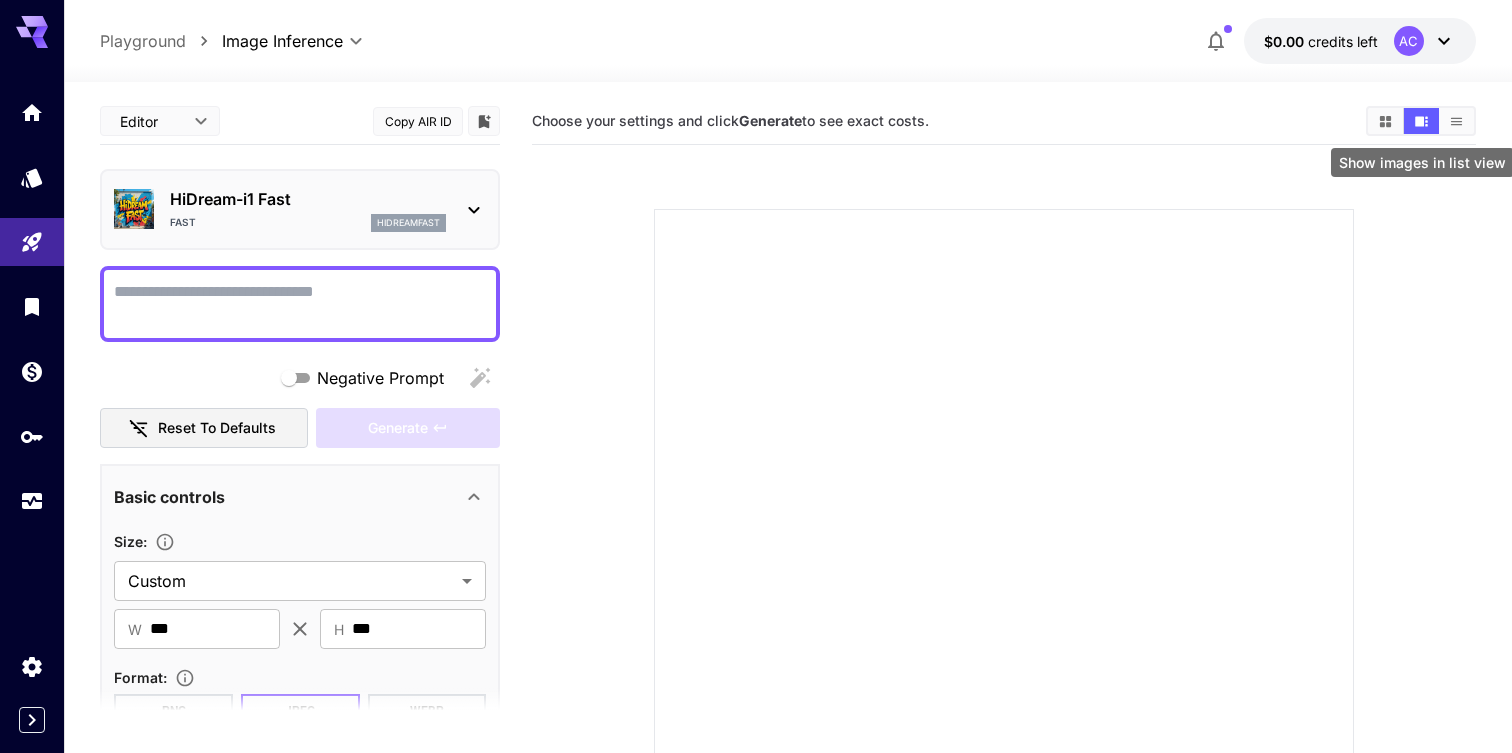 click at bounding box center [1456, 121] 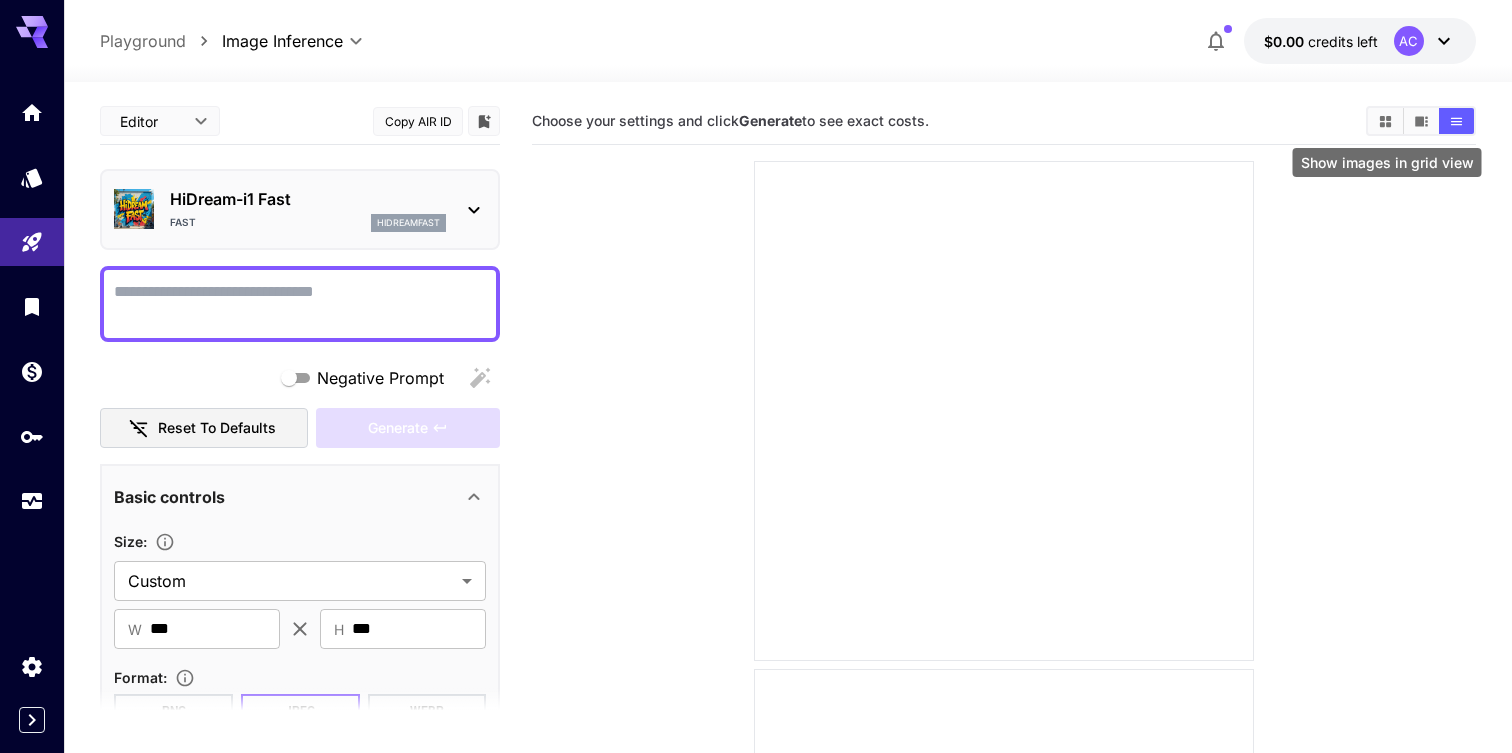 click 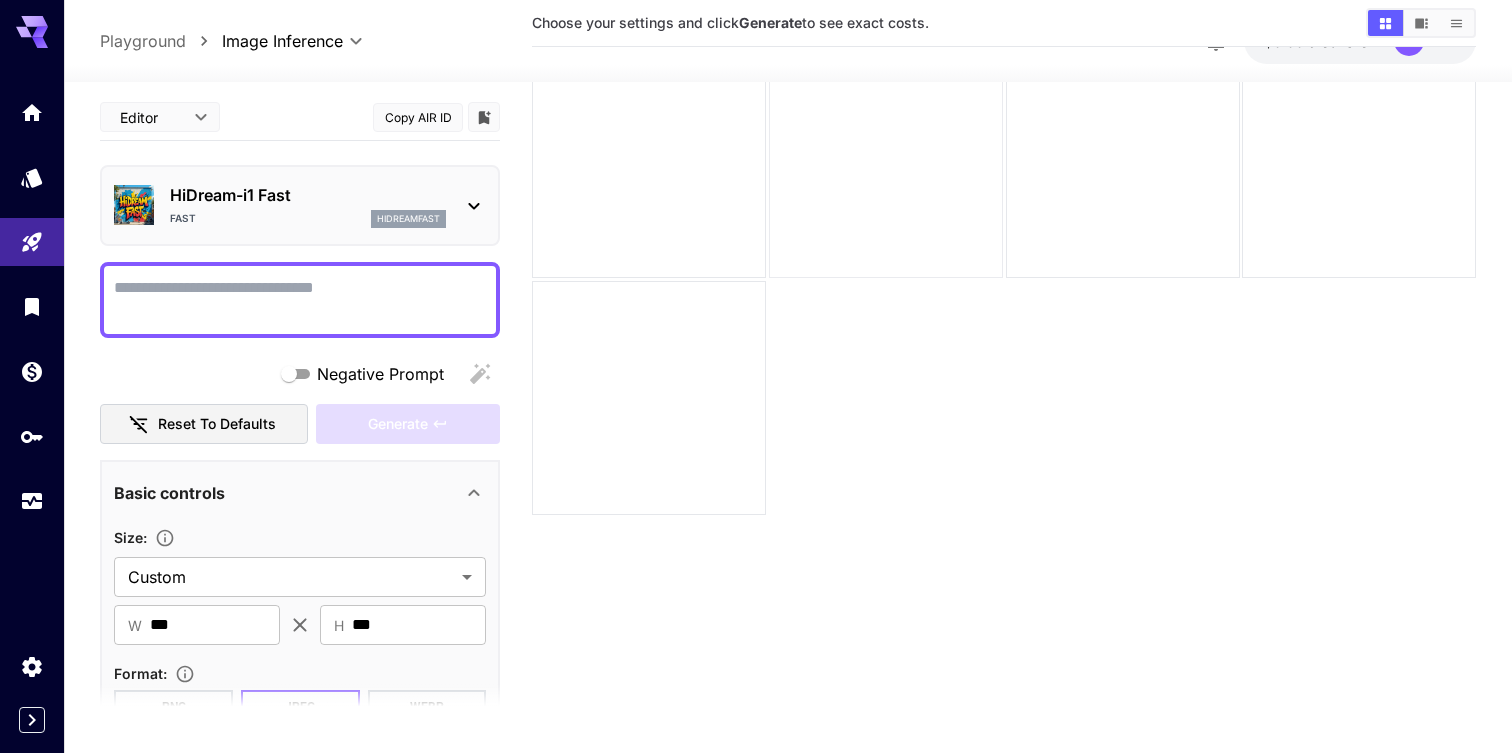 scroll, scrollTop: 126, scrollLeft: 0, axis: vertical 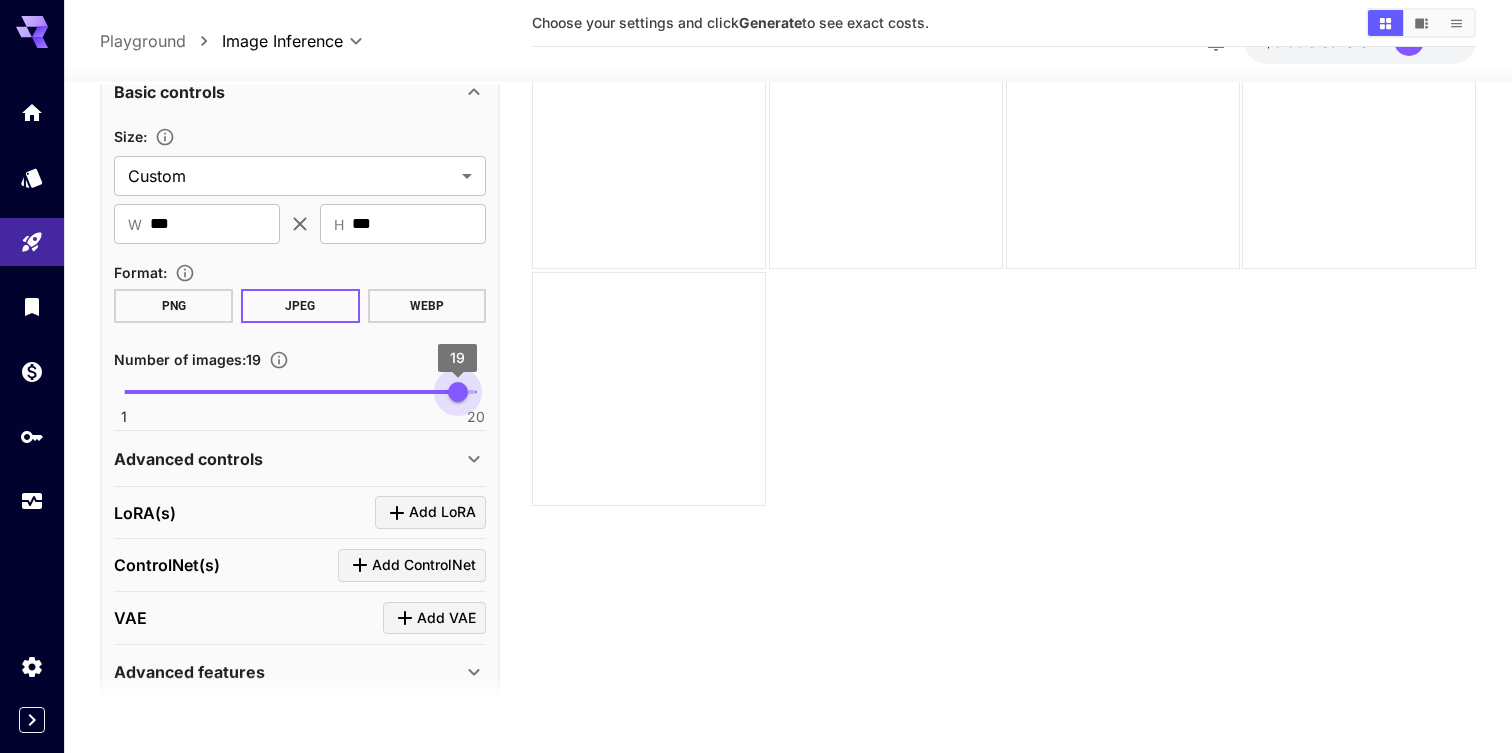 type on "**" 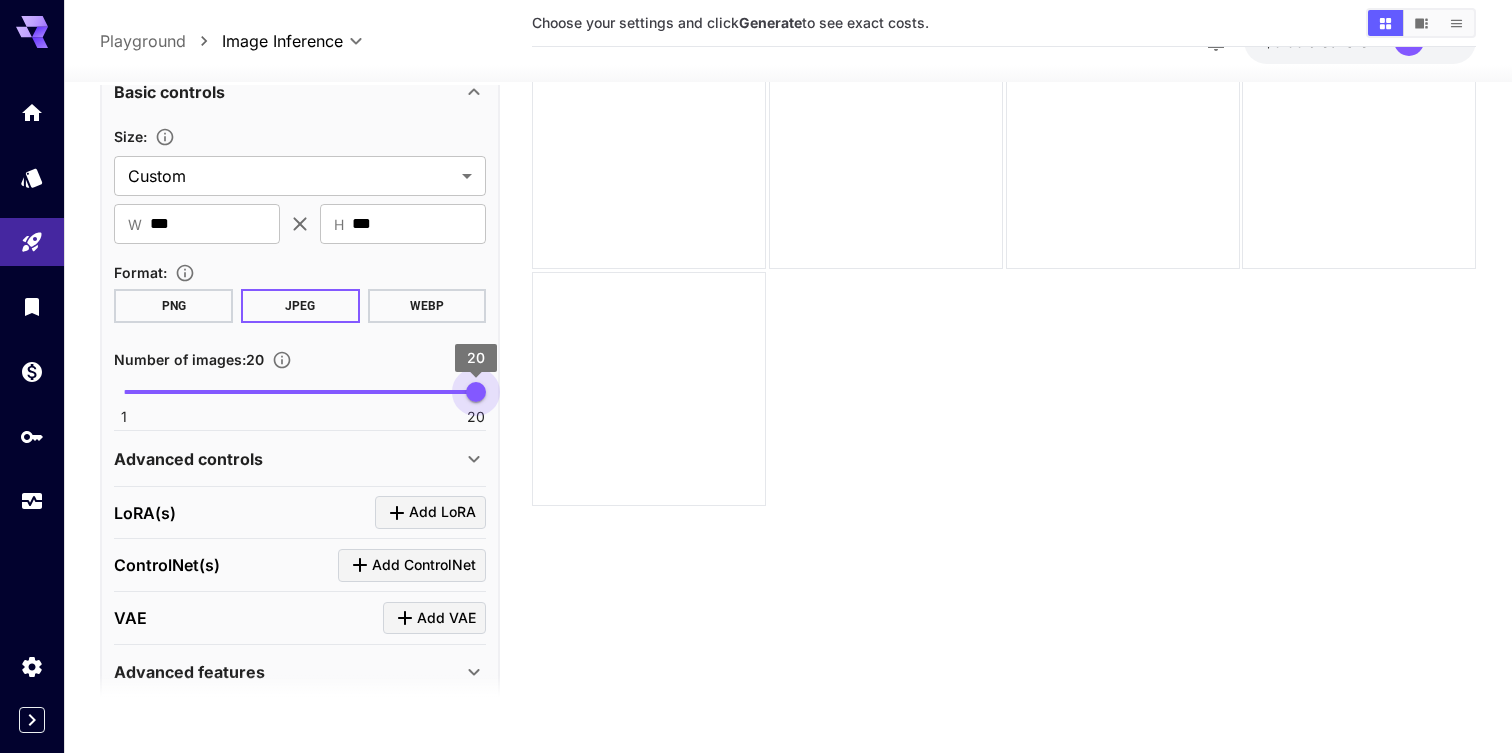 drag, startPoint x: 133, startPoint y: 392, endPoint x: 506, endPoint y: 394, distance: 373.00537 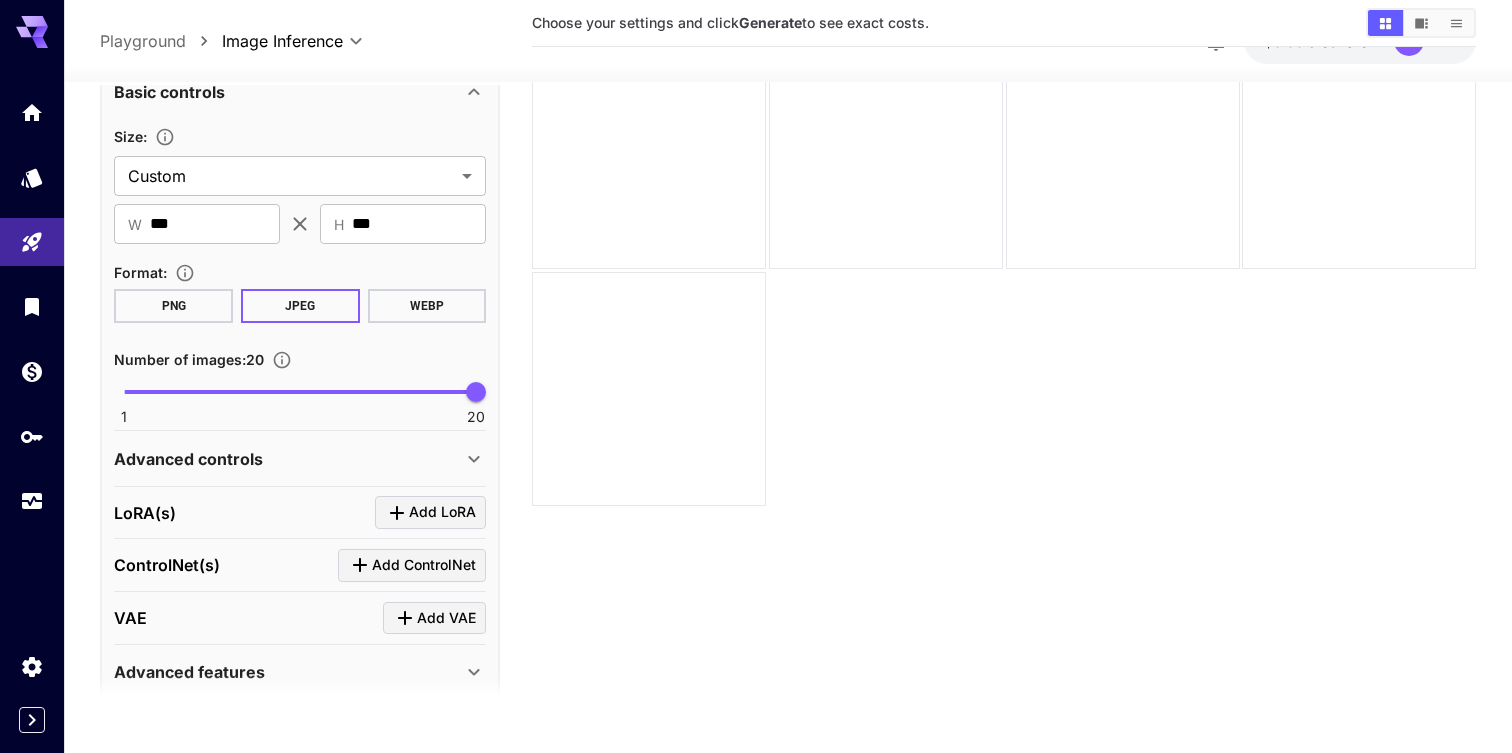 scroll, scrollTop: 473, scrollLeft: 0, axis: vertical 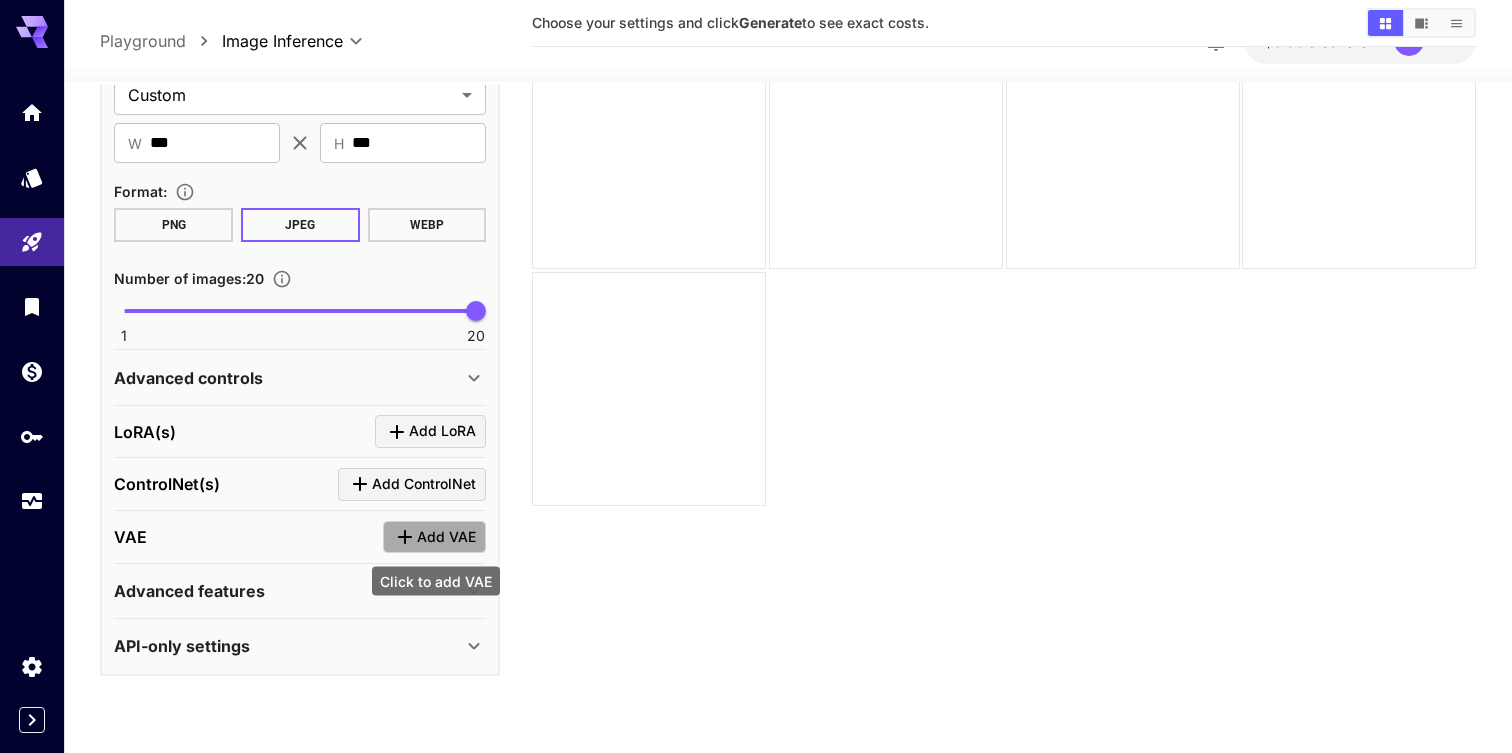 click 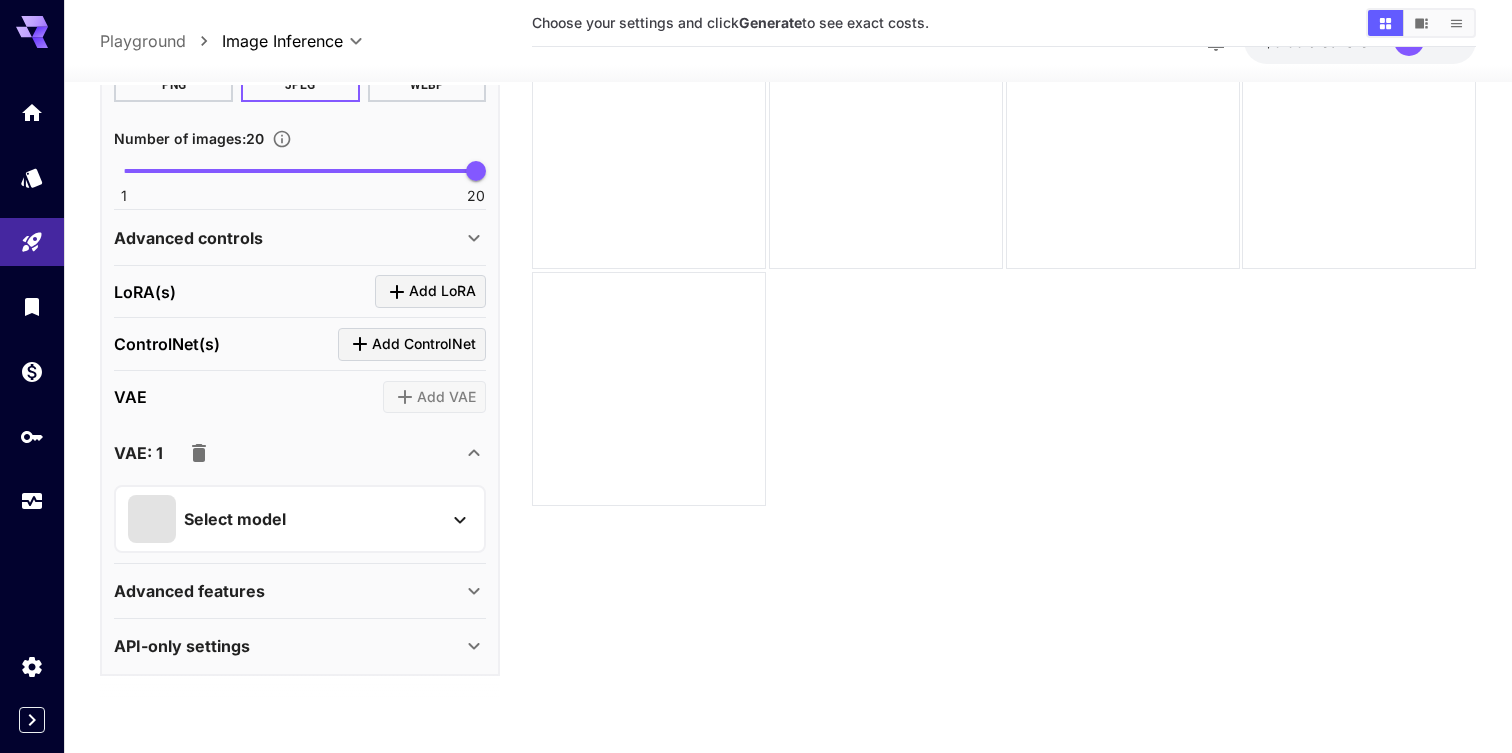 scroll, scrollTop: 610, scrollLeft: 0, axis: vertical 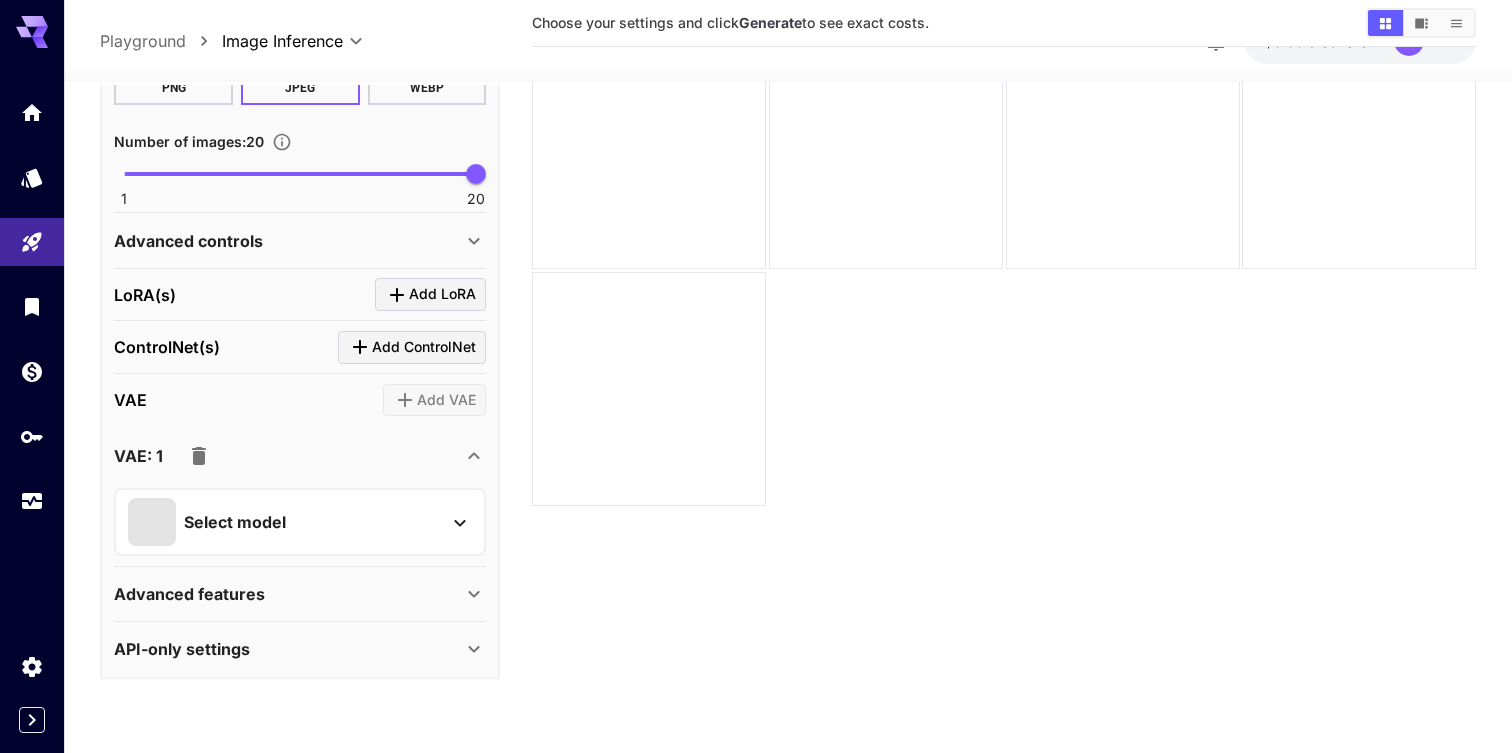 click on "Select model" at bounding box center (300, 518) 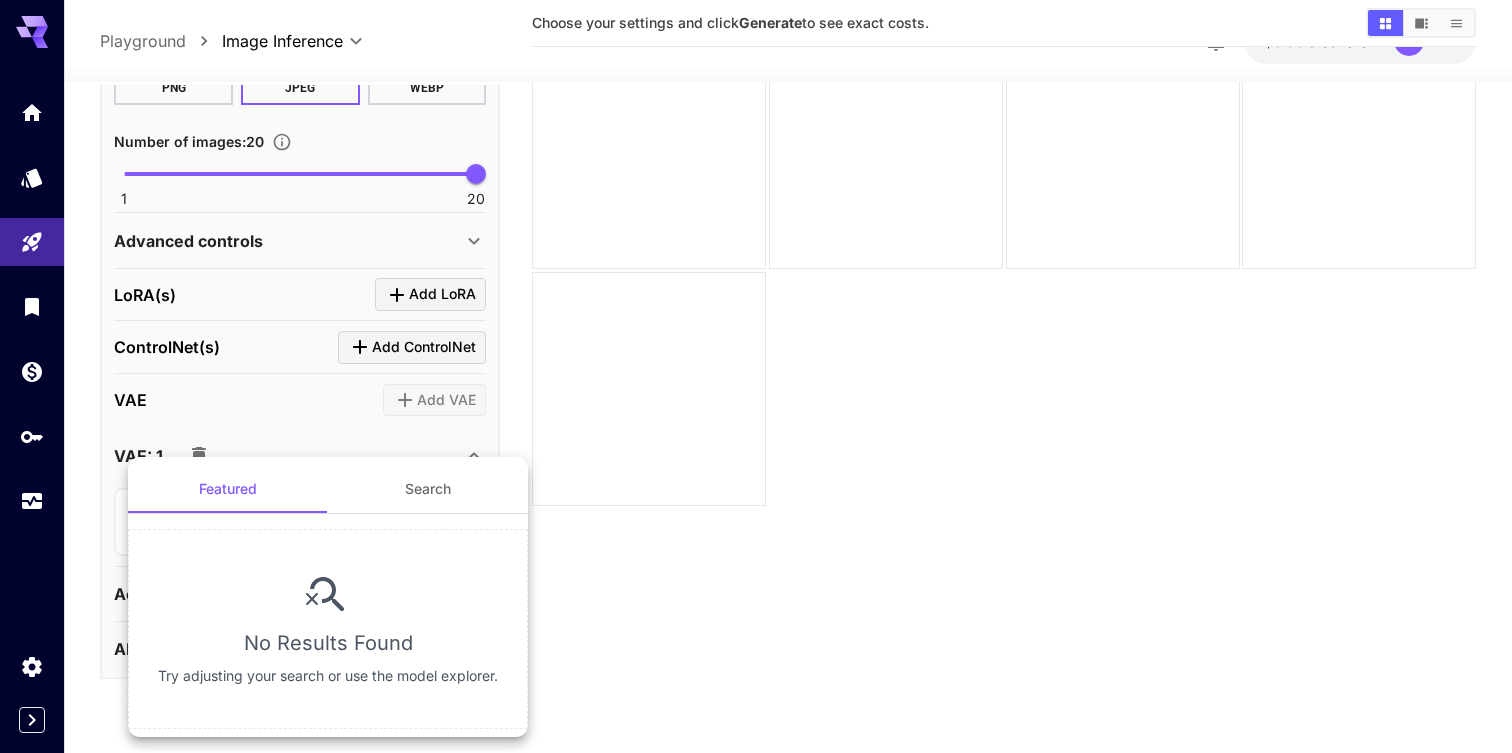click at bounding box center (756, 376) 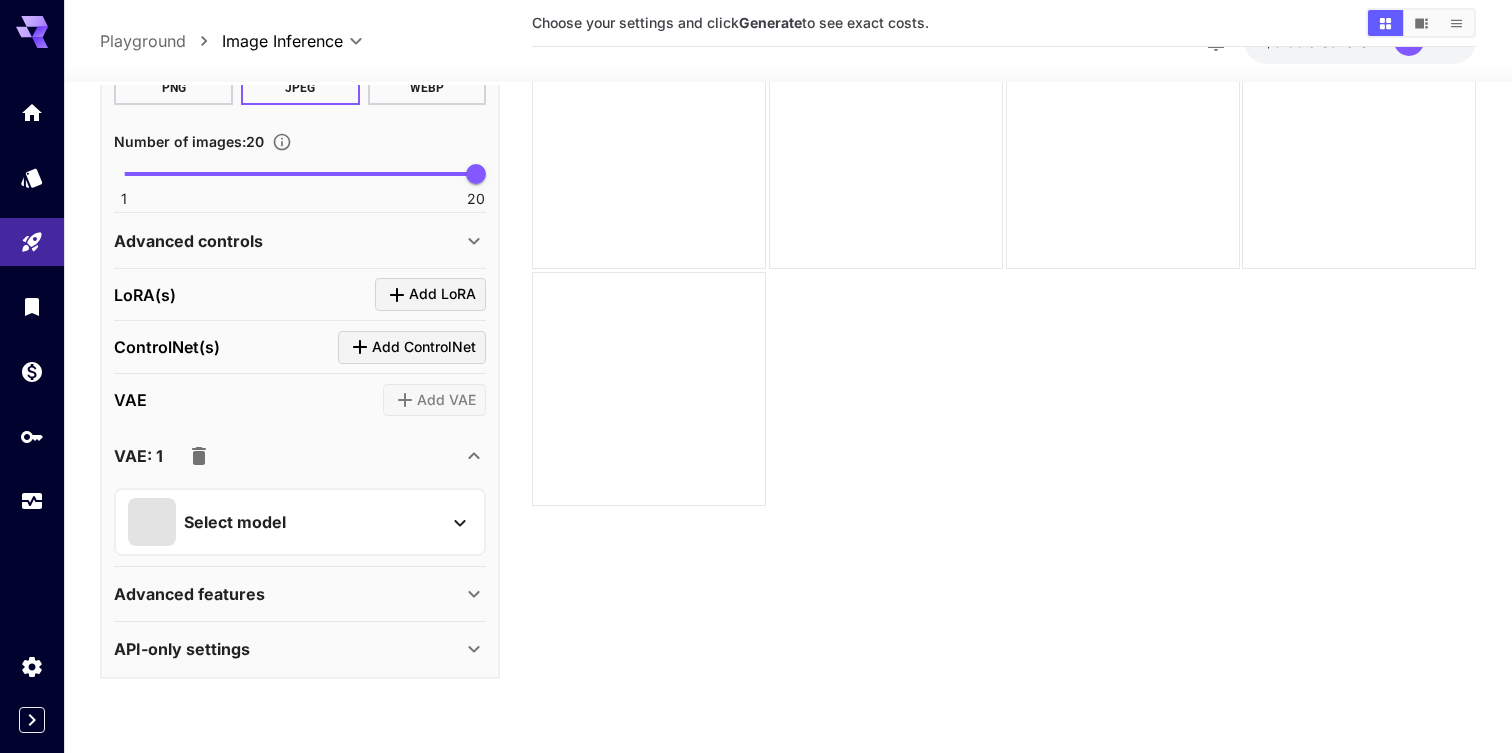scroll, scrollTop: 0, scrollLeft: 0, axis: both 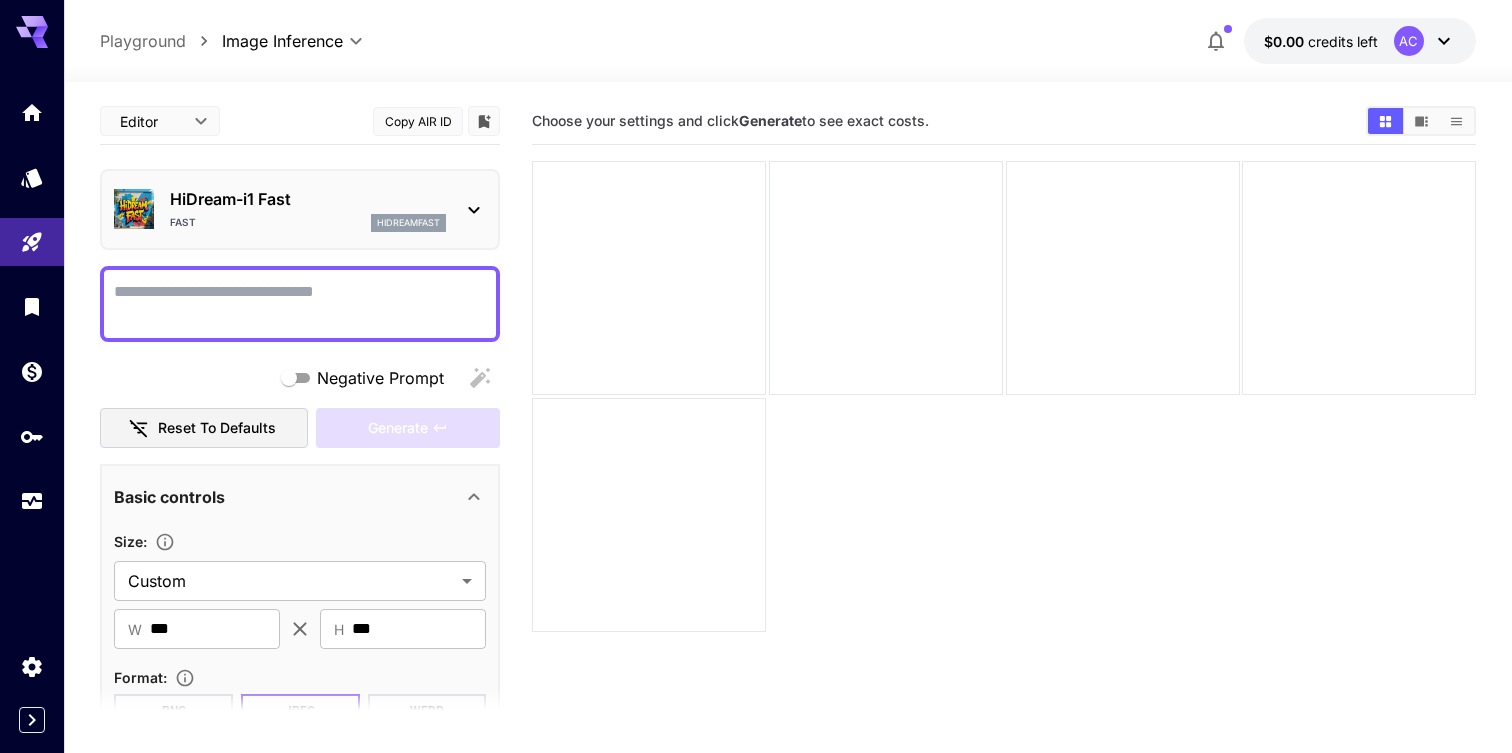 click on "HiDream-i1 Fast" at bounding box center [308, 199] 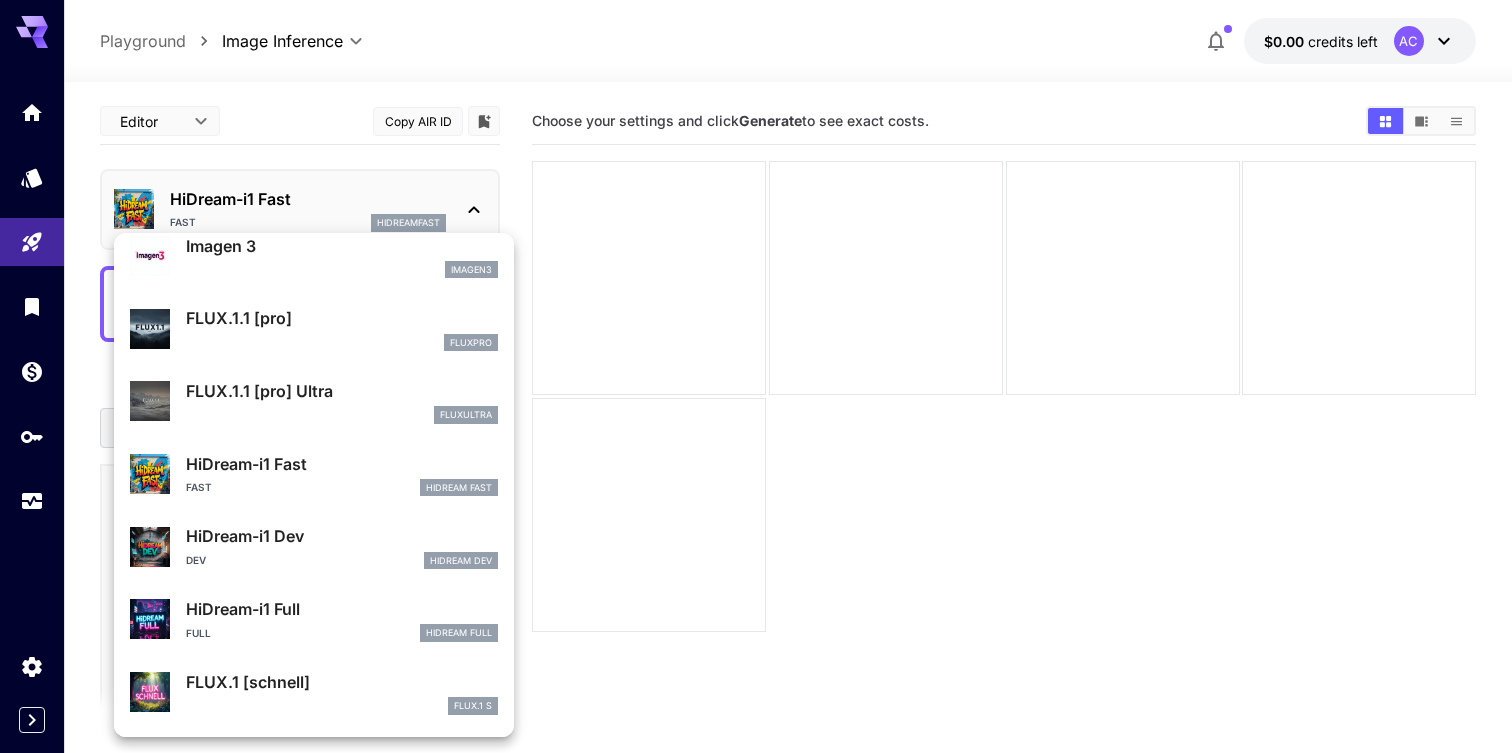 scroll, scrollTop: 916, scrollLeft: 0, axis: vertical 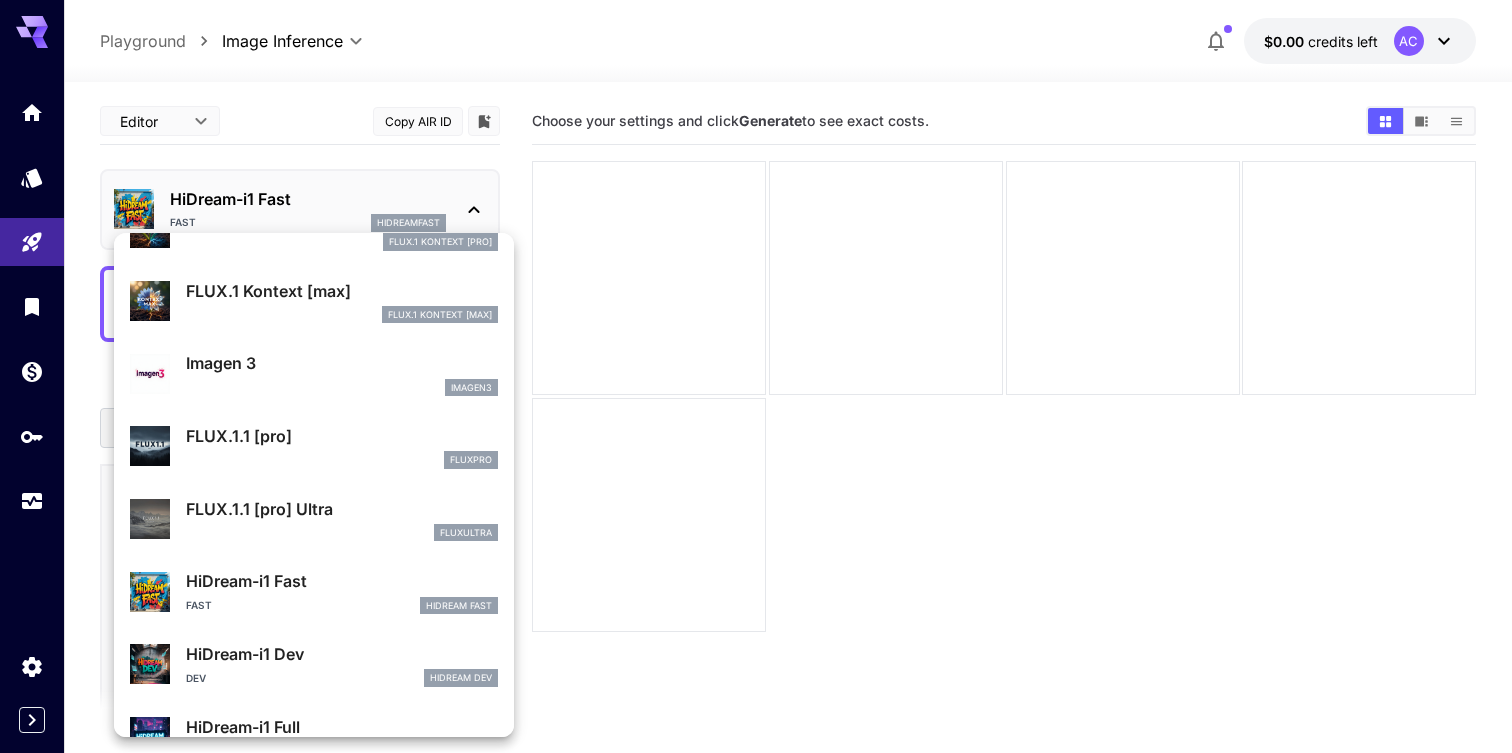 click on "imagen3" at bounding box center (342, 388) 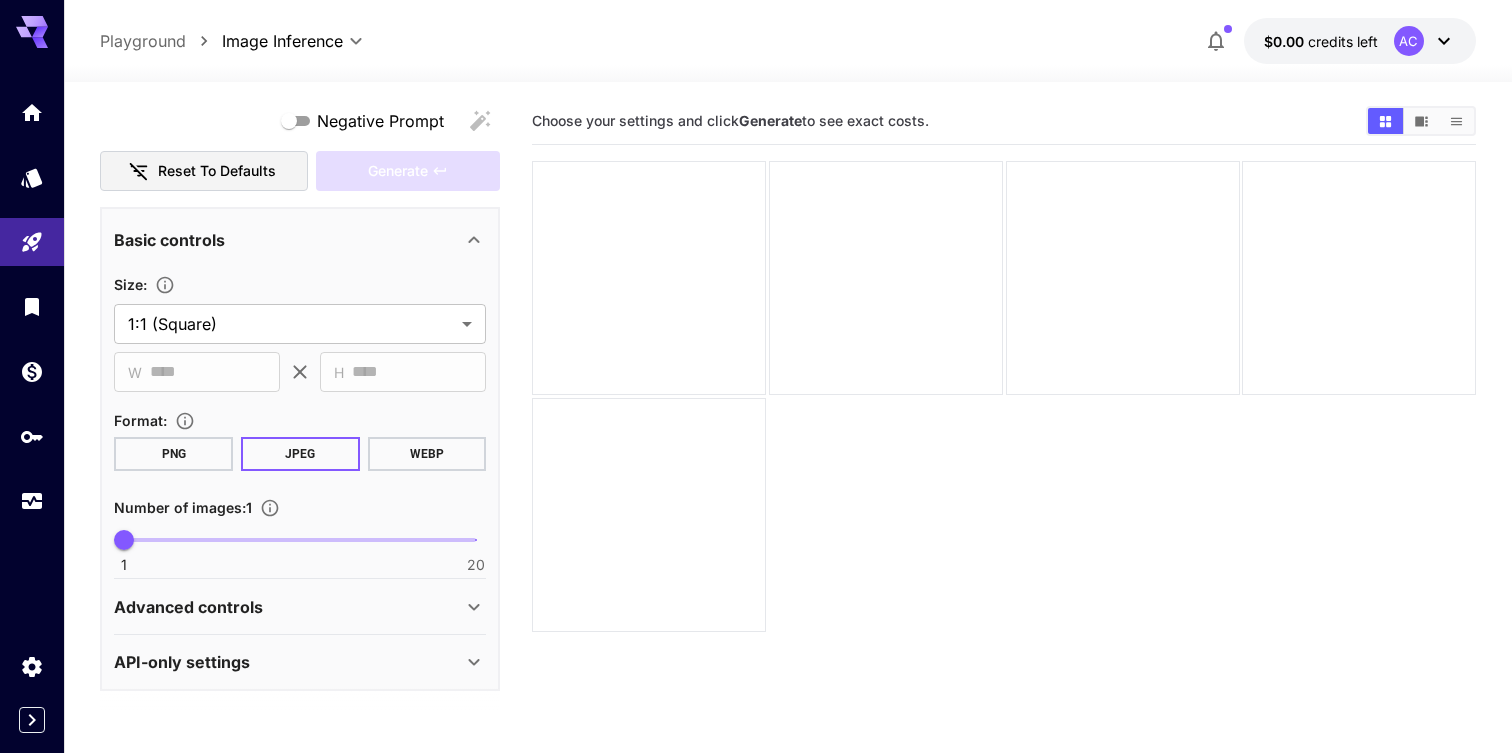 scroll, scrollTop: 259, scrollLeft: 0, axis: vertical 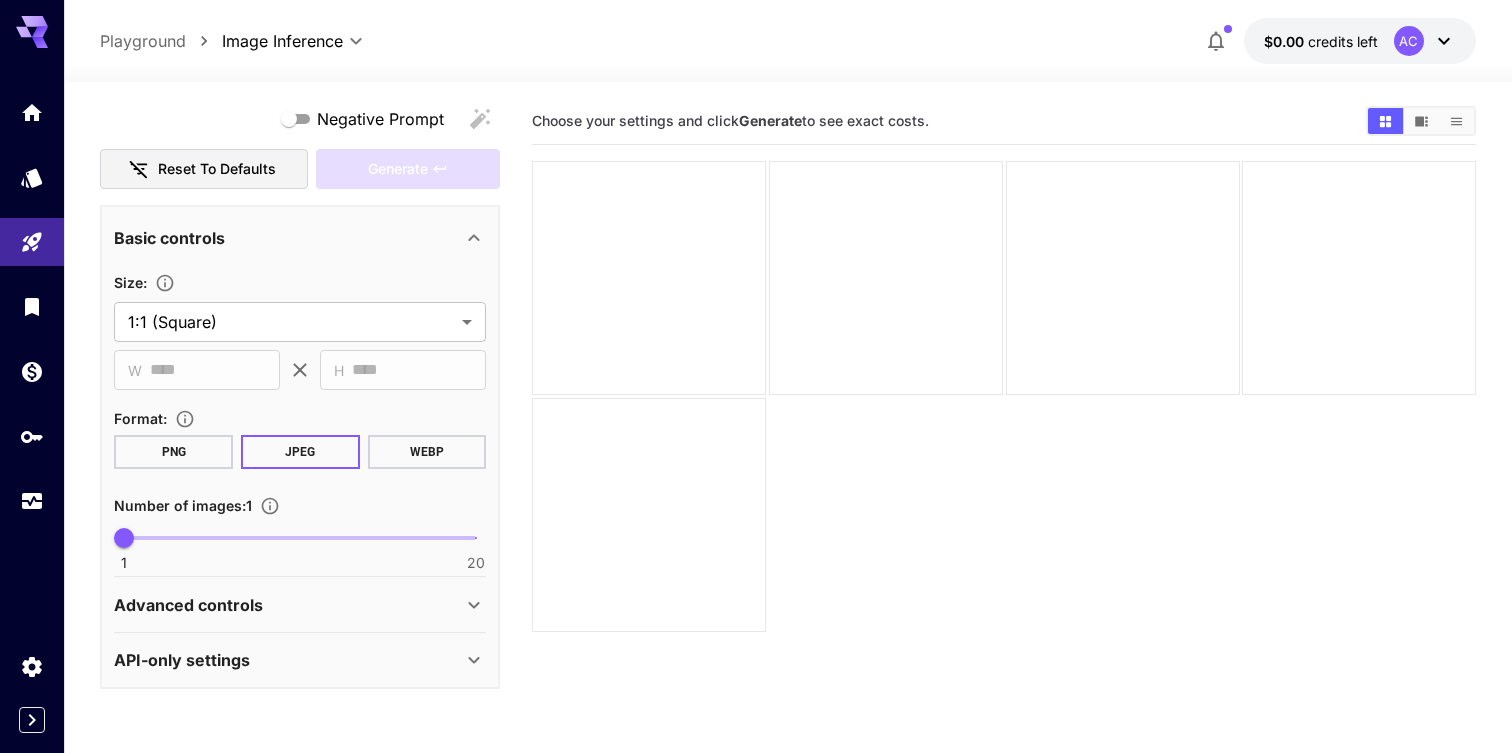 click on "Advanced controls" at bounding box center [288, 605] 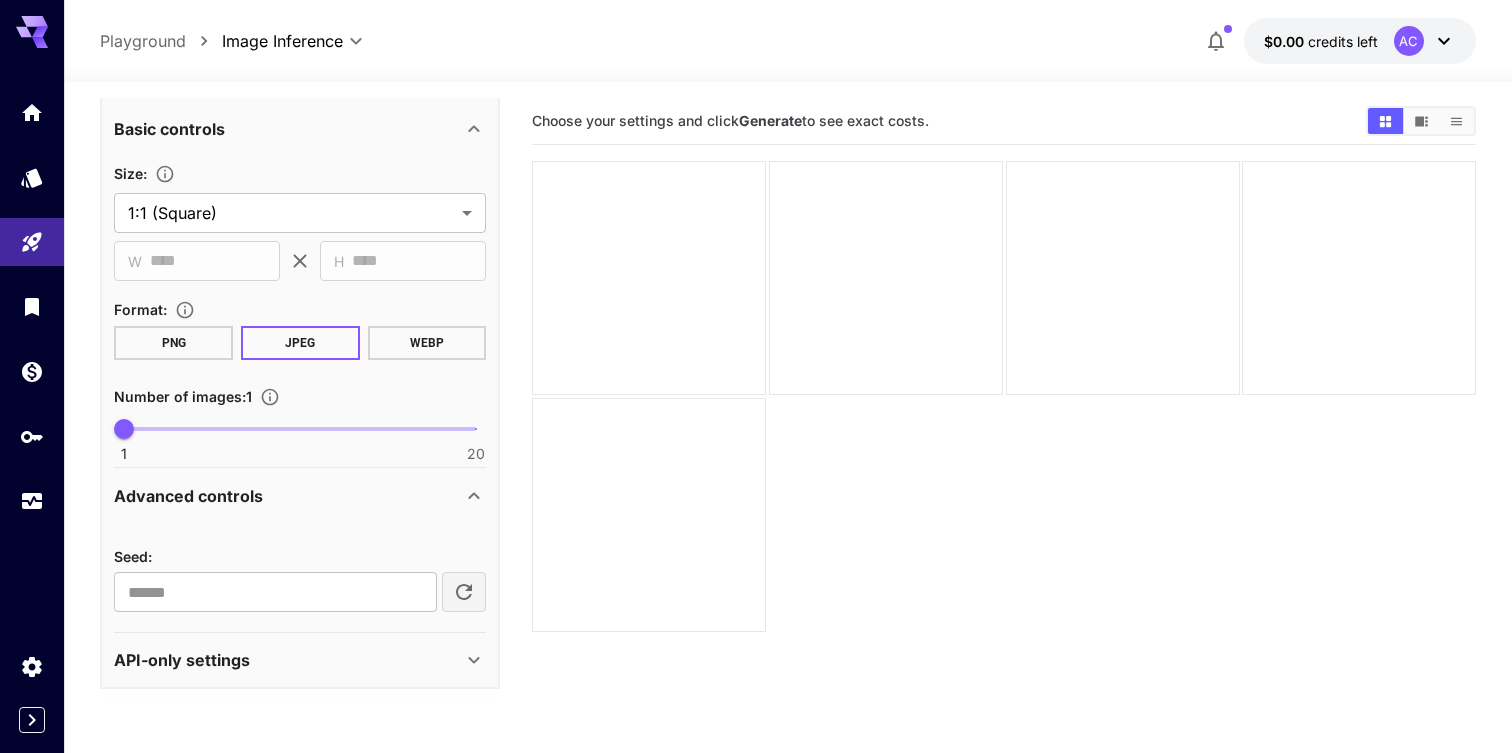 click on "API-only settings" at bounding box center (288, 660) 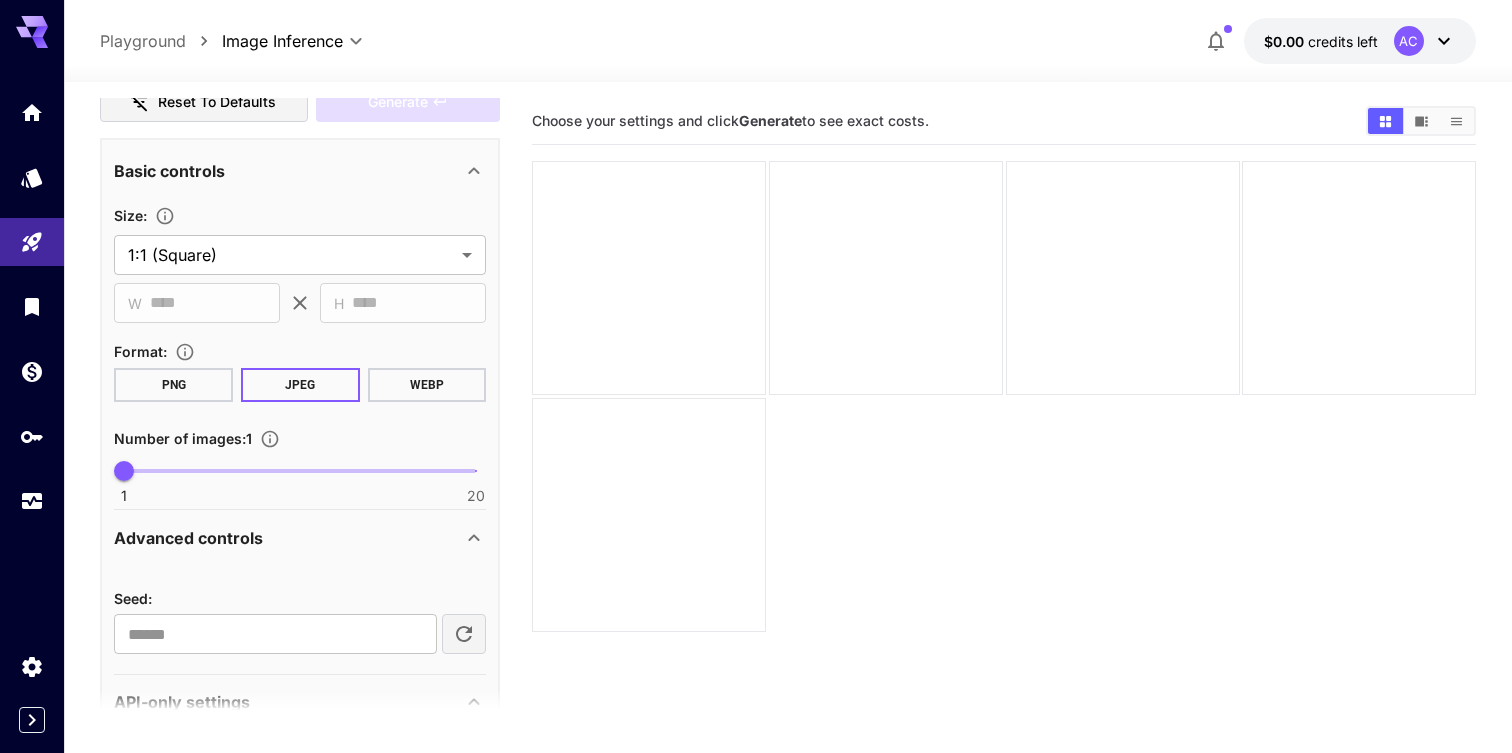 scroll, scrollTop: 323, scrollLeft: 0, axis: vertical 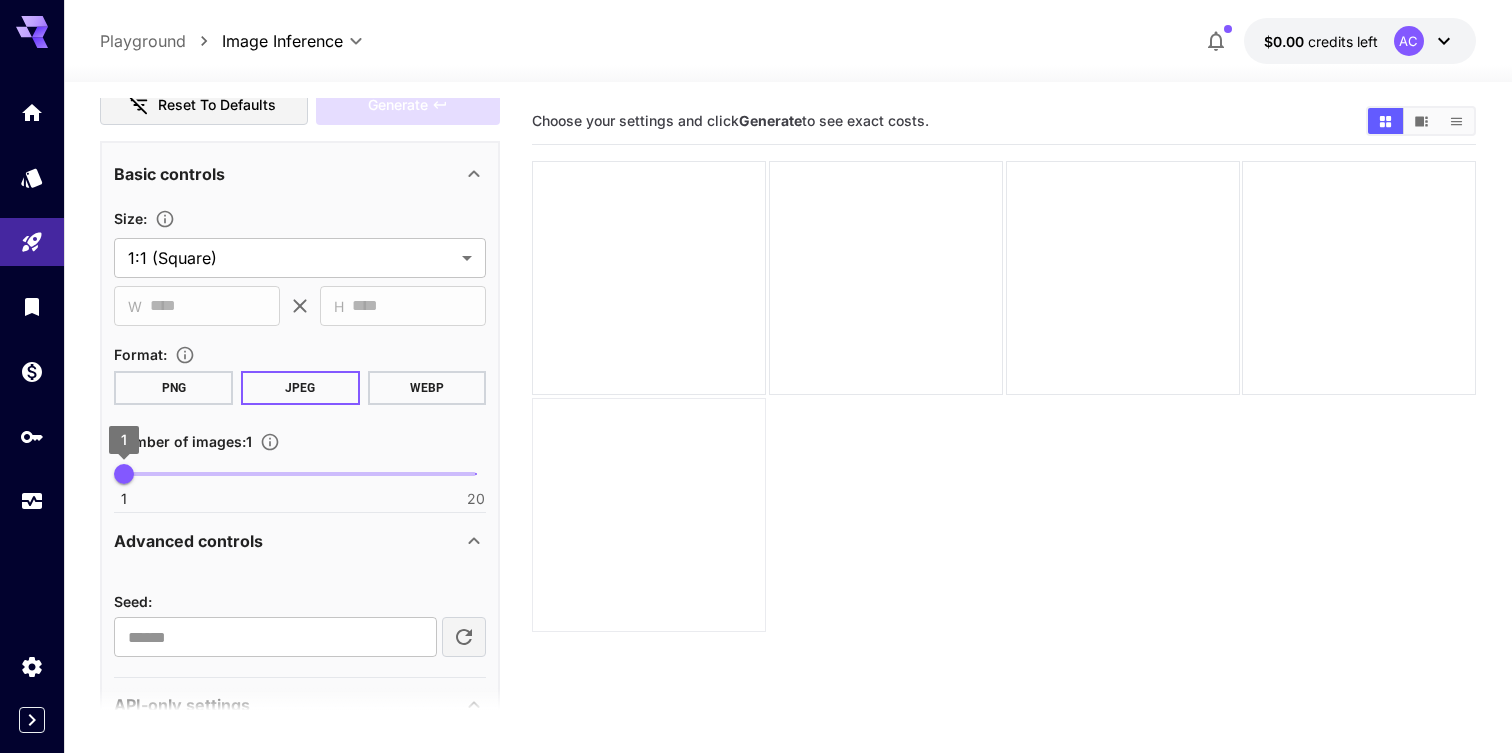 type on "**" 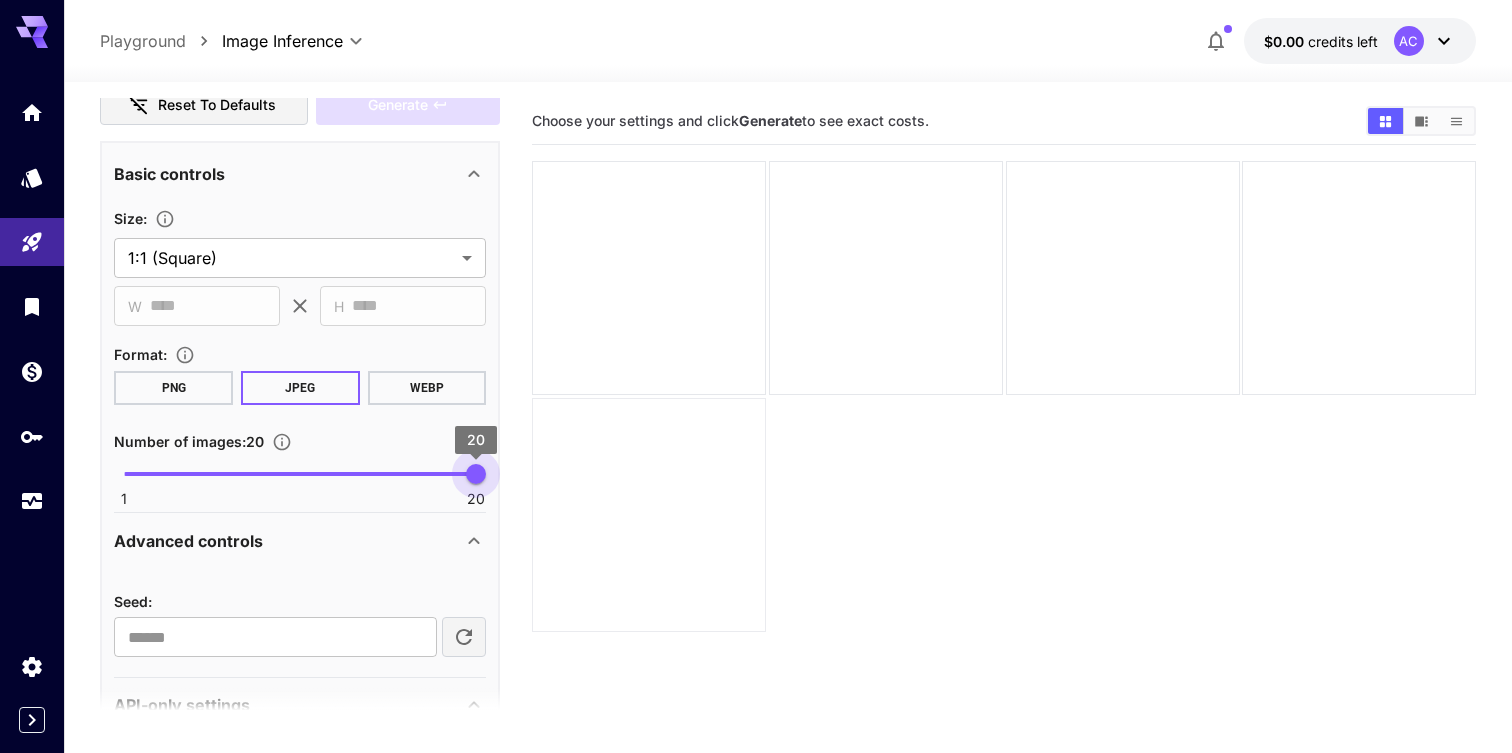 drag, startPoint x: 134, startPoint y: 472, endPoint x: 627, endPoint y: 472, distance: 493 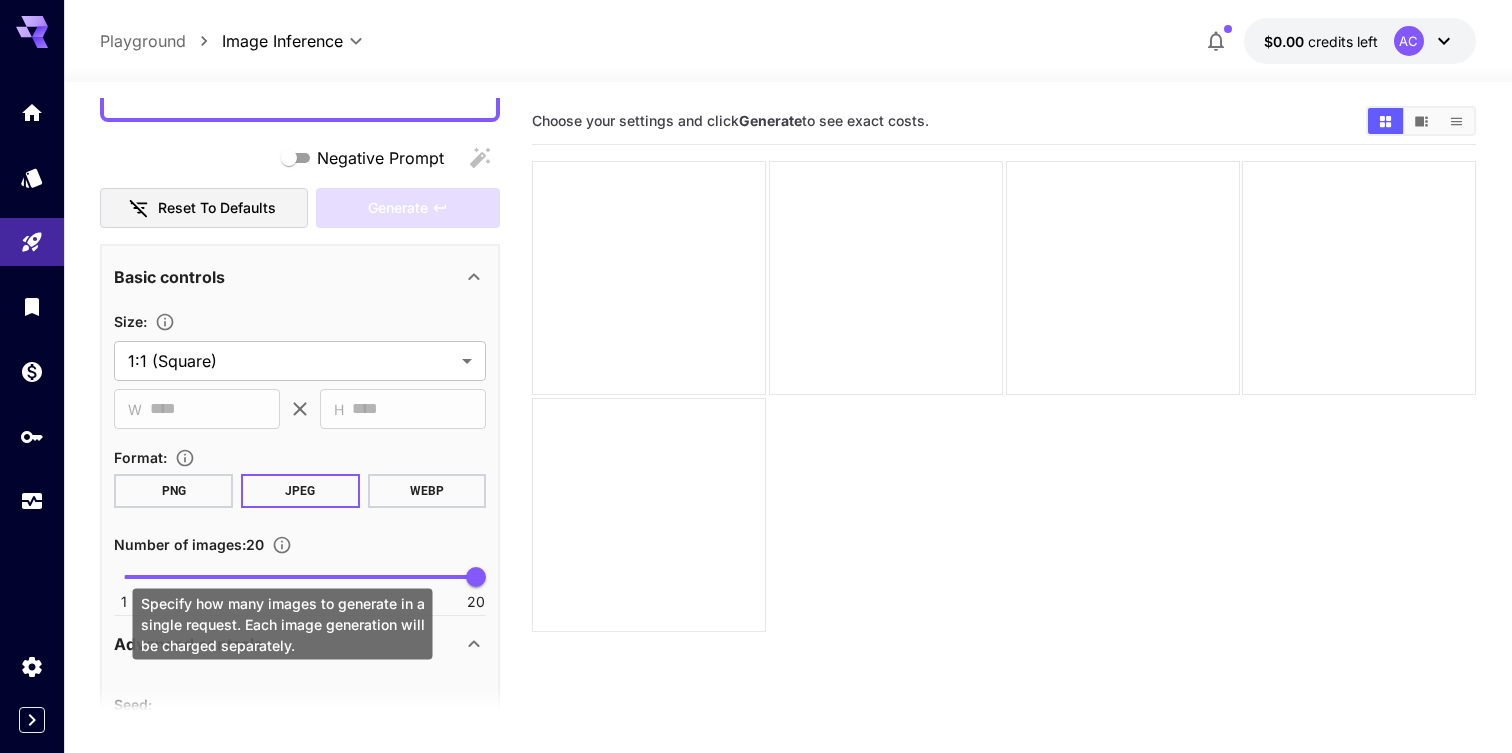 scroll, scrollTop: 196, scrollLeft: 0, axis: vertical 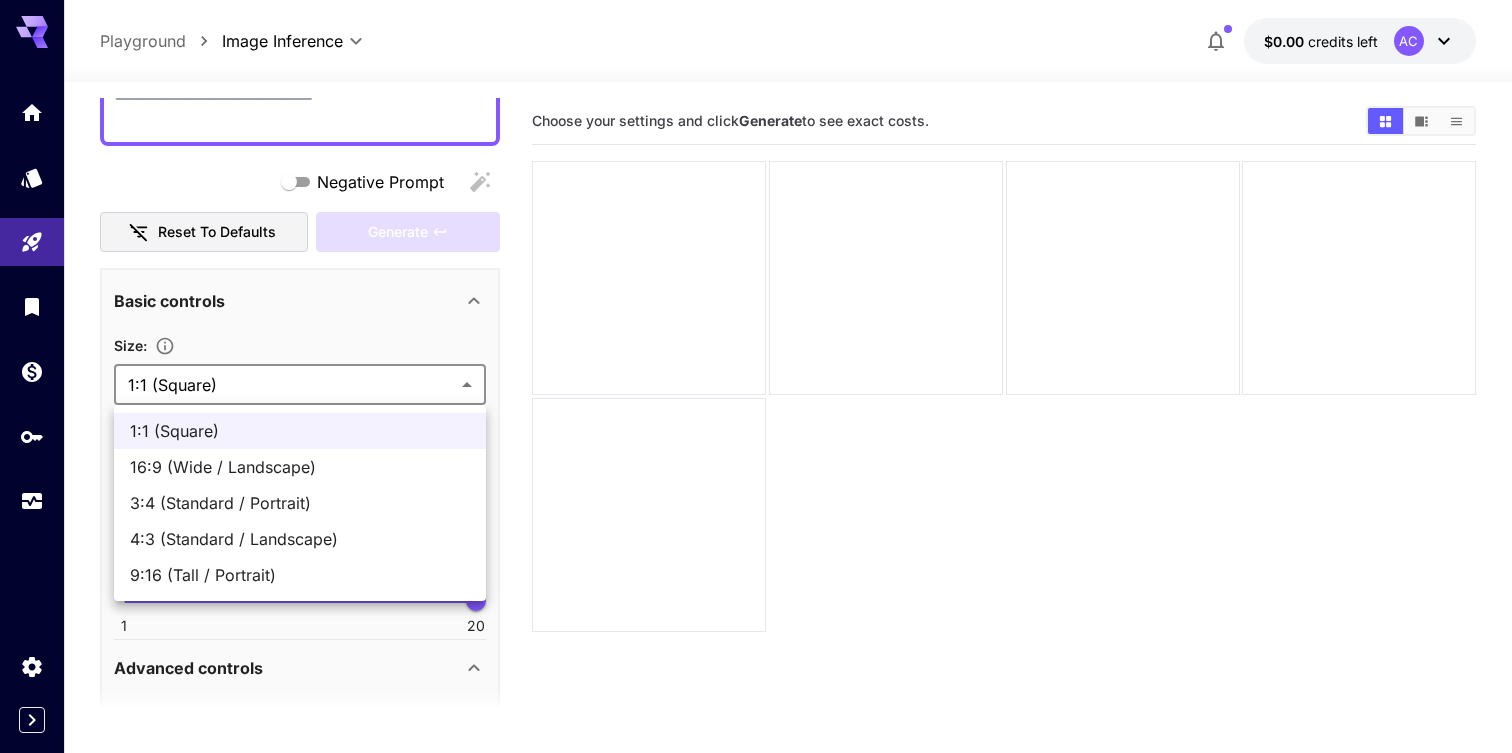 click on "**********" at bounding box center (756, 455) 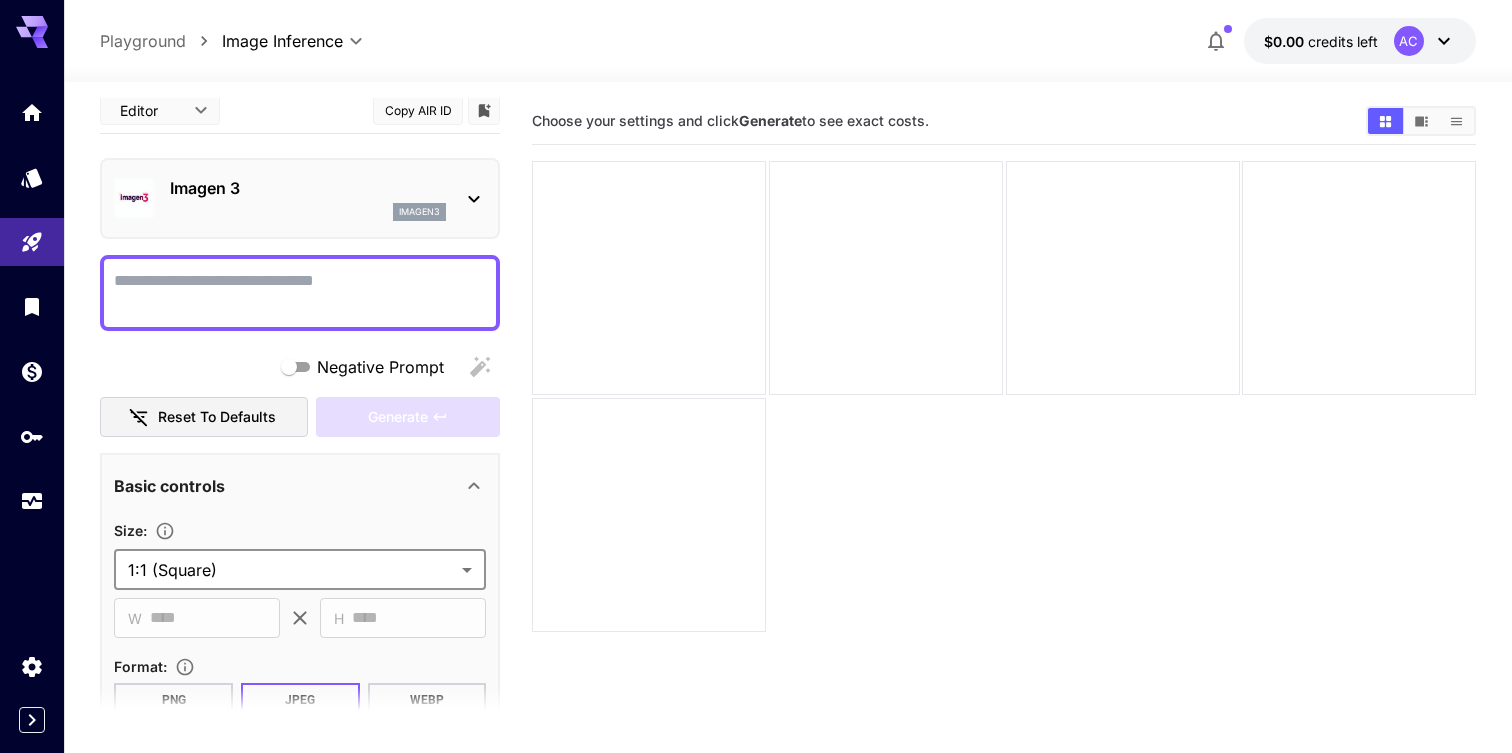 scroll, scrollTop: 0, scrollLeft: 0, axis: both 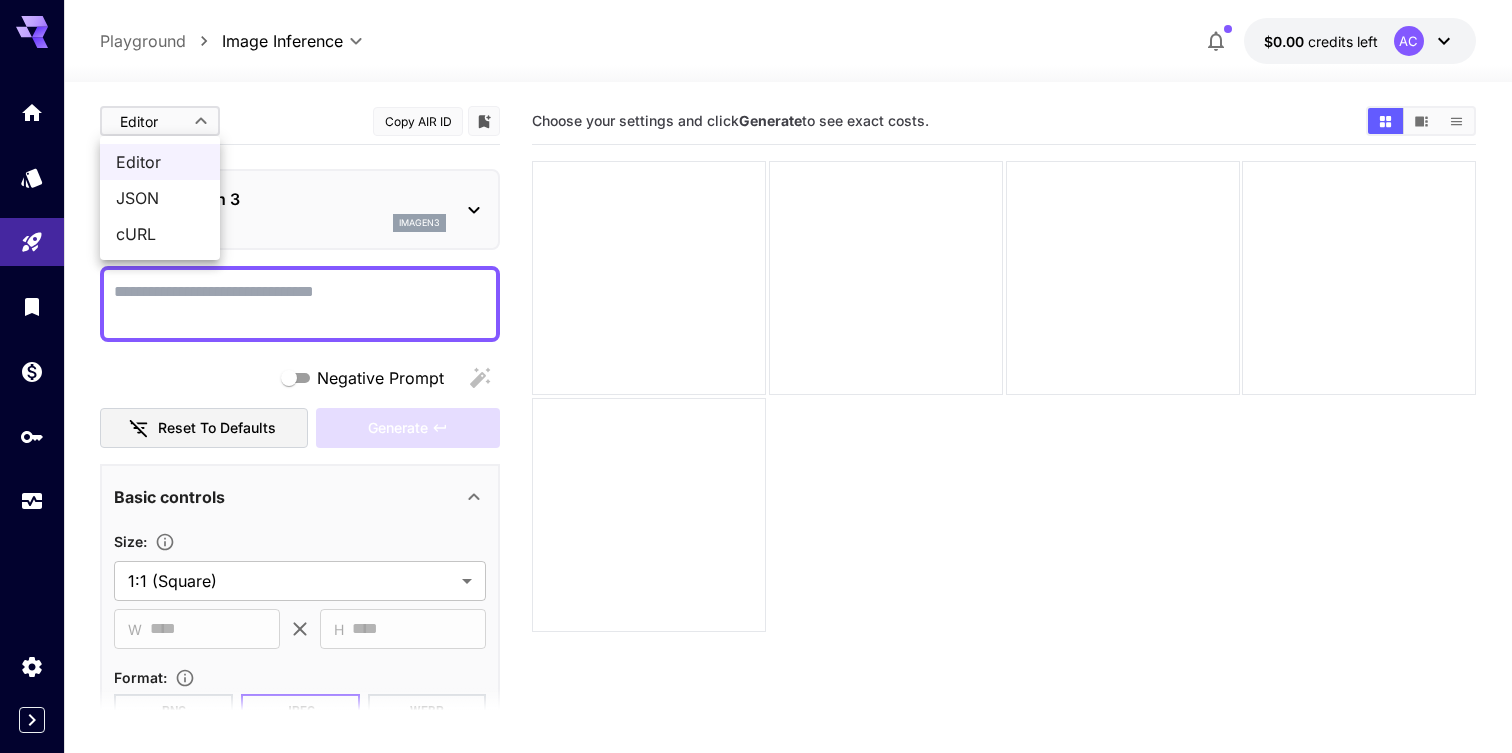 click on "**********" at bounding box center [756, 455] 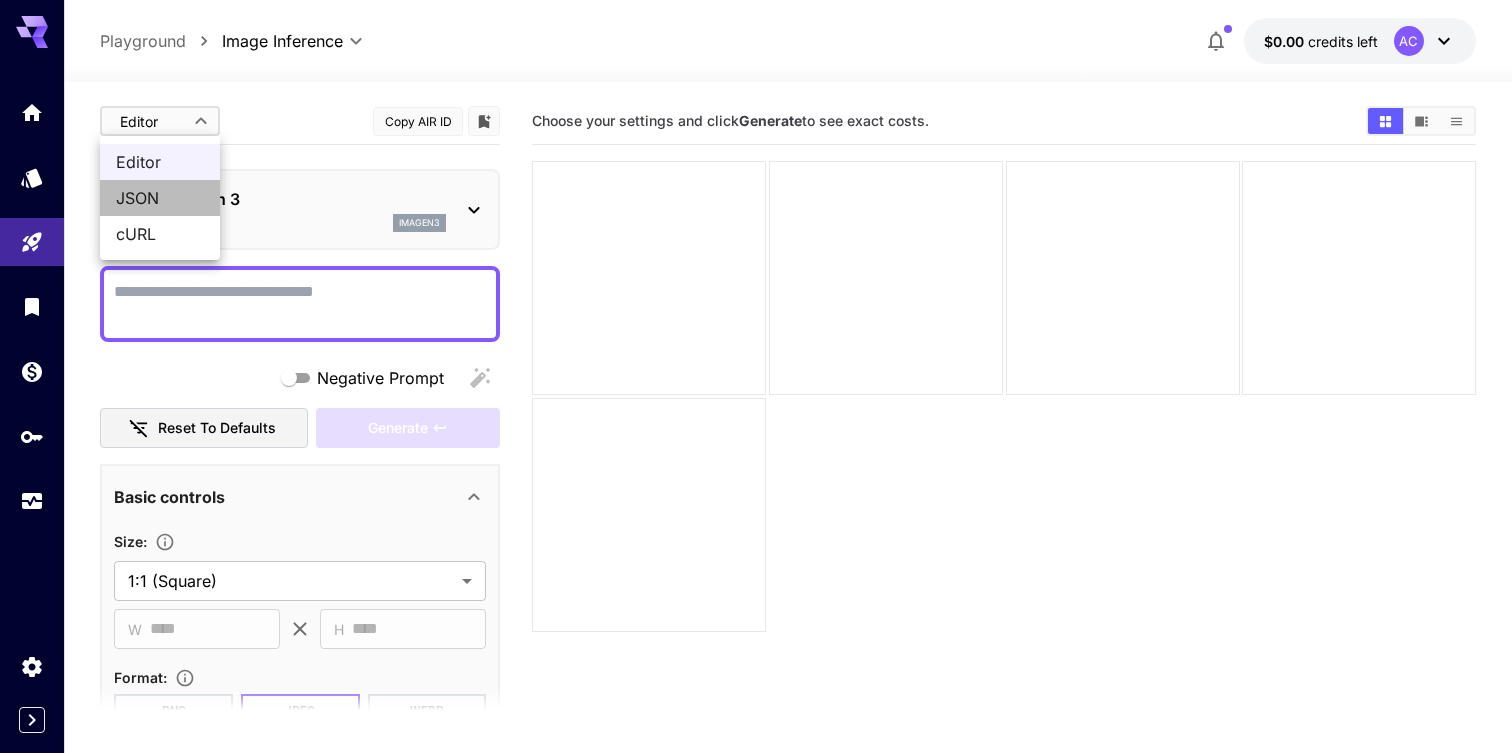 click on "JSON" at bounding box center (160, 198) 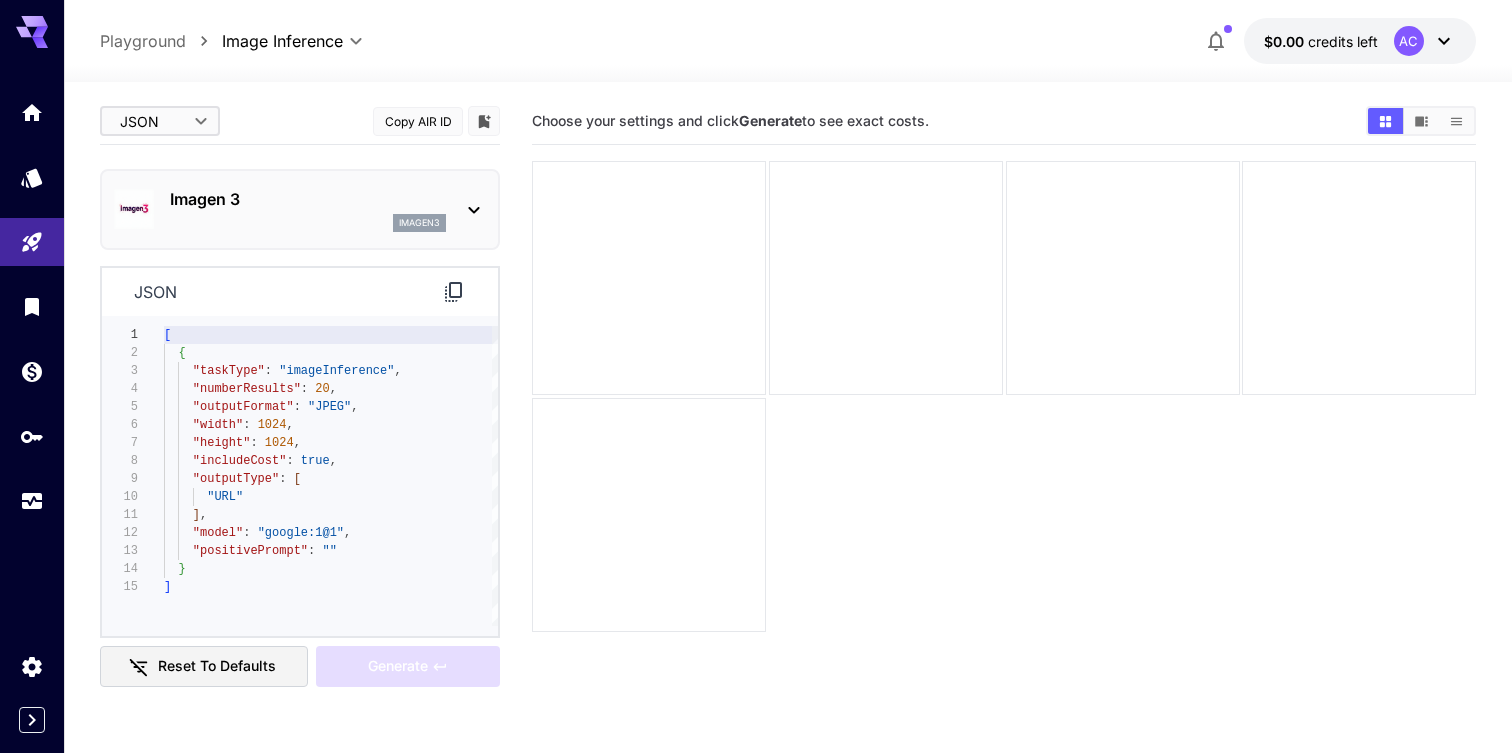 click on "**********" at bounding box center (756, 455) 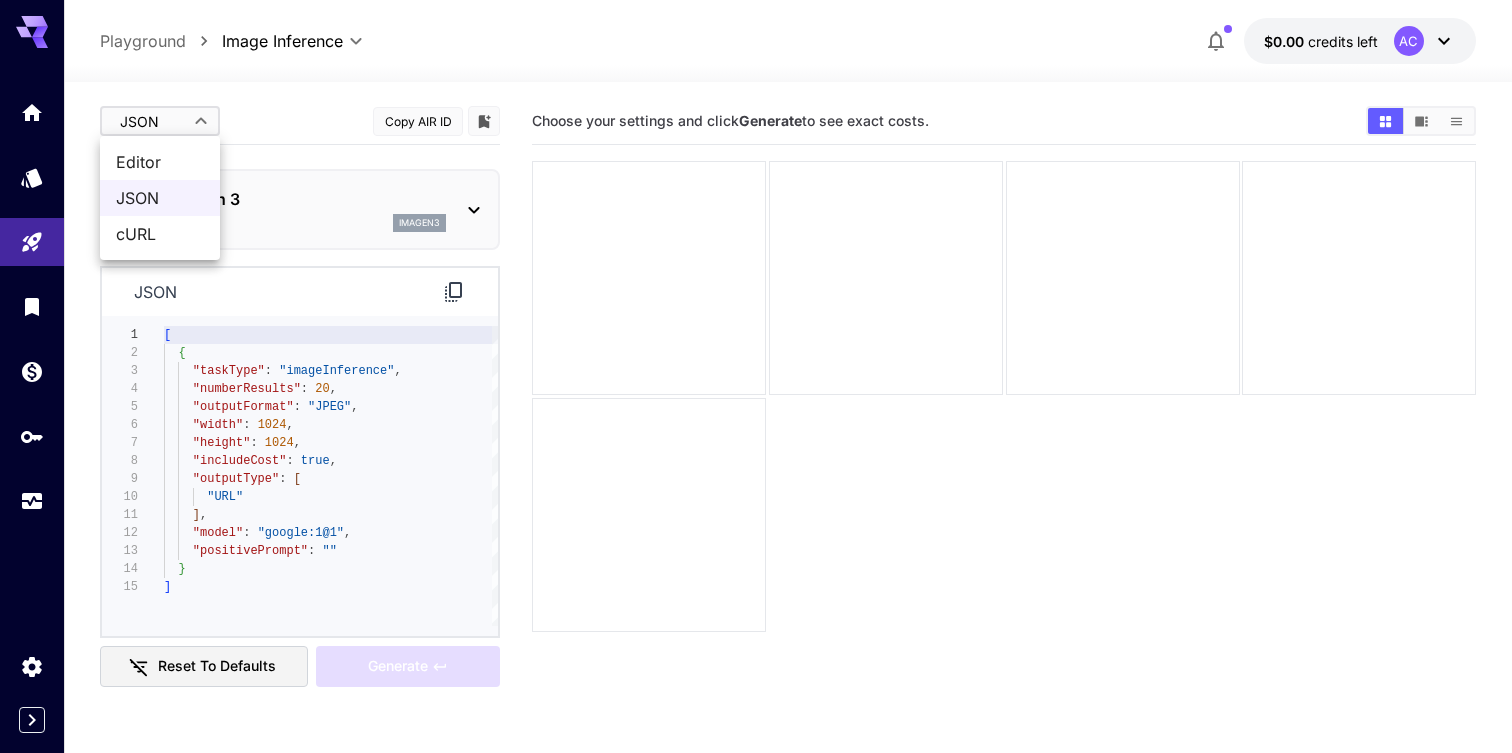 click on "cURL" at bounding box center [160, 234] 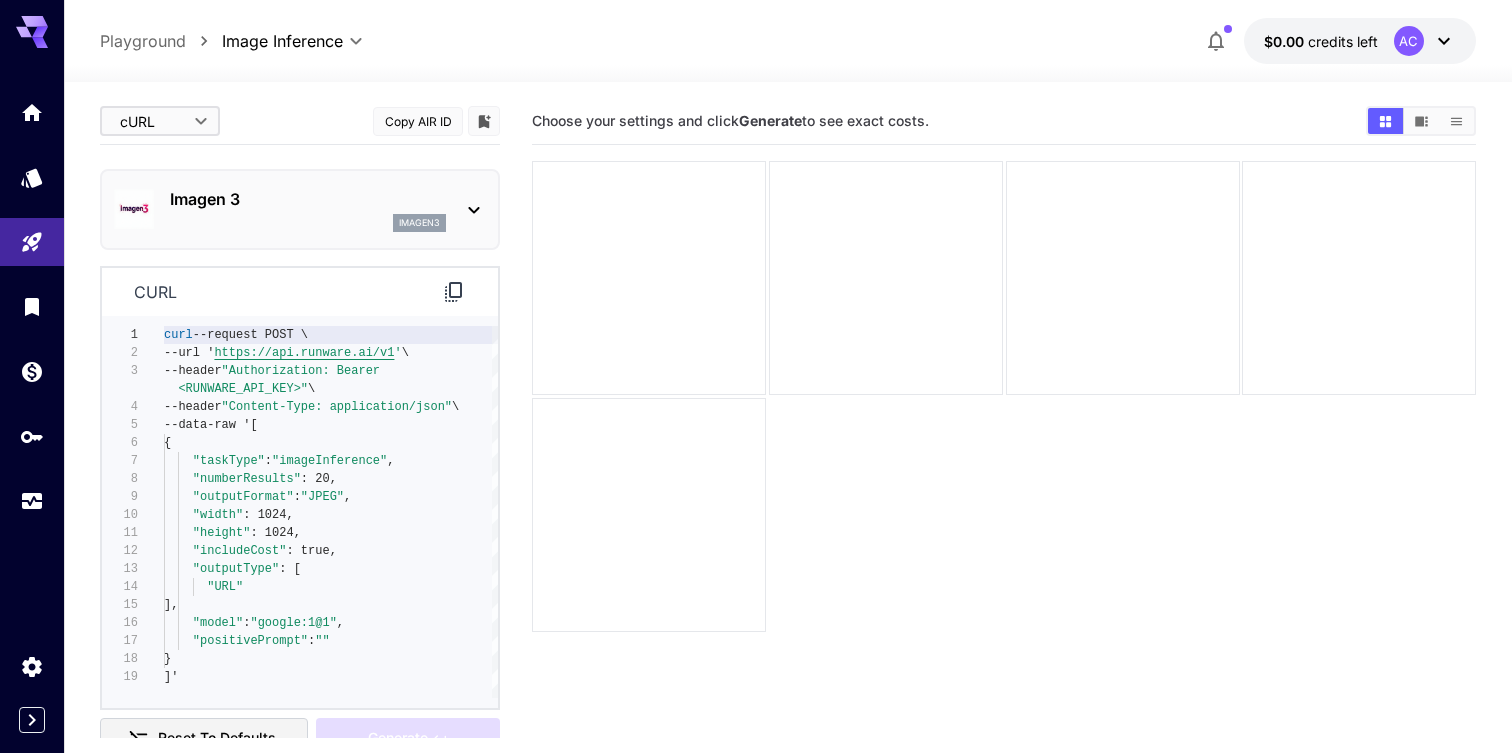 click on "**********" at bounding box center [756, 455] 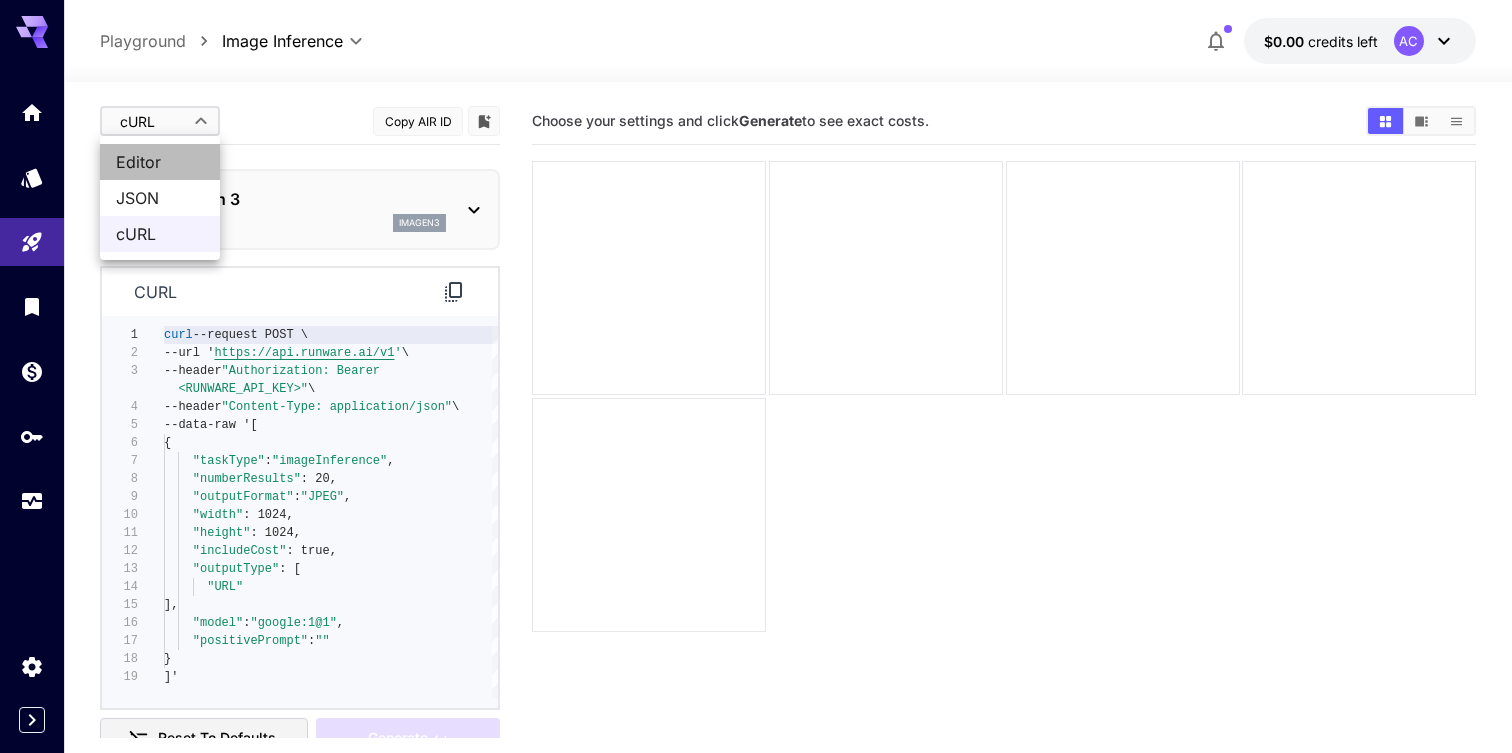 click on "Editor" at bounding box center (160, 162) 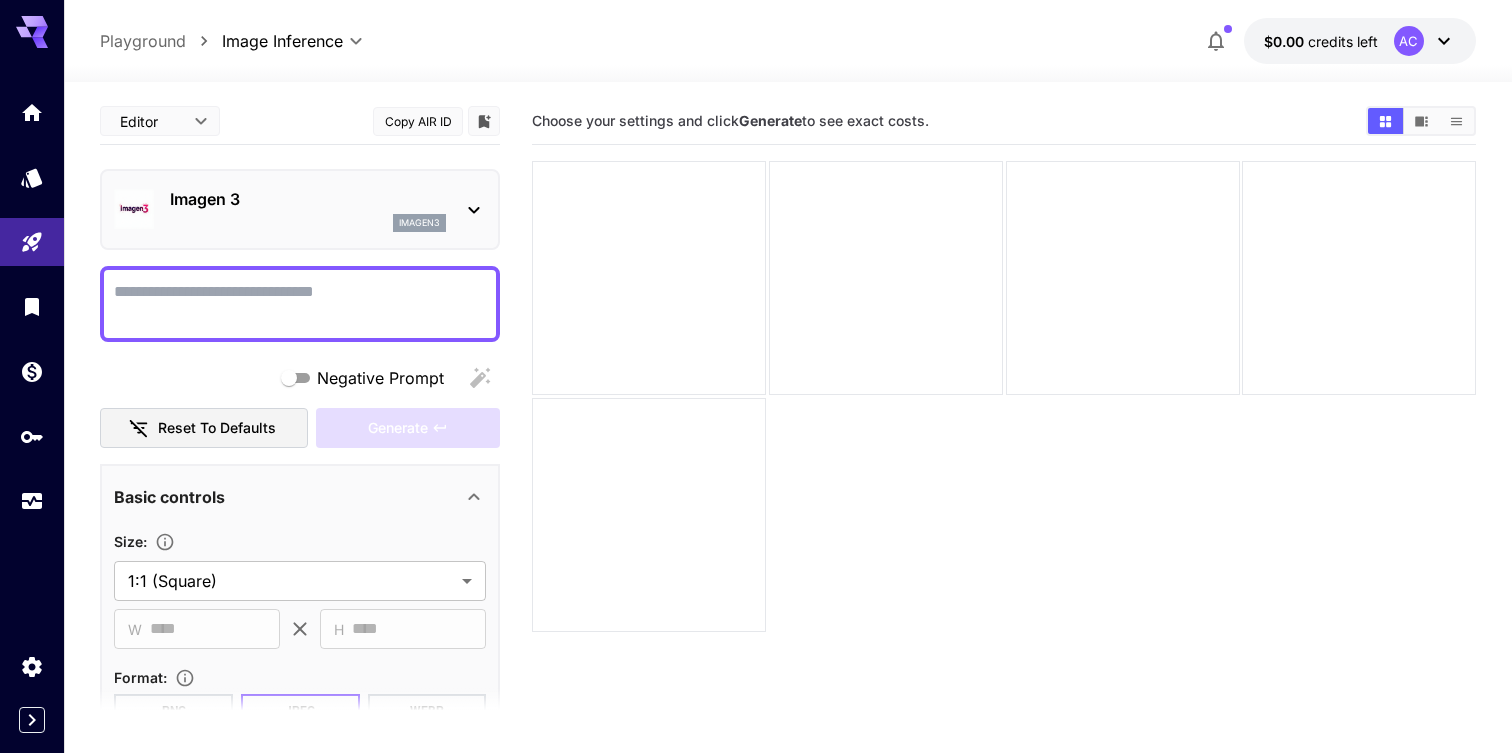 click on "Copy AIR ID" at bounding box center [418, 121] 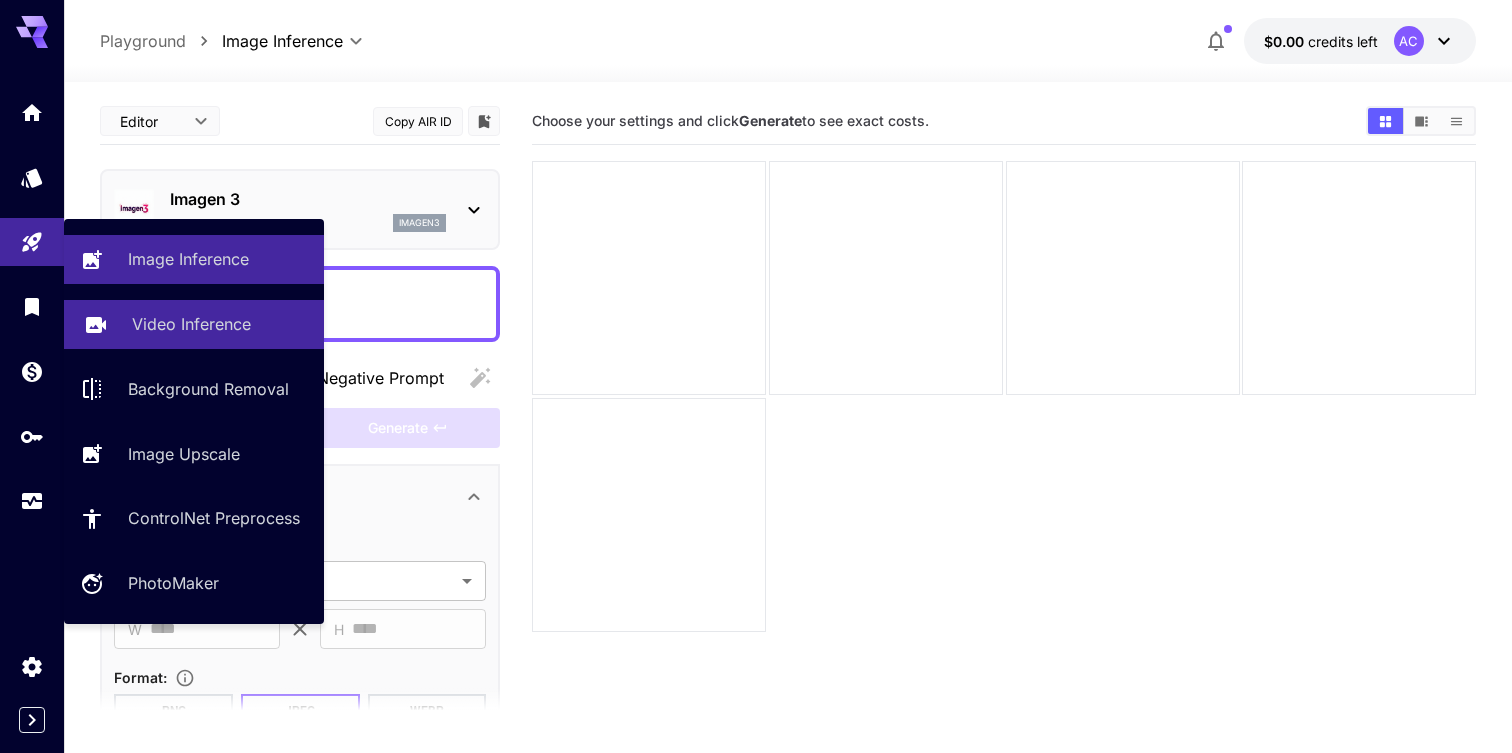 click on "Video Inference" at bounding box center [194, 324] 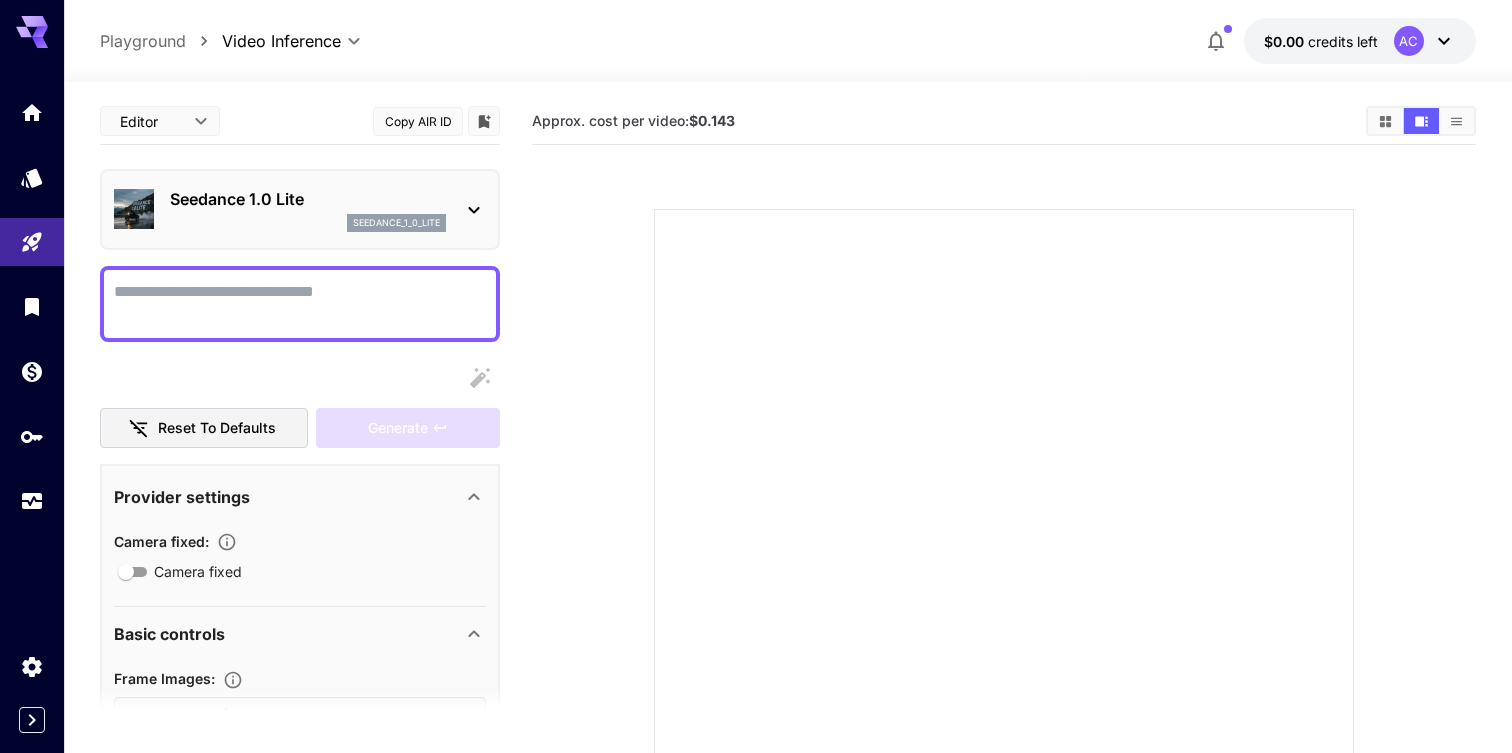 click on "Seedance 1.0 Lite seedance_1_0_lite" at bounding box center (300, 209) 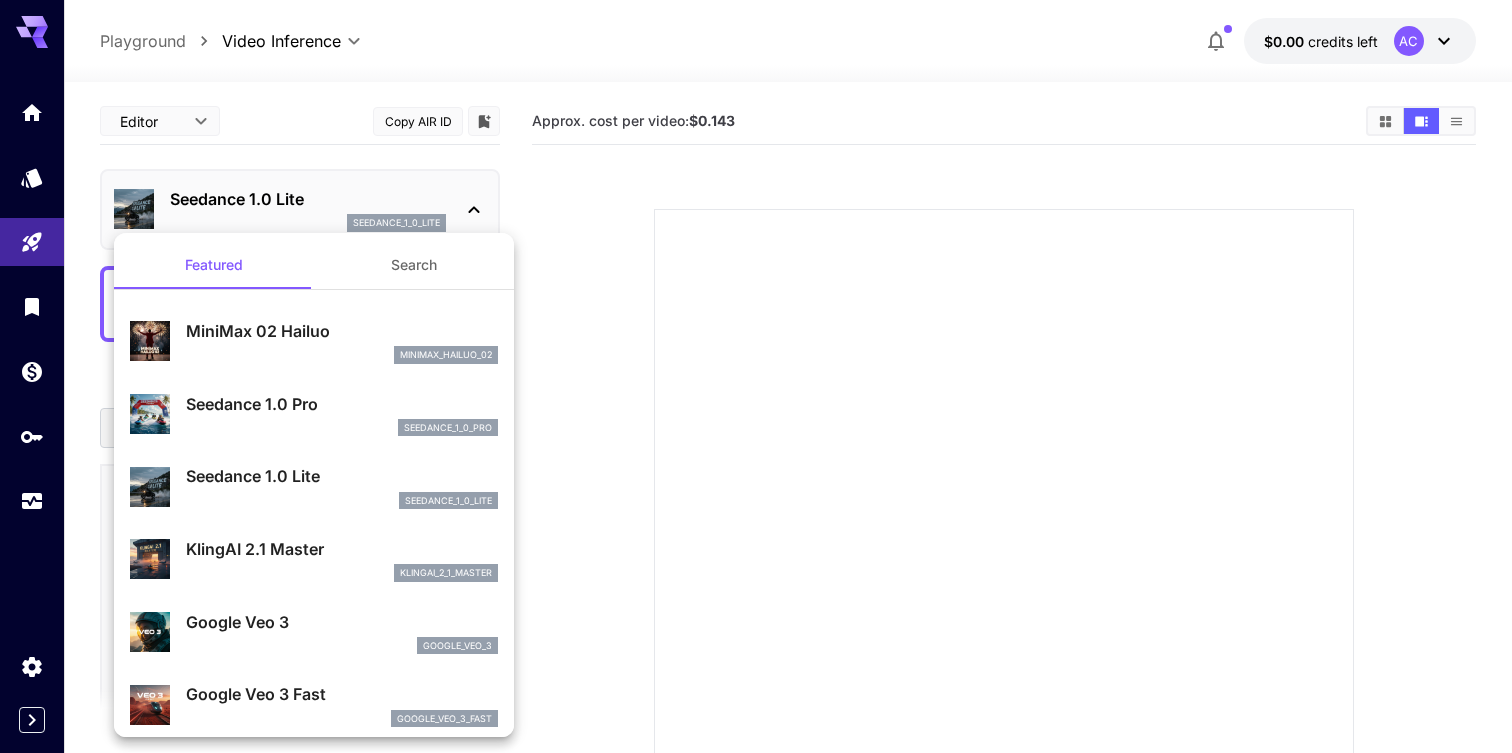 click at bounding box center (756, 376) 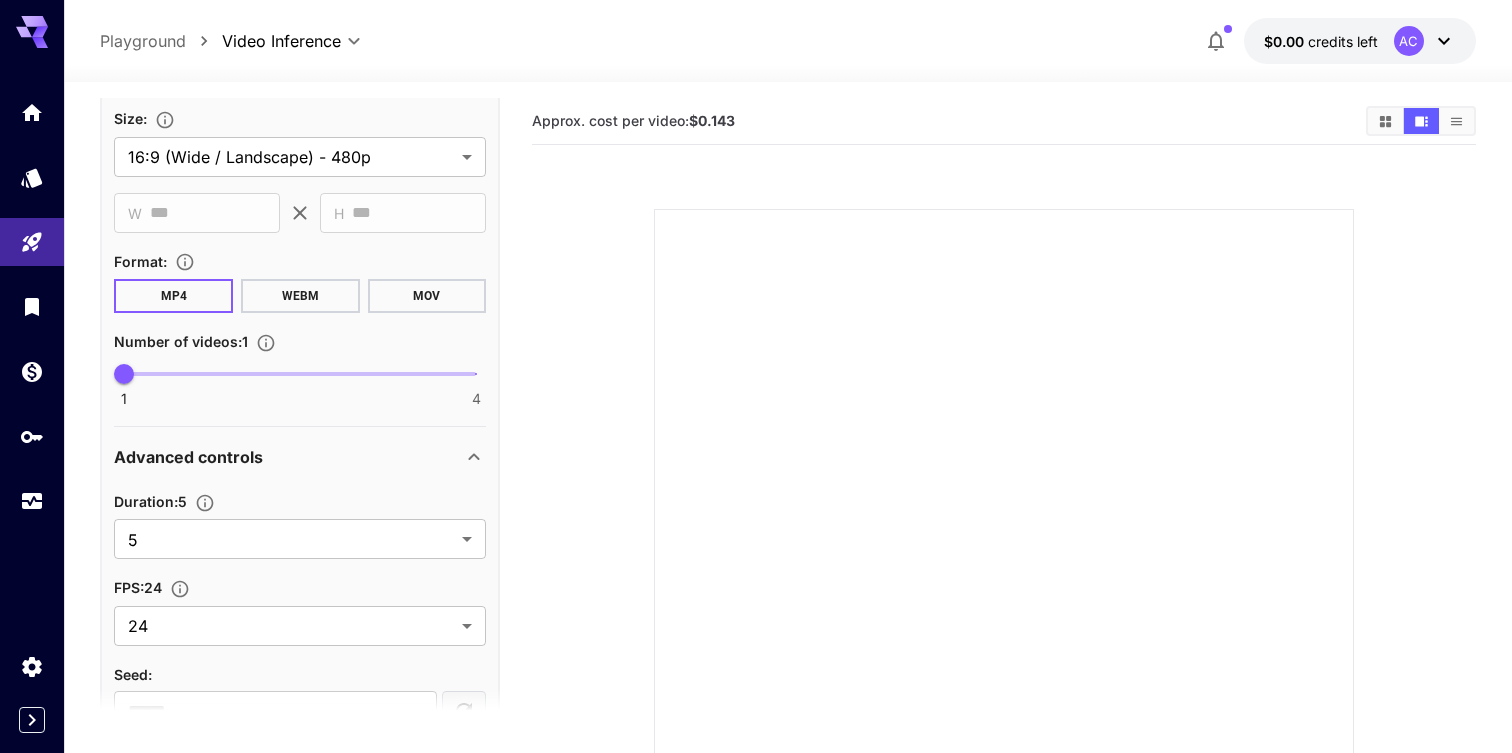 scroll, scrollTop: 832, scrollLeft: 0, axis: vertical 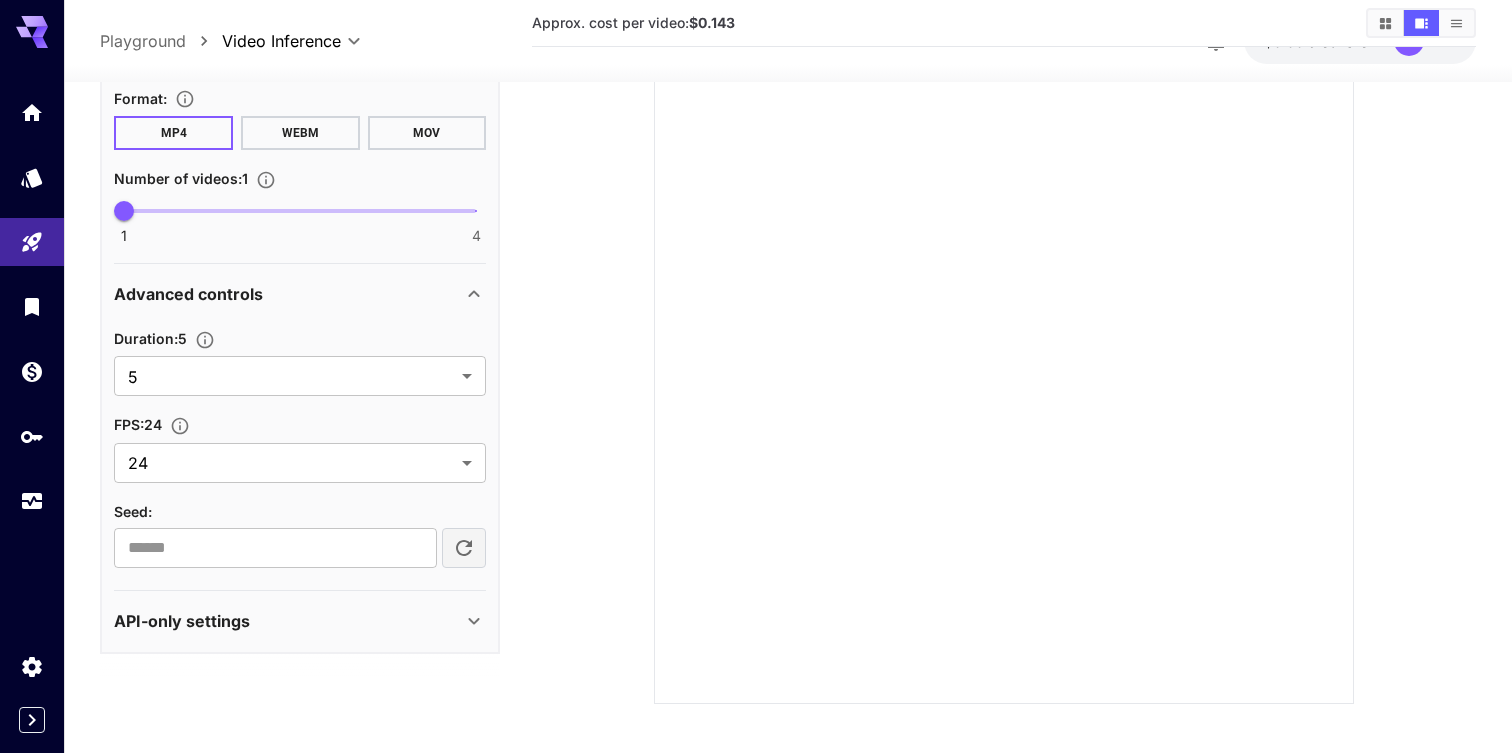 click on "API-only settings Display Cost :  Display cost in response Upload Endpoint :  ​" at bounding box center [300, 621] 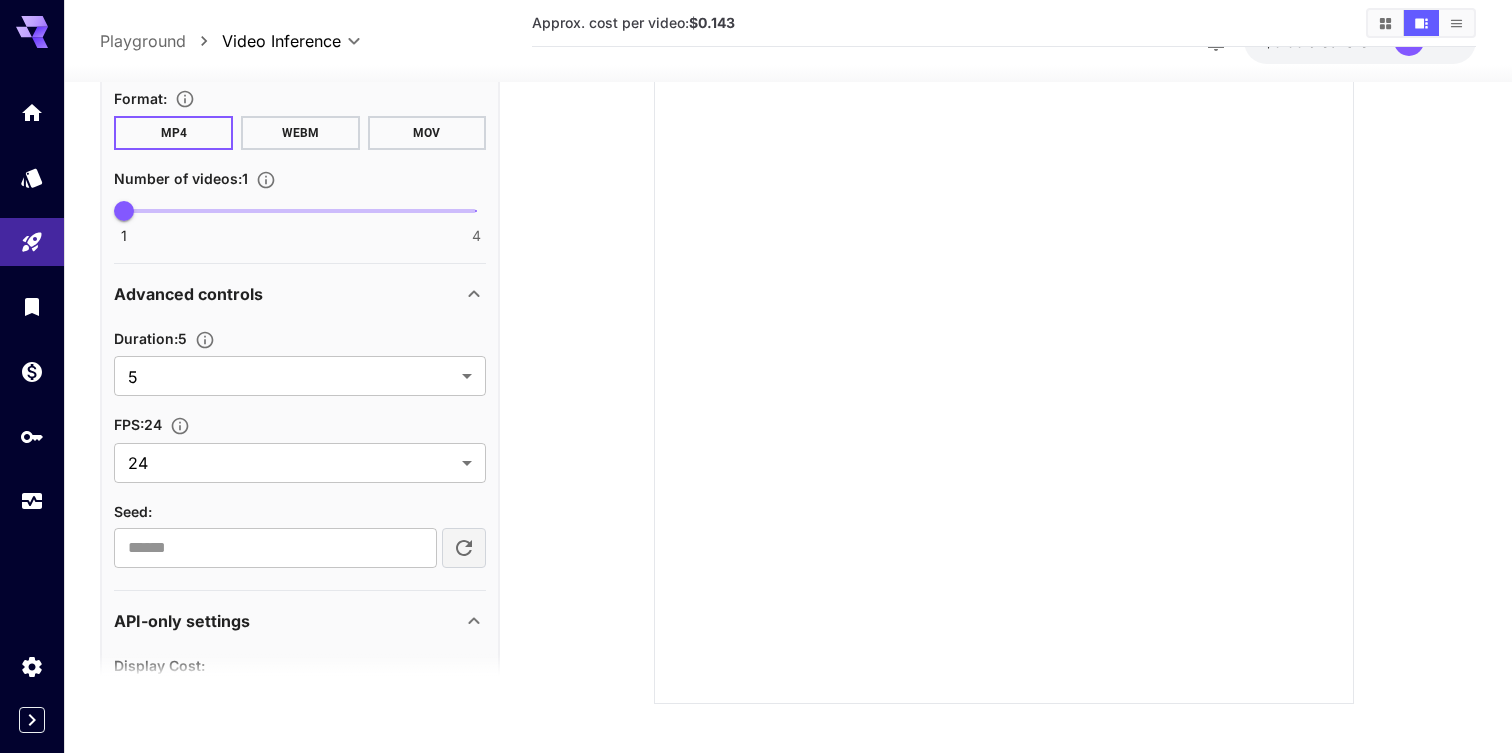 scroll, scrollTop: 1014, scrollLeft: 0, axis: vertical 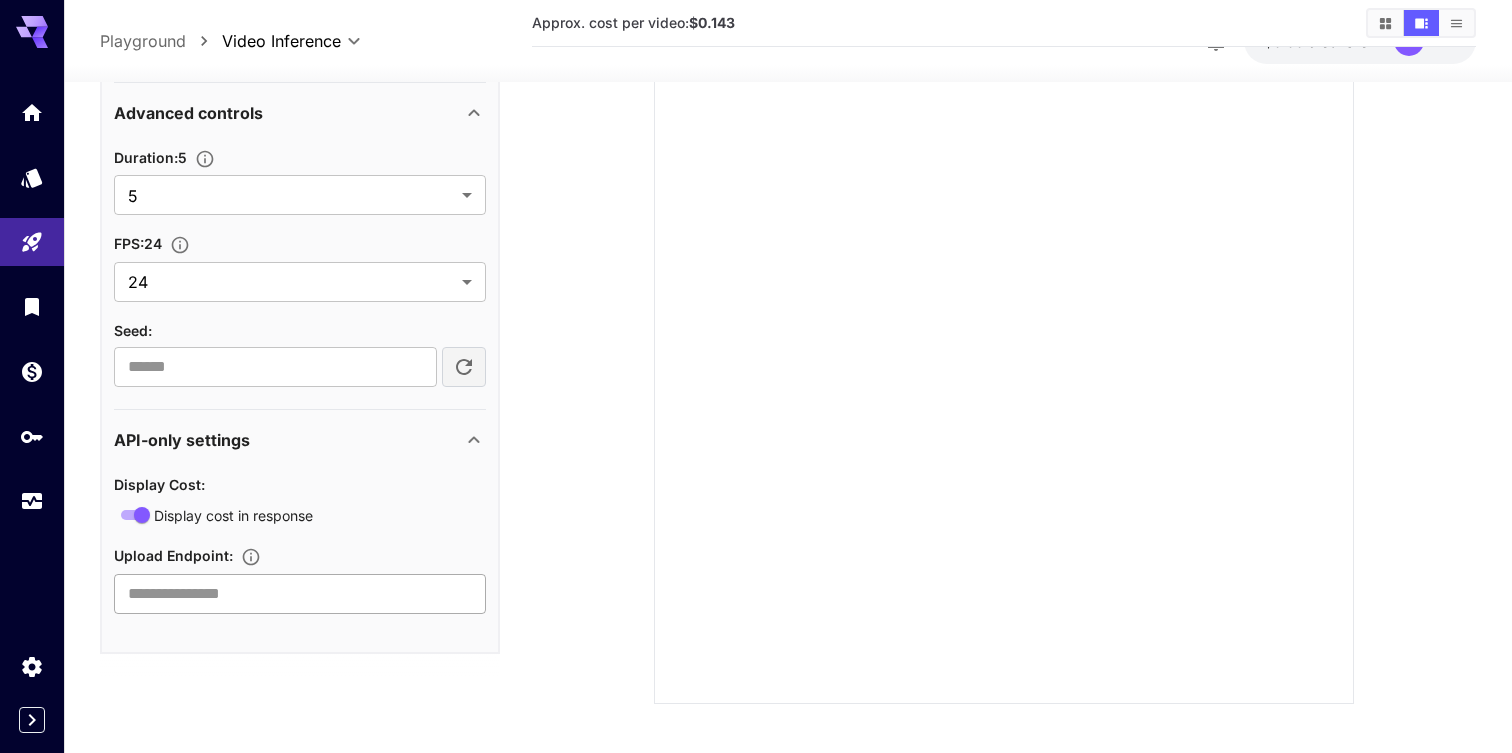 click at bounding box center (300, 594) 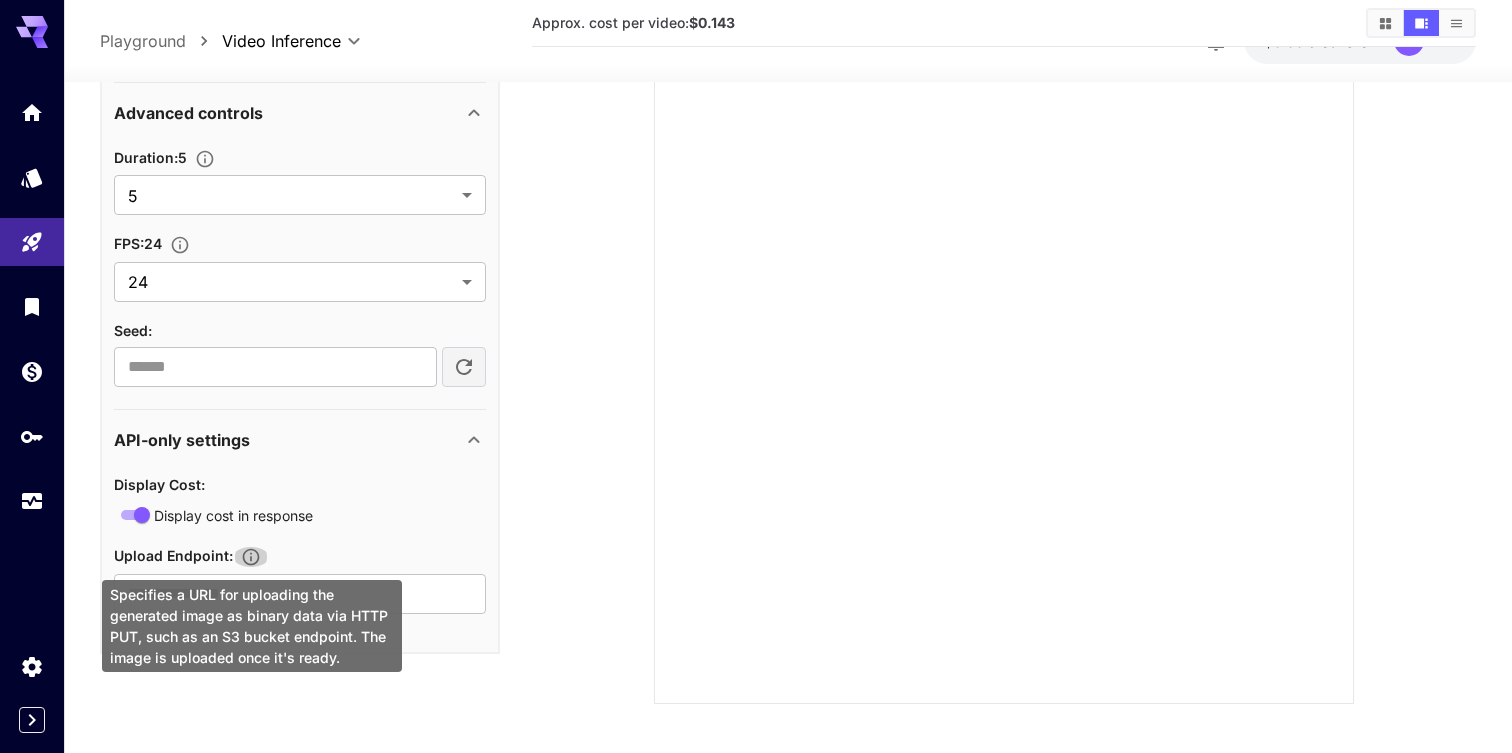 click 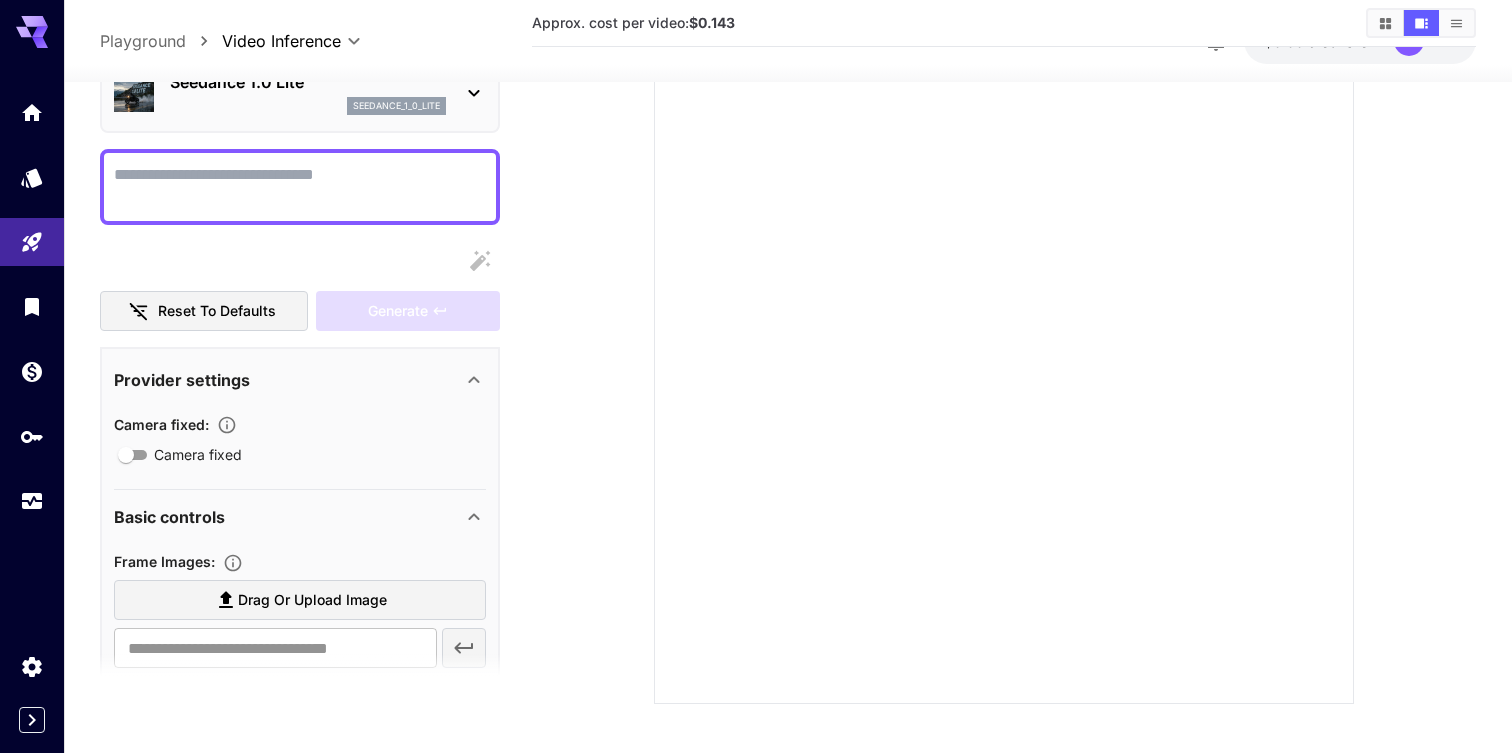 scroll, scrollTop: 0, scrollLeft: 0, axis: both 